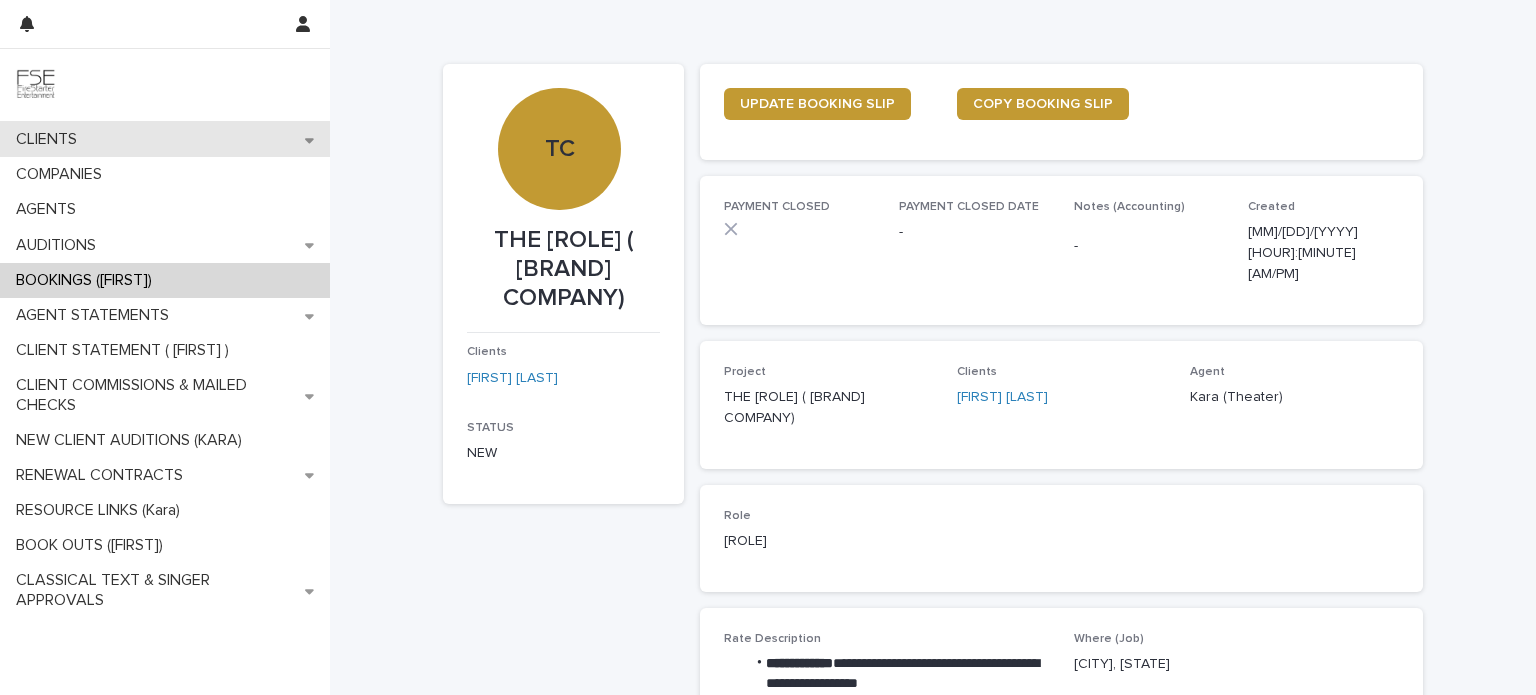 scroll, scrollTop: 0, scrollLeft: 0, axis: both 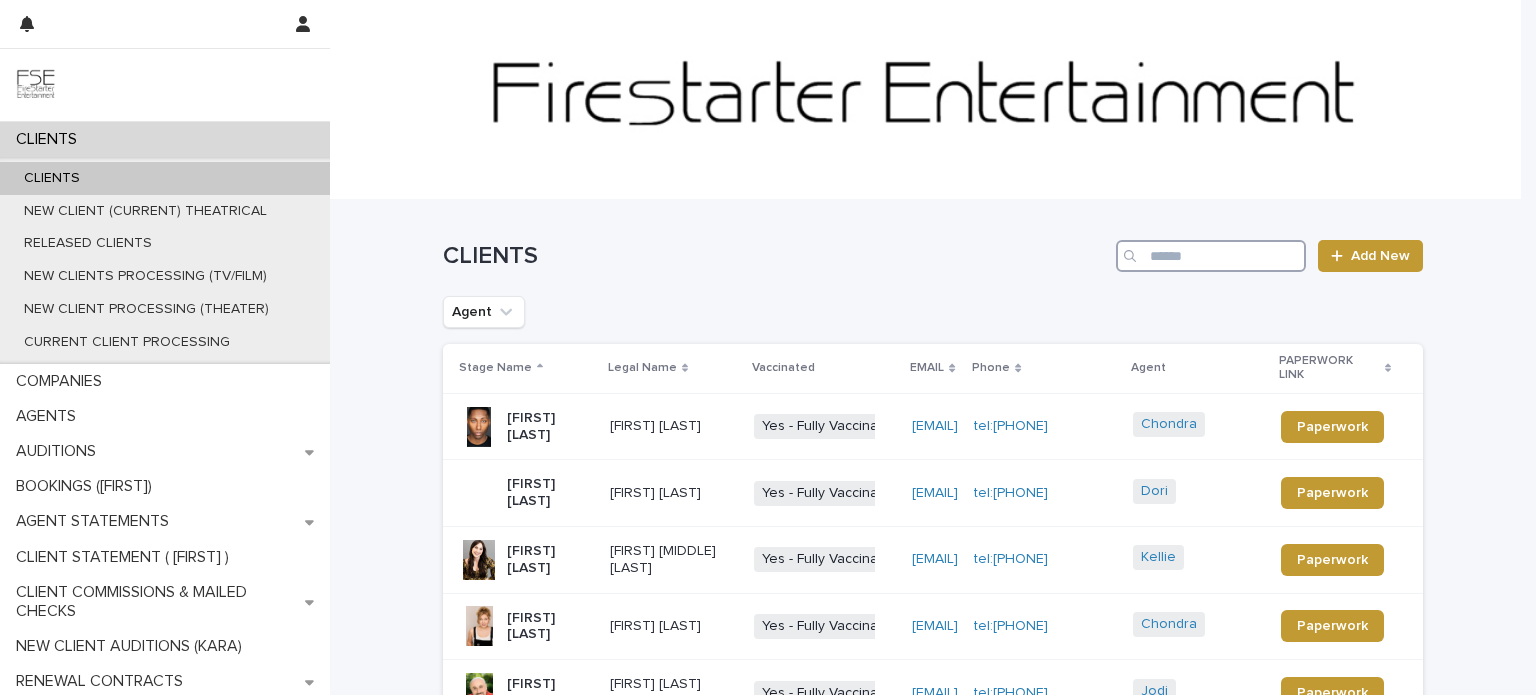 click at bounding box center (1211, 256) 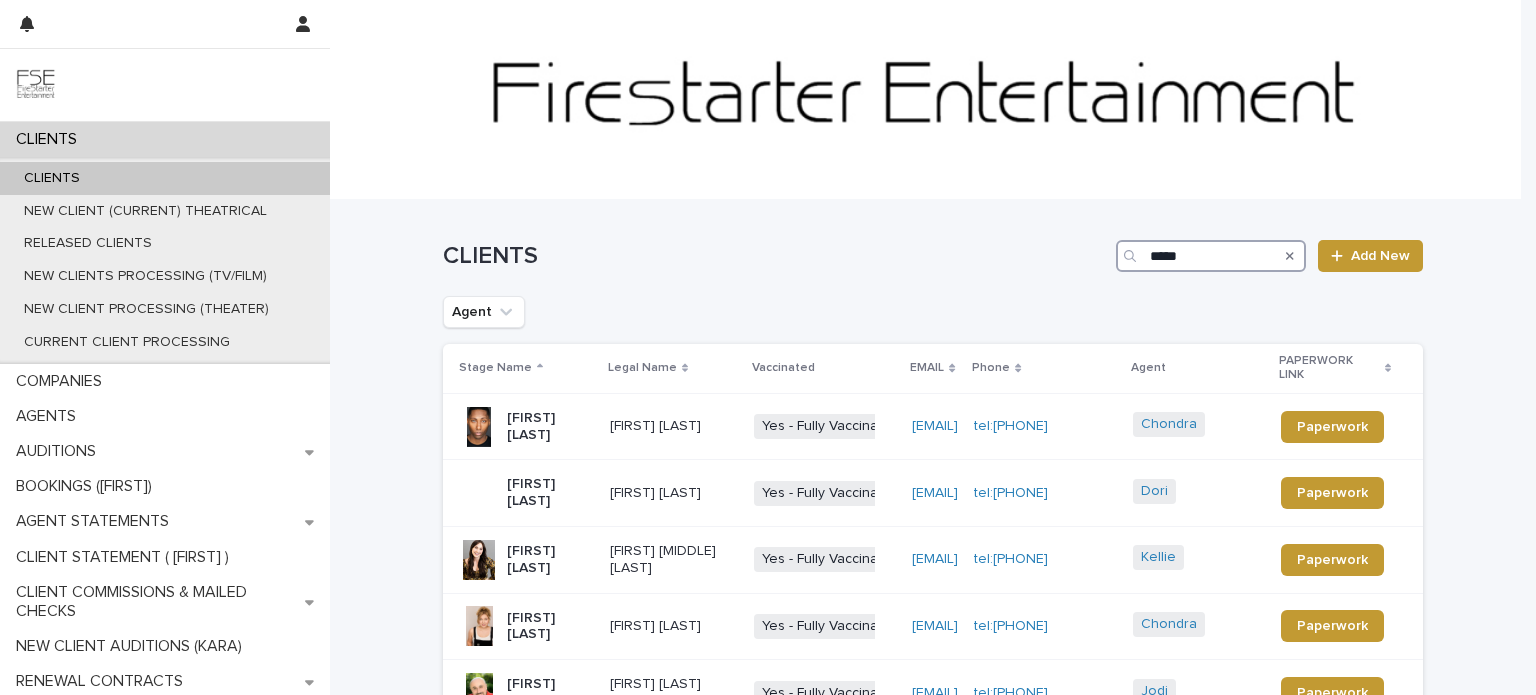 type on "*****" 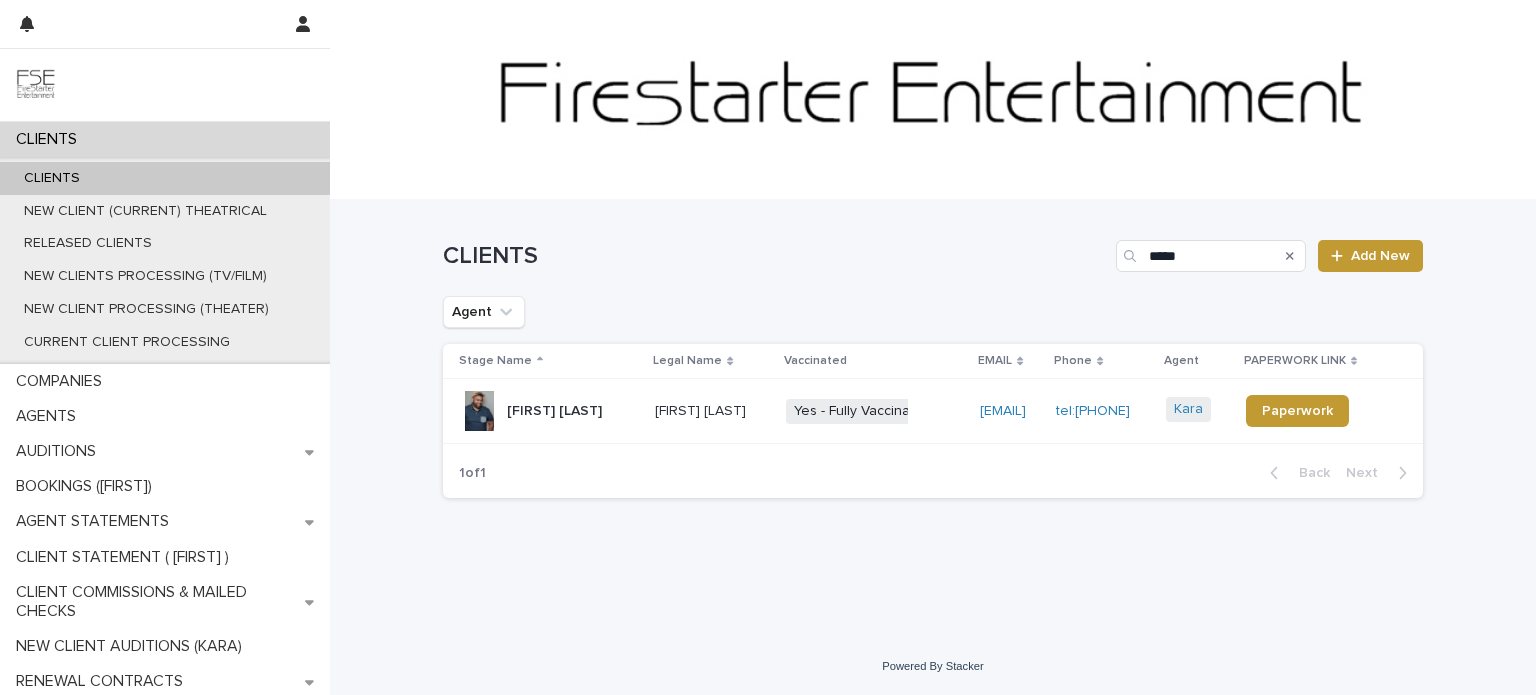 click on "[FIRST] [LAST]" at bounding box center (554, 411) 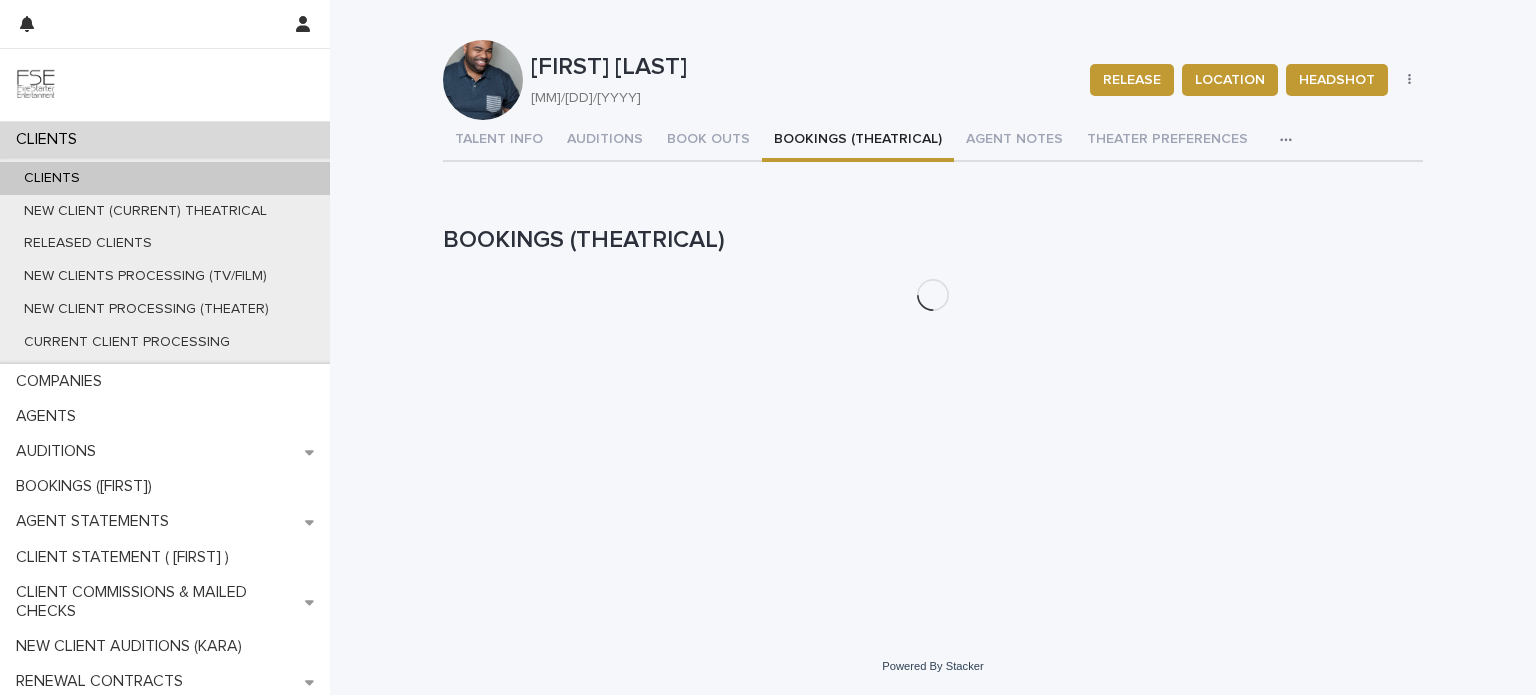 click on "BOOKINGS (THEATRICAL)" at bounding box center (858, 141) 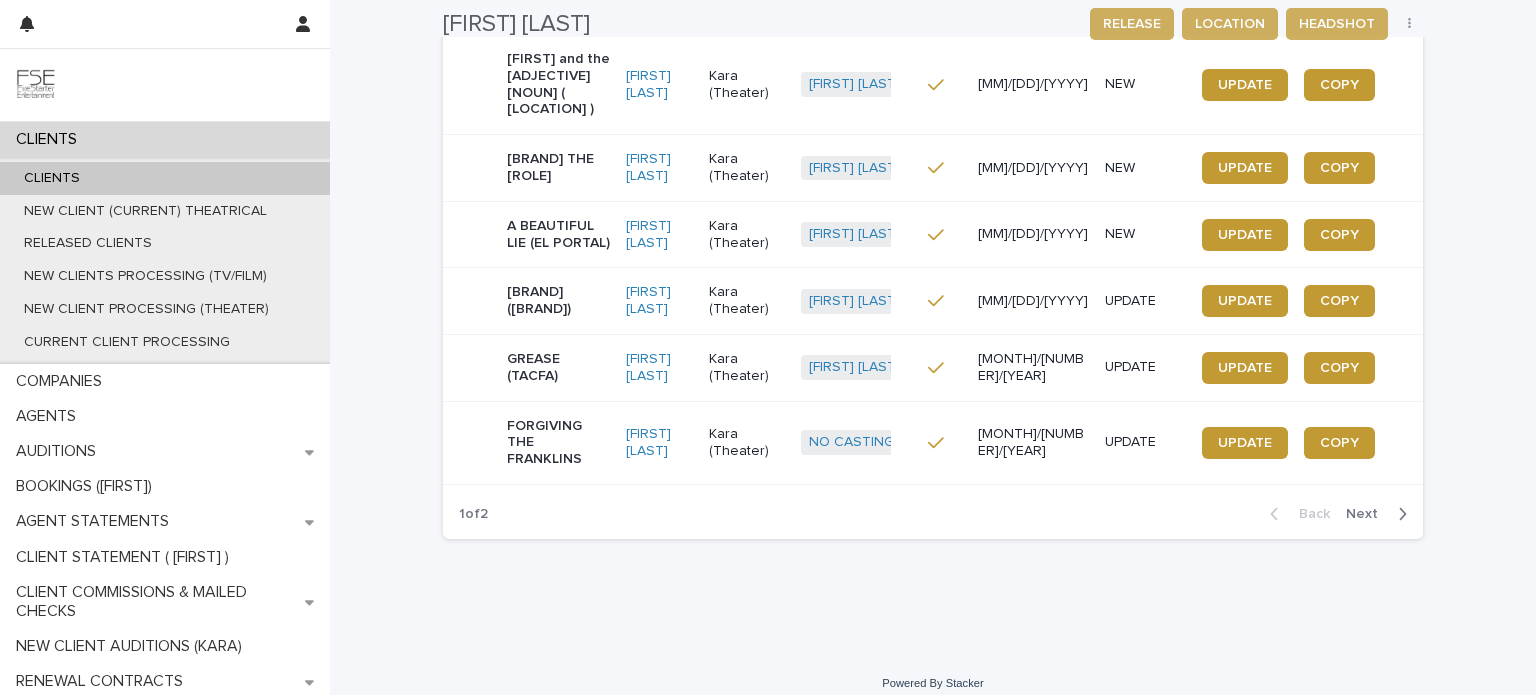 scroll, scrollTop: 715, scrollLeft: 0, axis: vertical 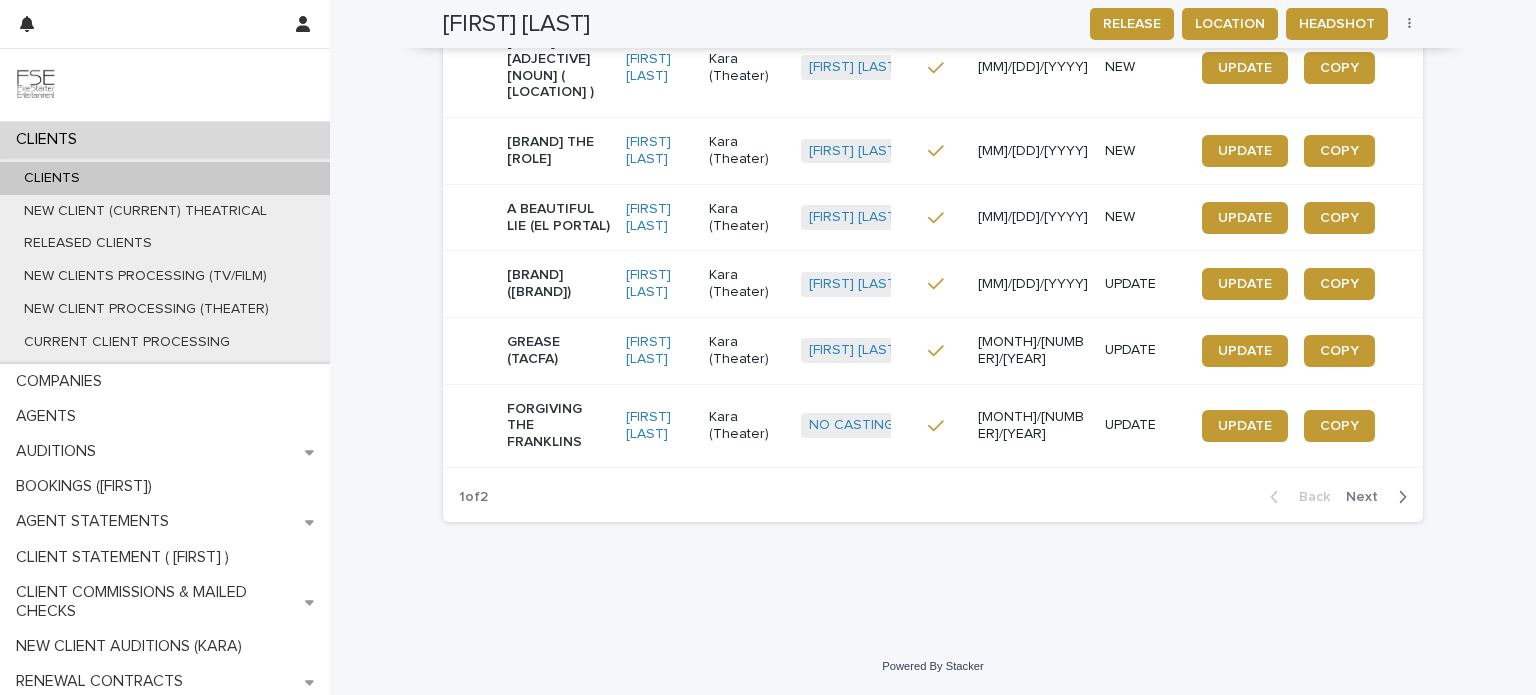 click on "Next" at bounding box center [1368, 497] 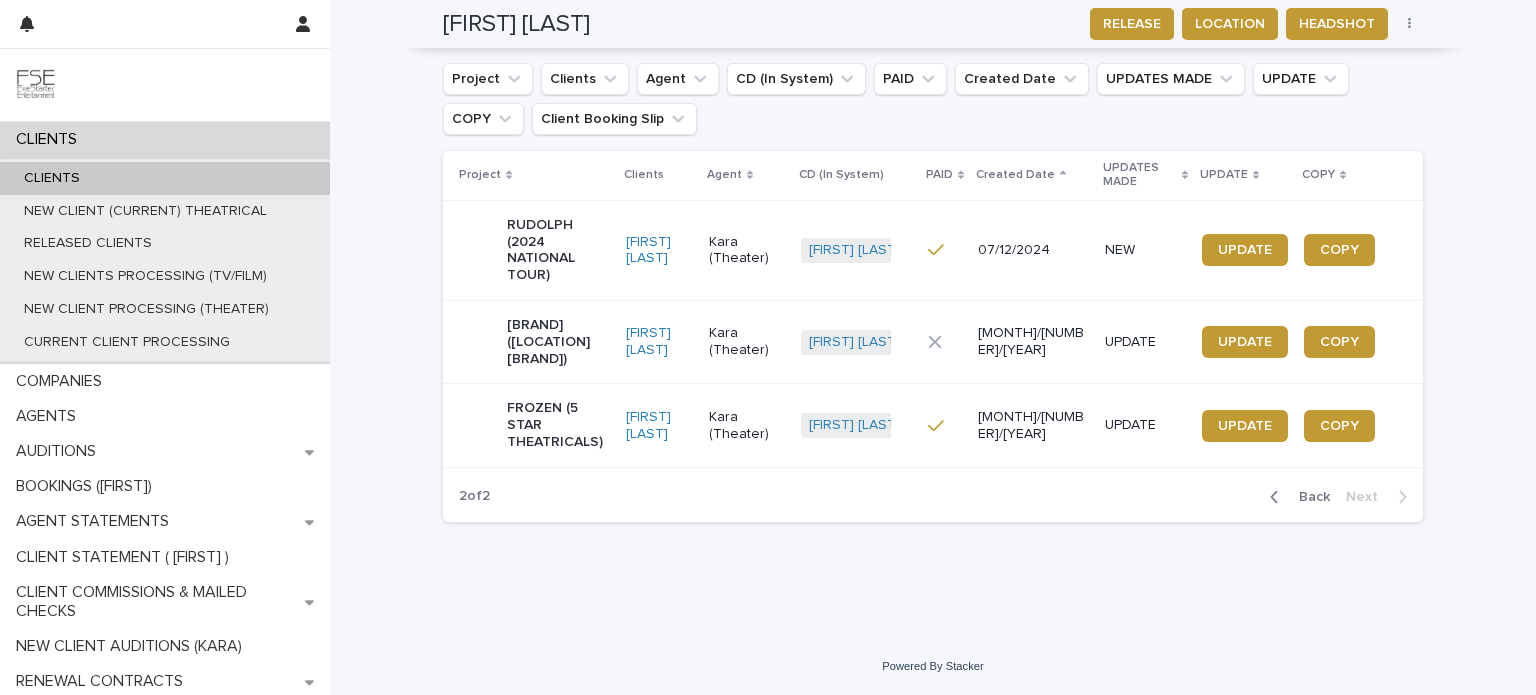 scroll, scrollTop: 200, scrollLeft: 0, axis: vertical 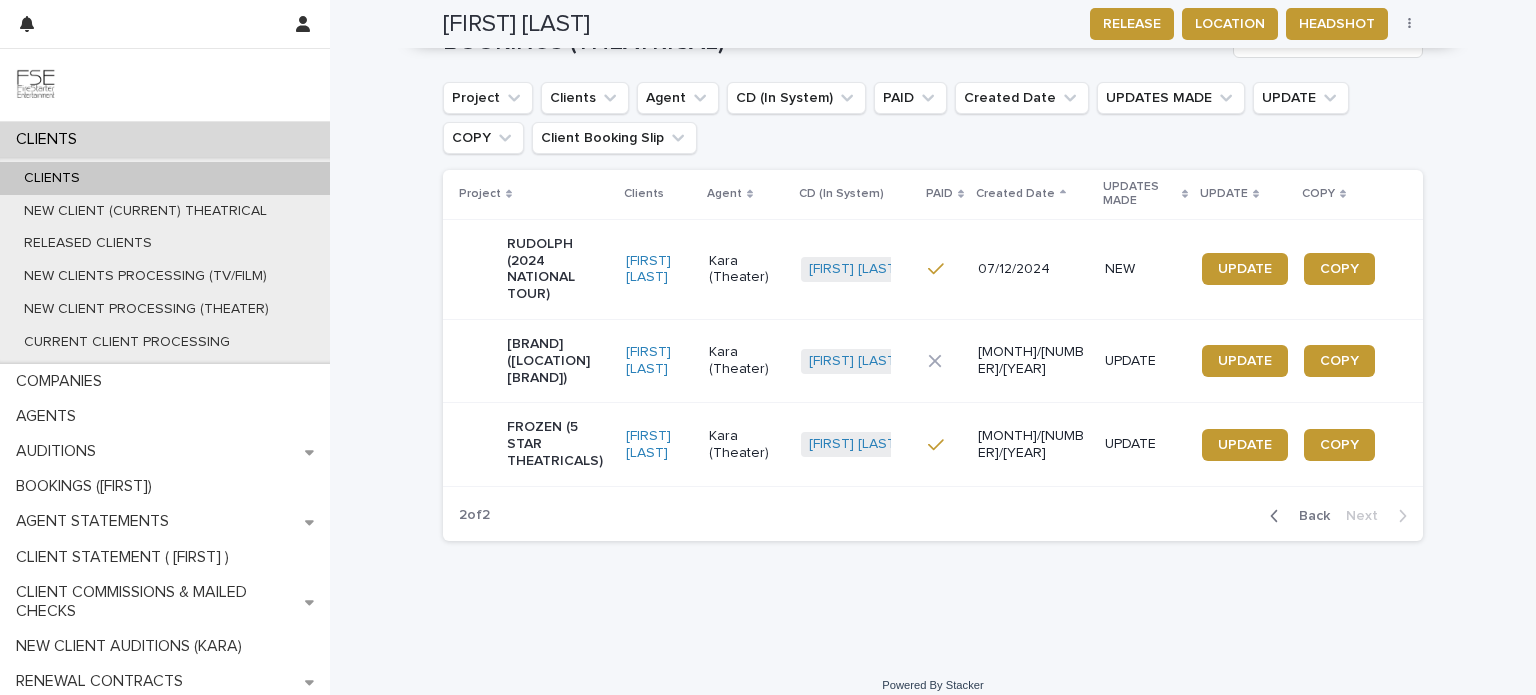 click on "[BRAND] ([LOCATION] [BRAND])" at bounding box center (558, 361) 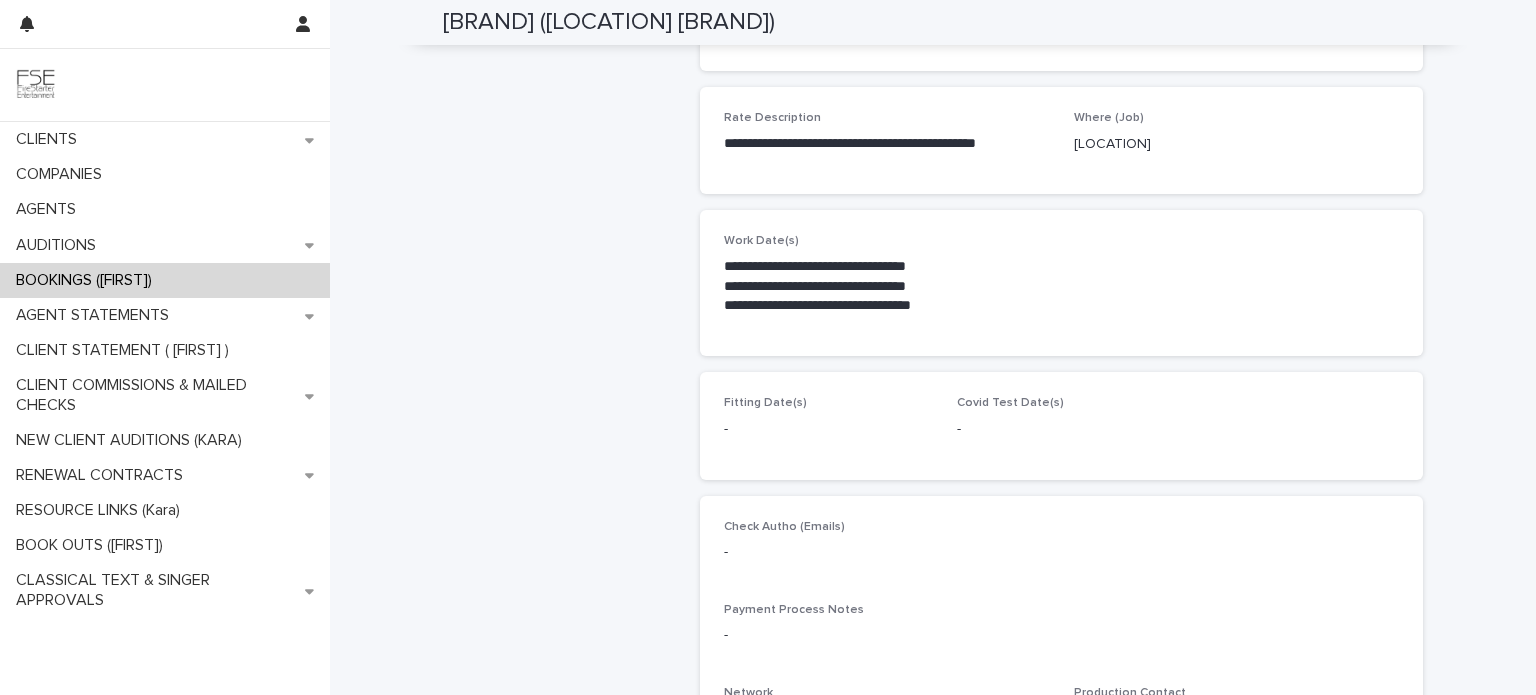 scroll, scrollTop: 800, scrollLeft: 0, axis: vertical 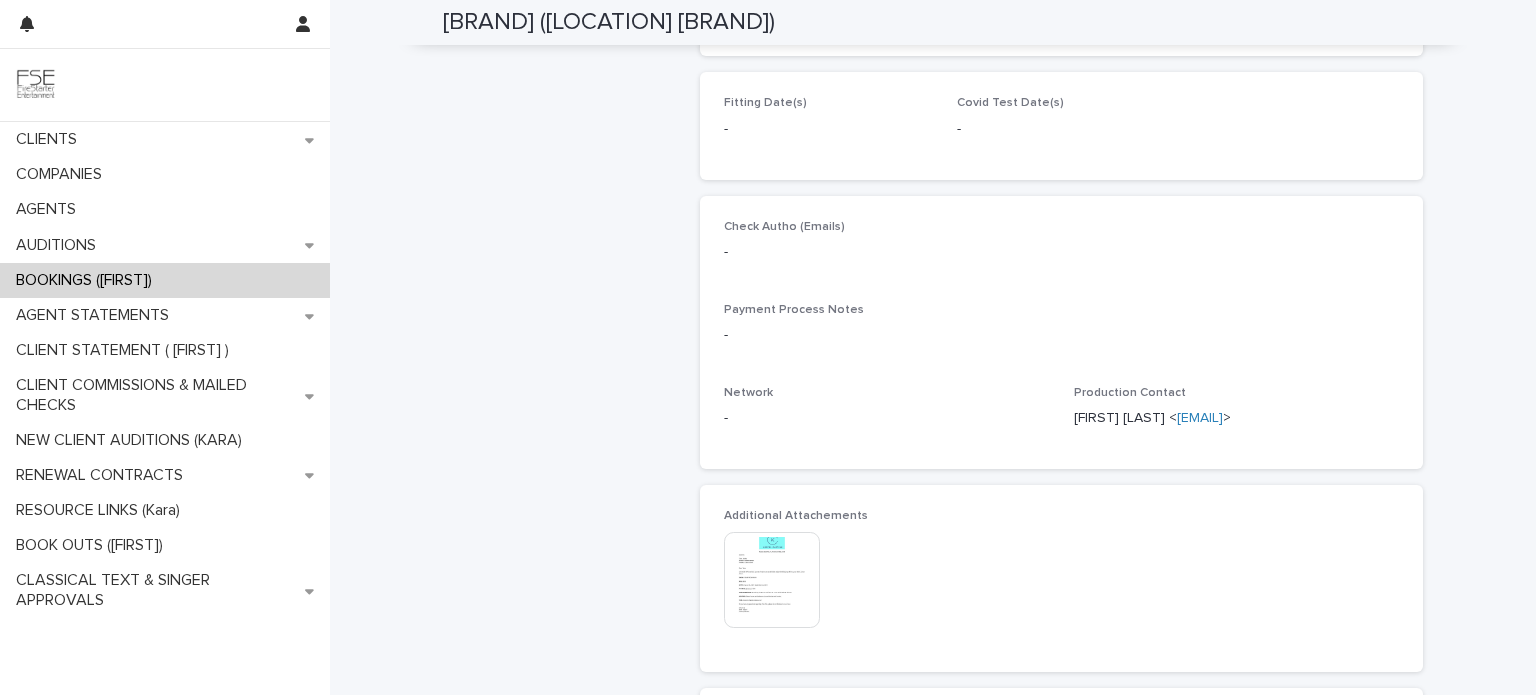 click at bounding box center (772, 580) 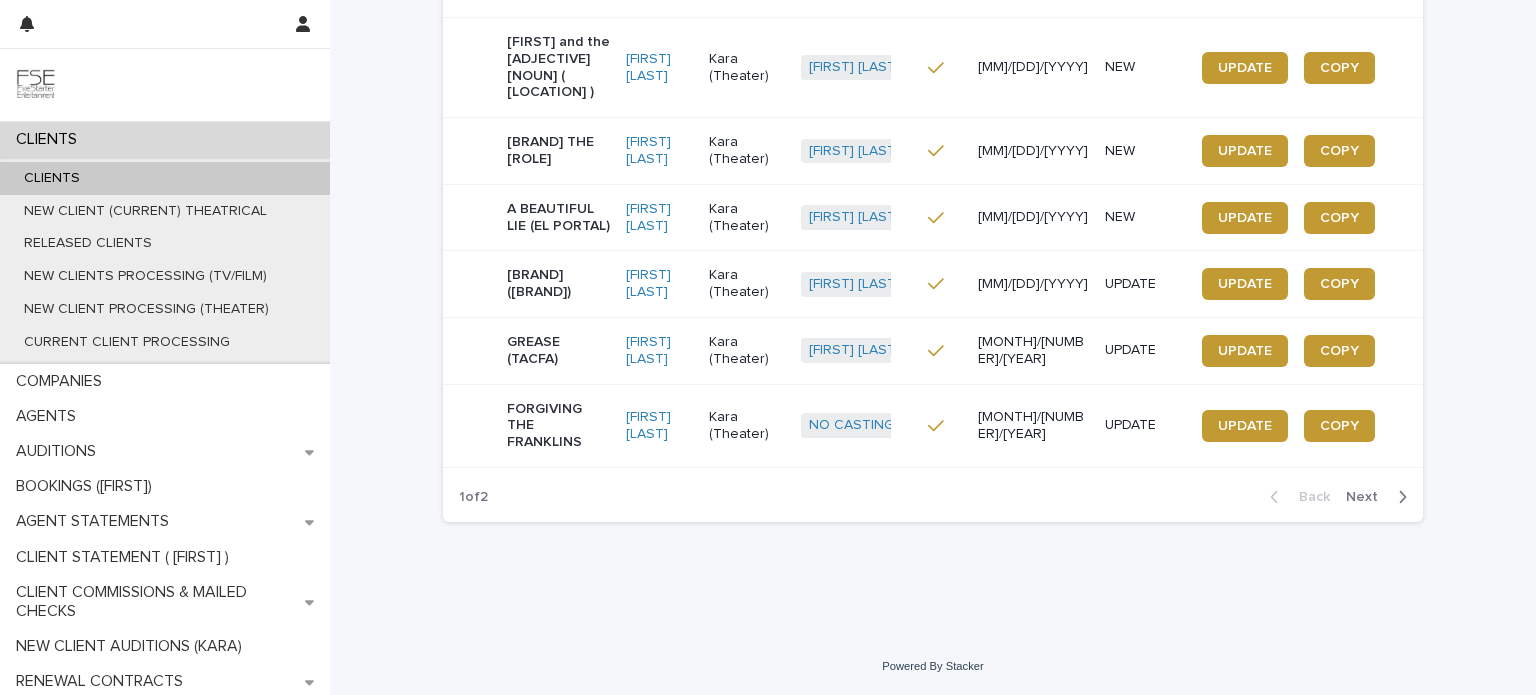 scroll, scrollTop: 0, scrollLeft: 0, axis: both 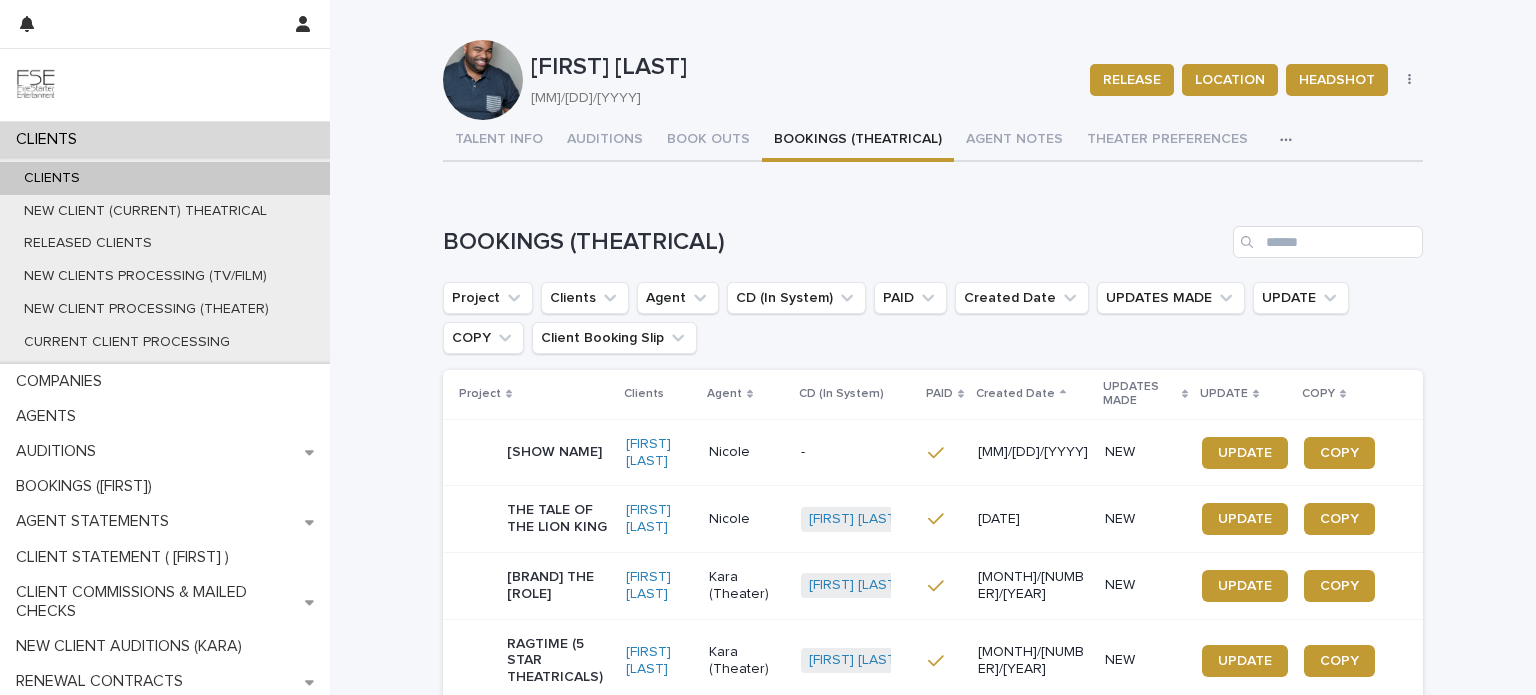 click on "BOOKINGS (THEATRICAL)" at bounding box center [858, 141] 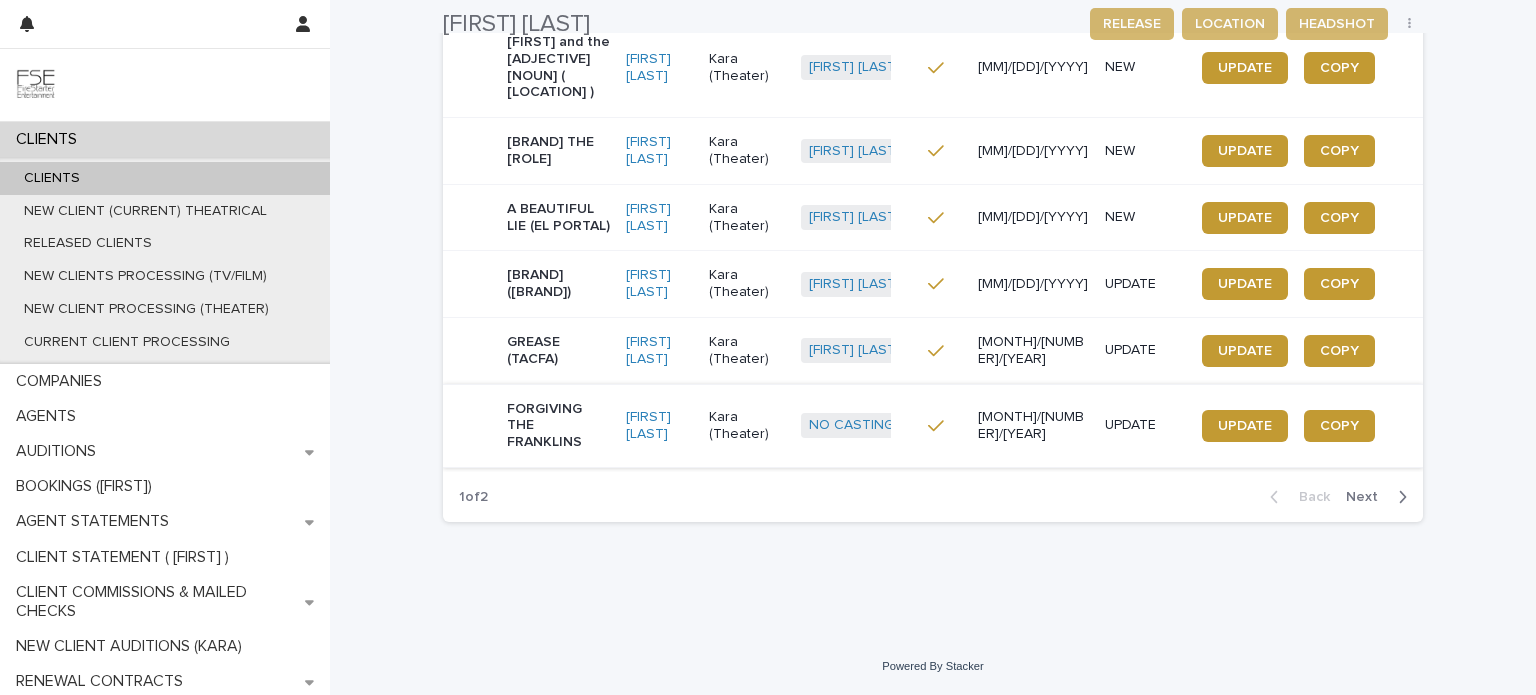 scroll, scrollTop: 700, scrollLeft: 0, axis: vertical 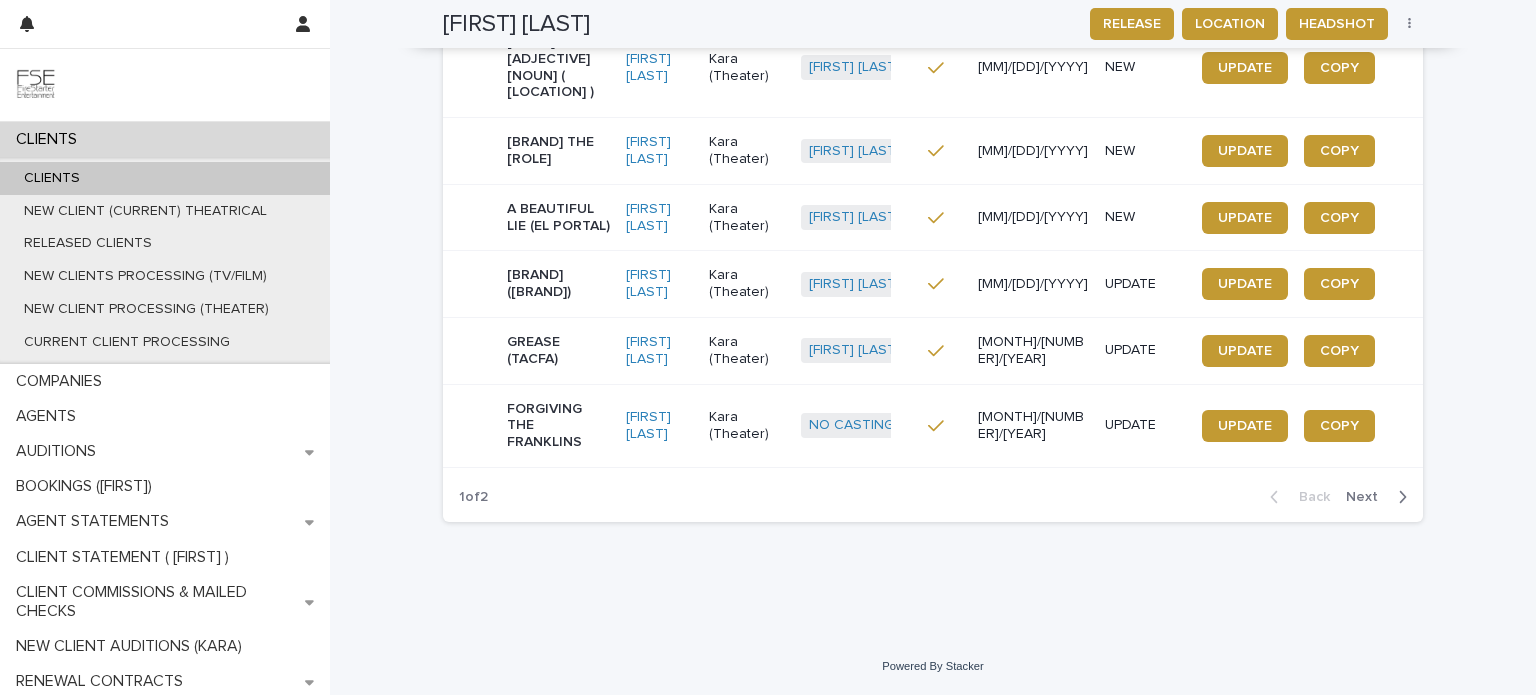 click on "Next" at bounding box center (1368, 497) 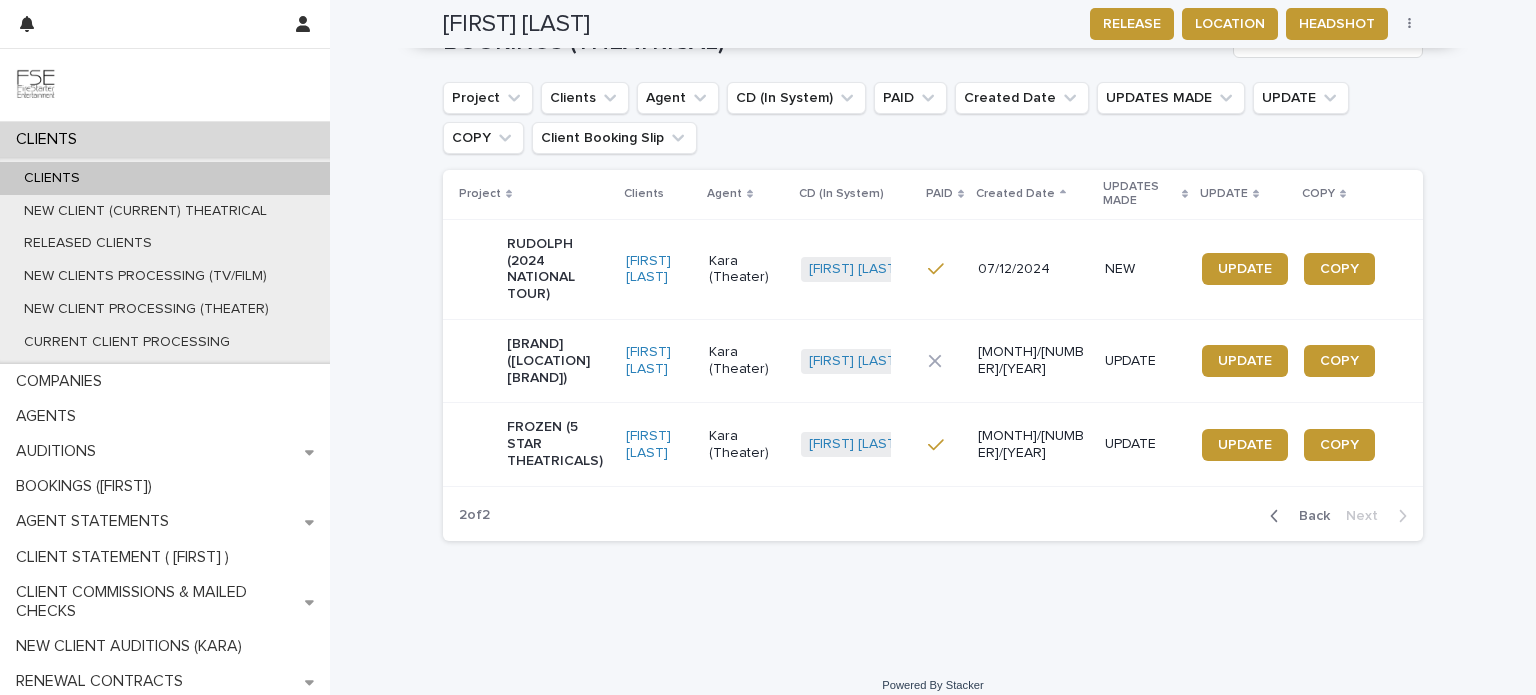 click on "[BRAND] ([LOCATION] [BRAND])" at bounding box center [558, 361] 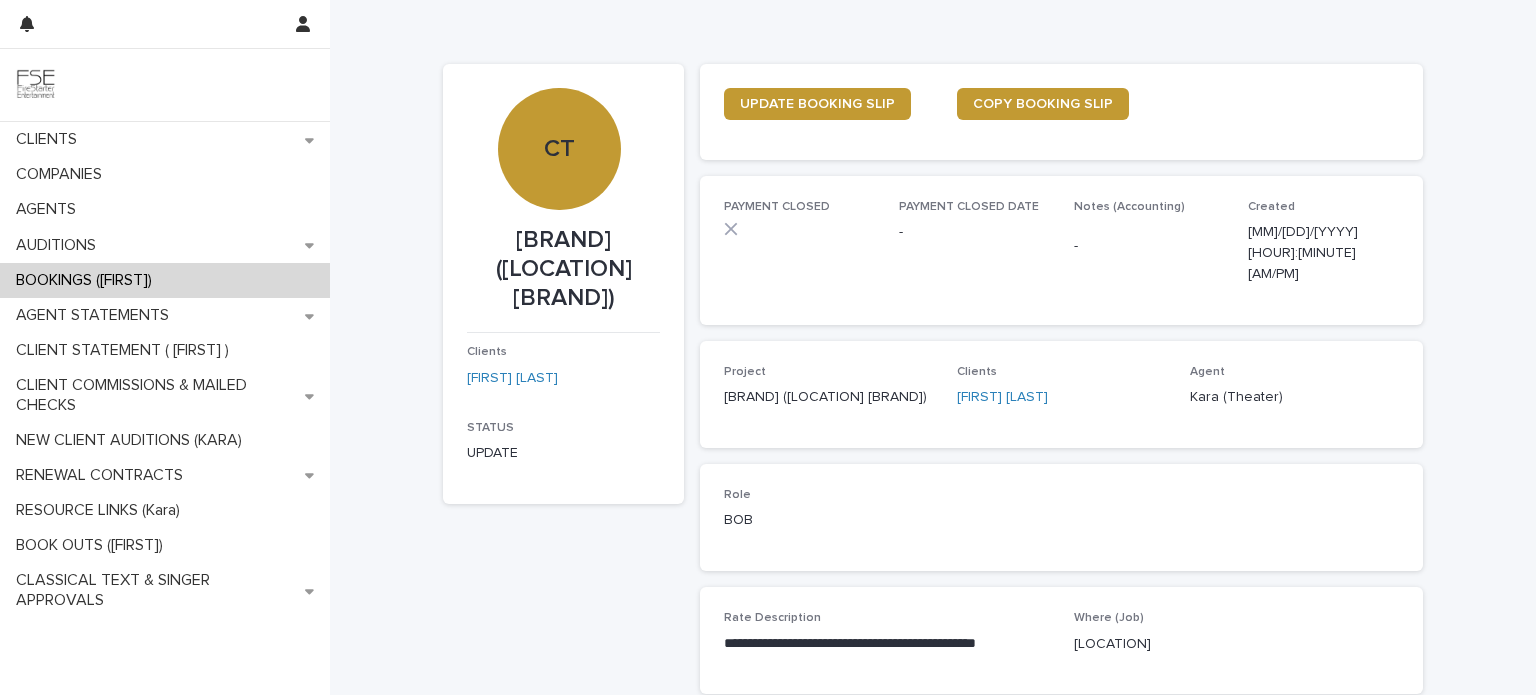 scroll, scrollTop: 0, scrollLeft: 0, axis: both 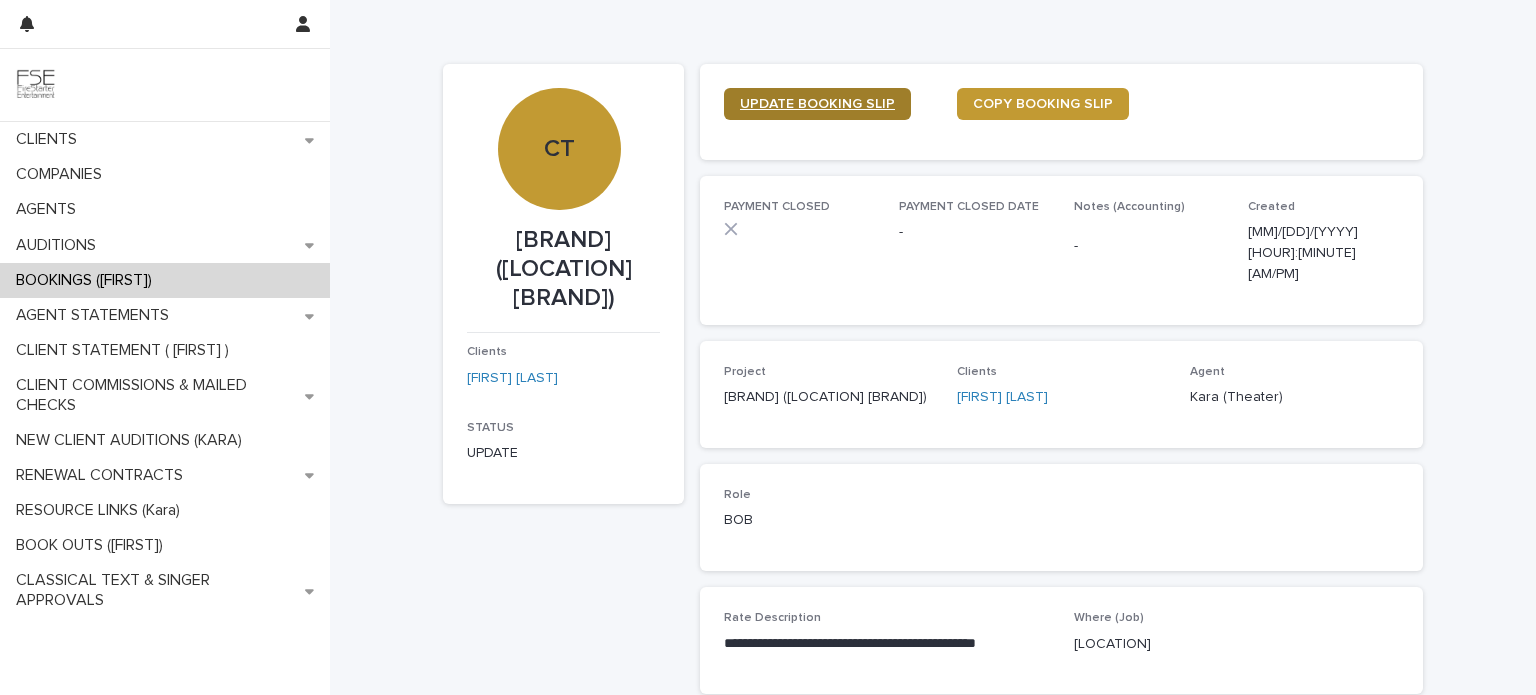 click on "UPDATE BOOKING SLIP" at bounding box center (817, 104) 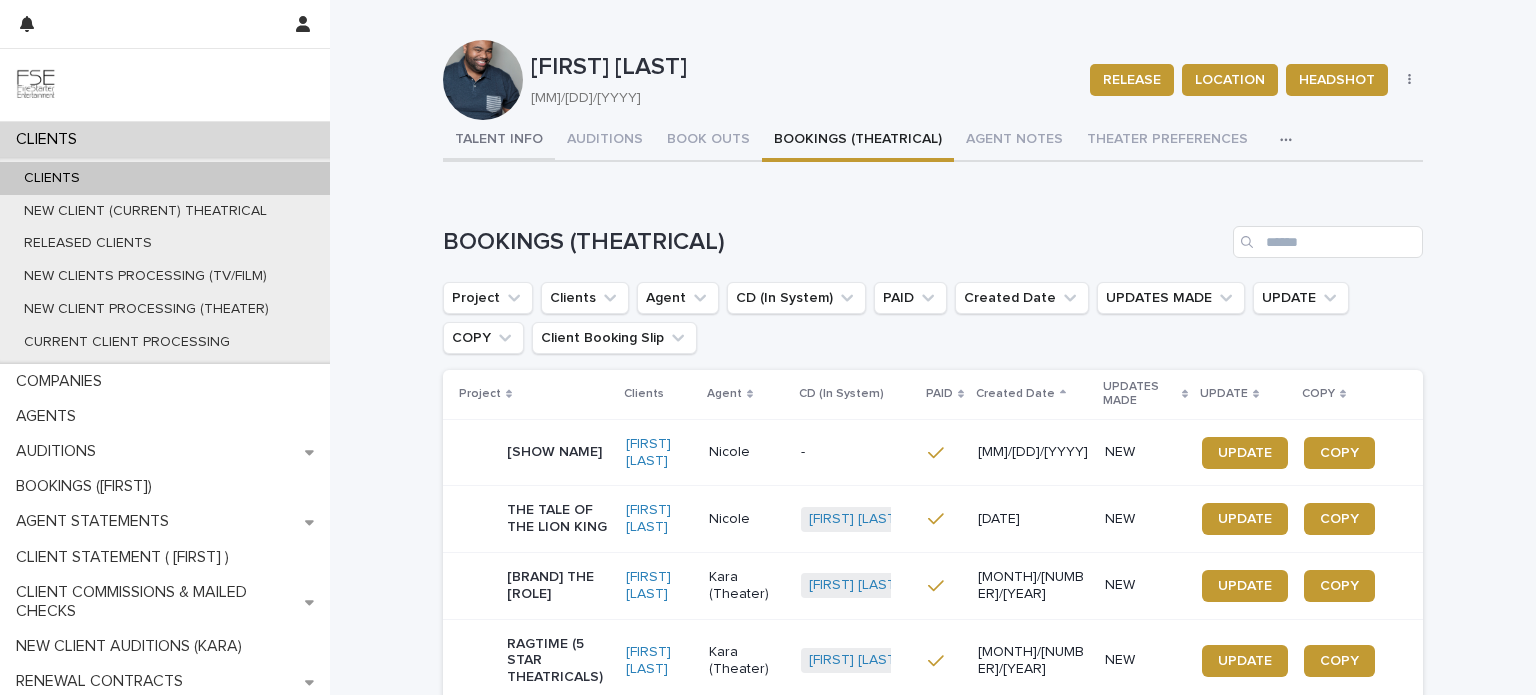 drag, startPoint x: 475, startPoint y: 139, endPoint x: 484, endPoint y: 153, distance: 16.643316 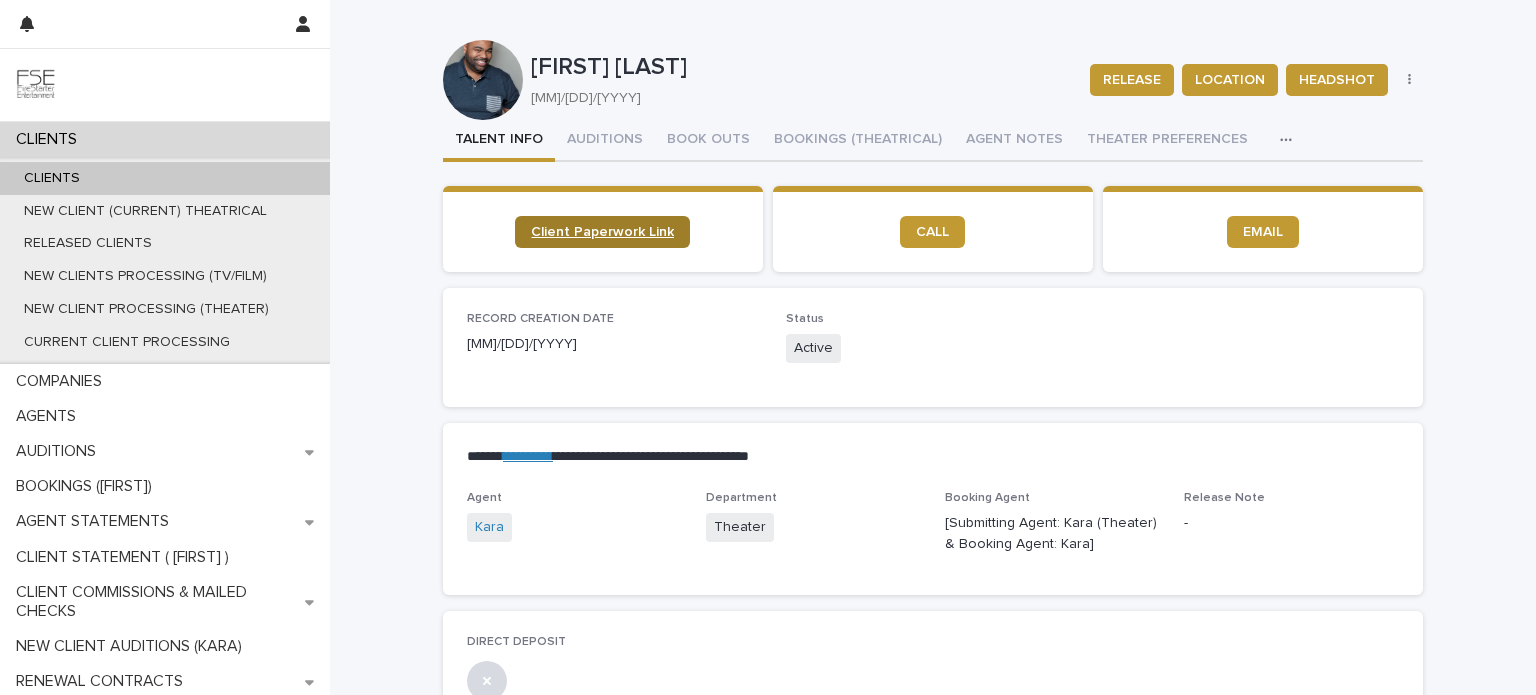 click on "Client Paperwork Link" at bounding box center [602, 232] 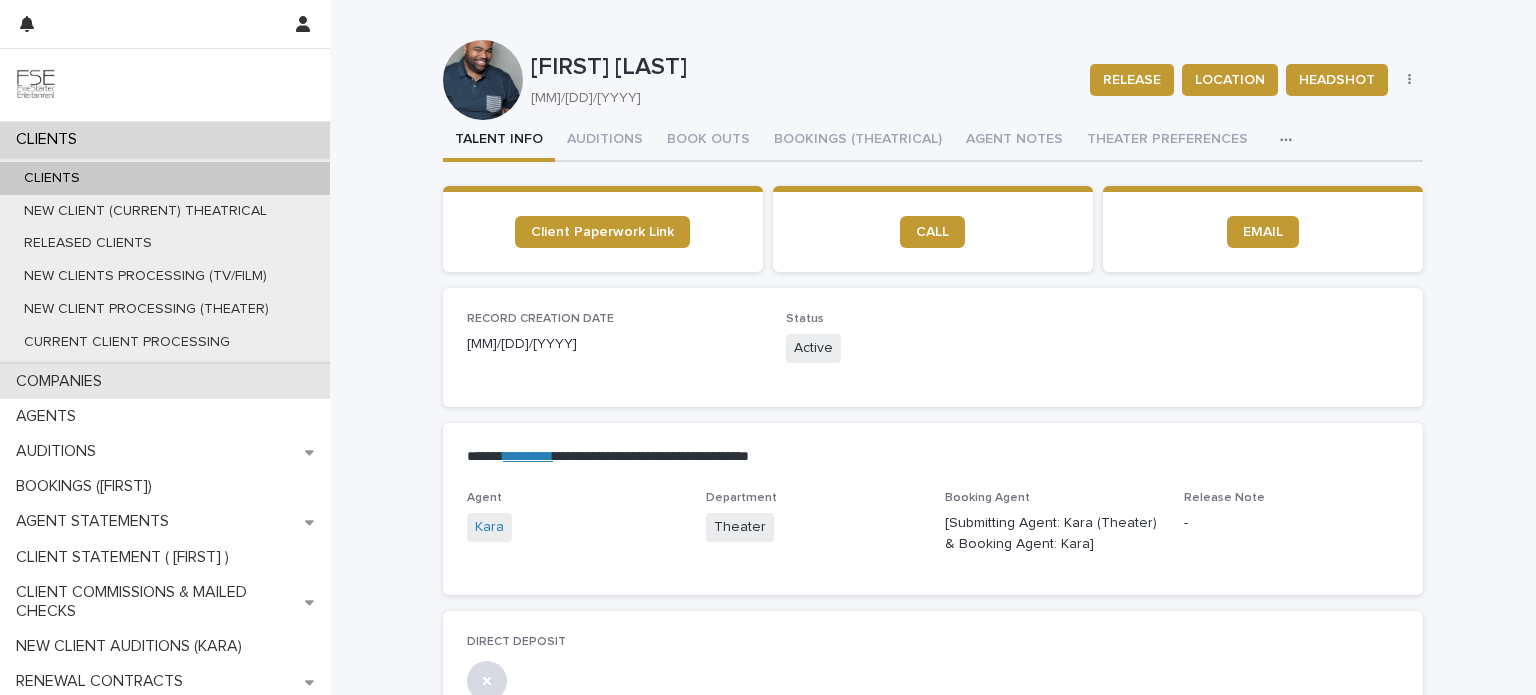 click on "COMPANIES" at bounding box center [165, 381] 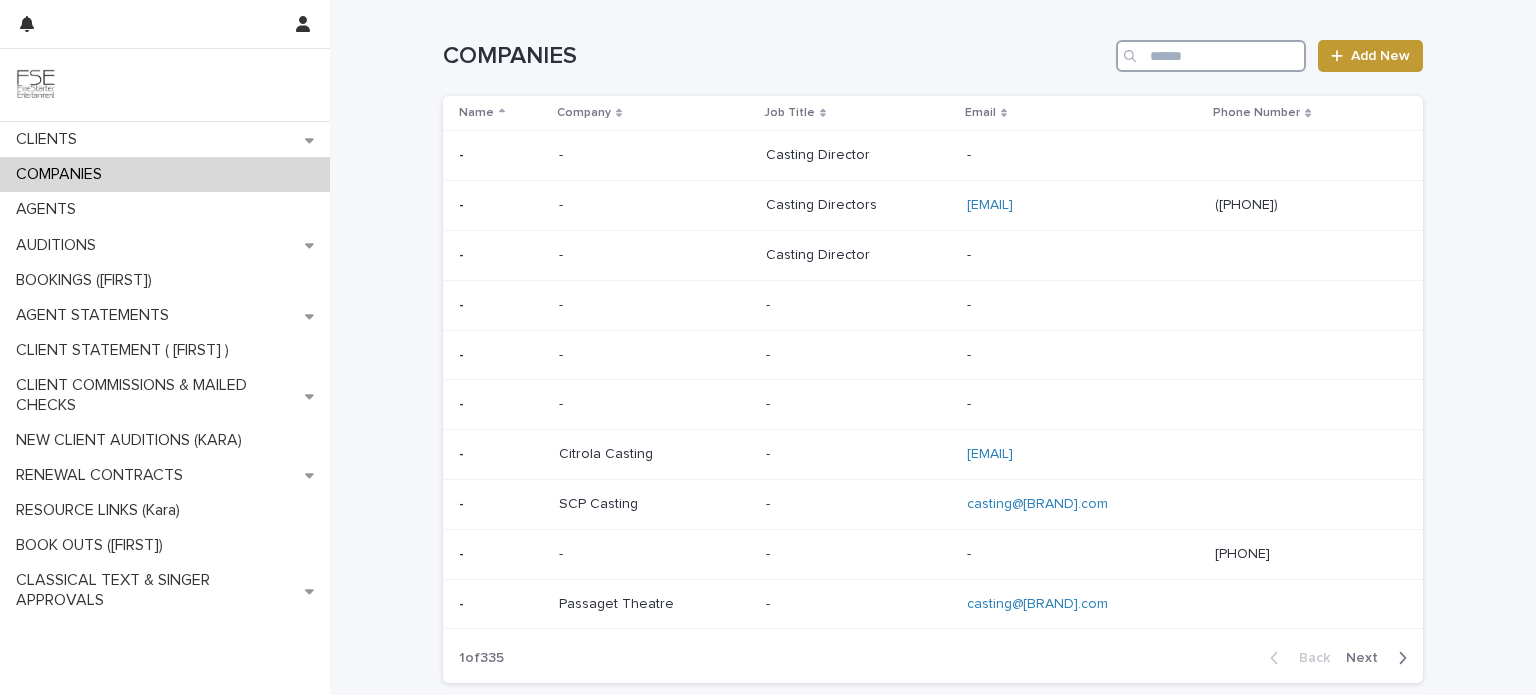 click at bounding box center (1211, 56) 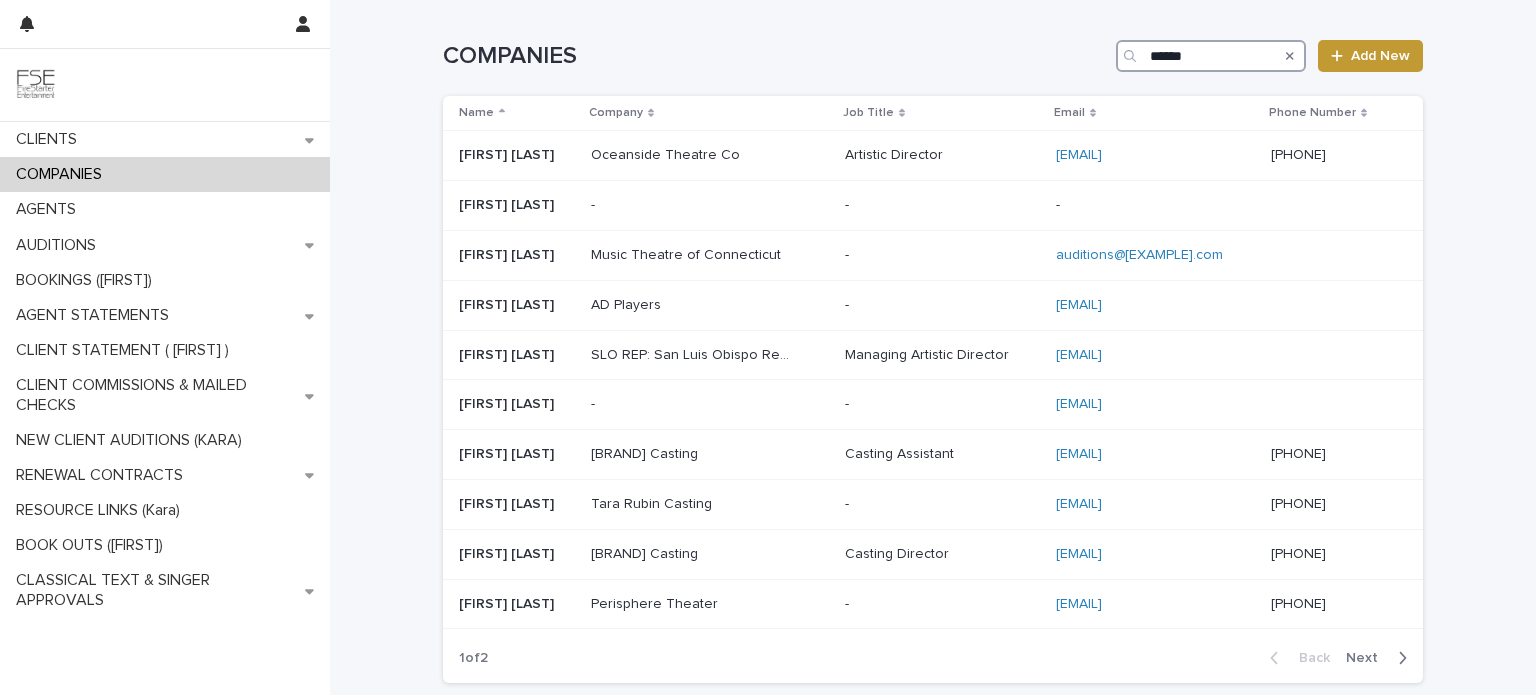 type on "*****" 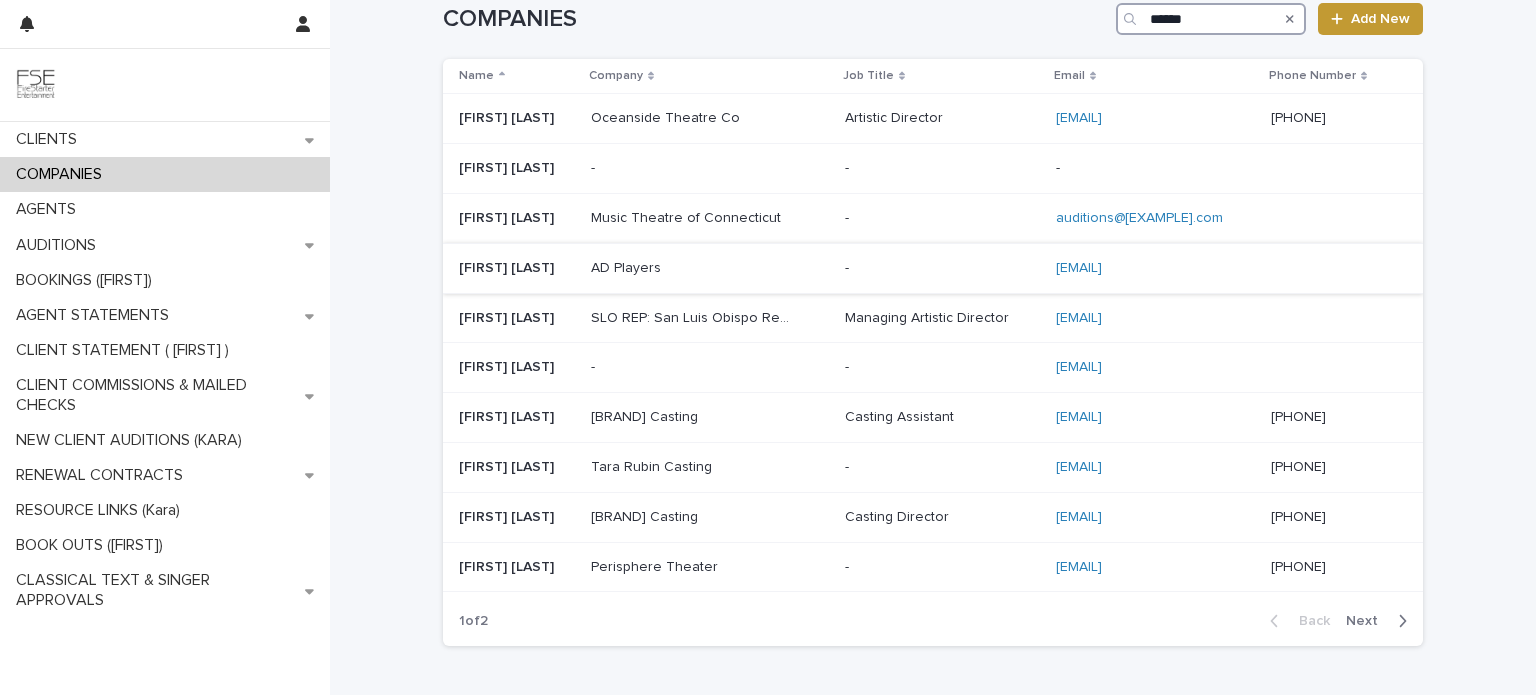 scroll, scrollTop: 0, scrollLeft: 0, axis: both 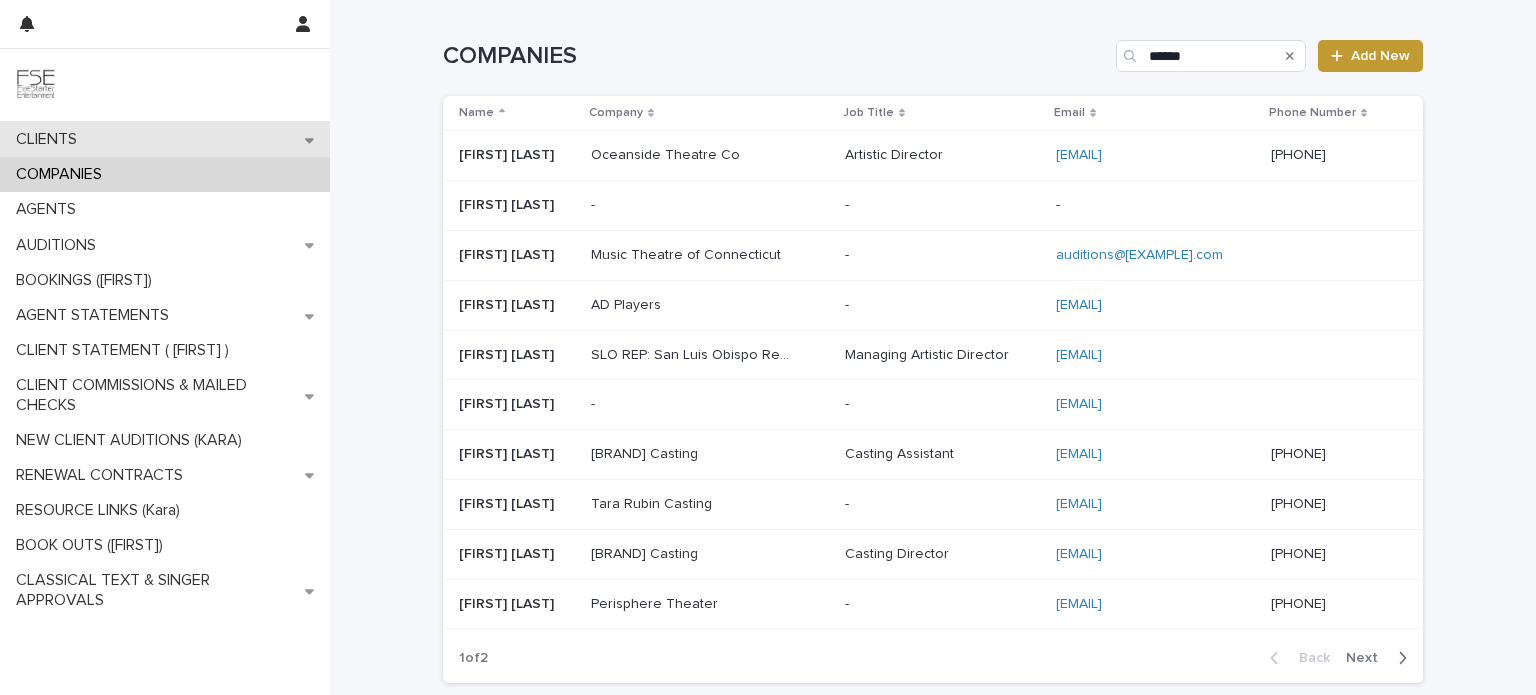 click on "CLIENTS" at bounding box center [165, 139] 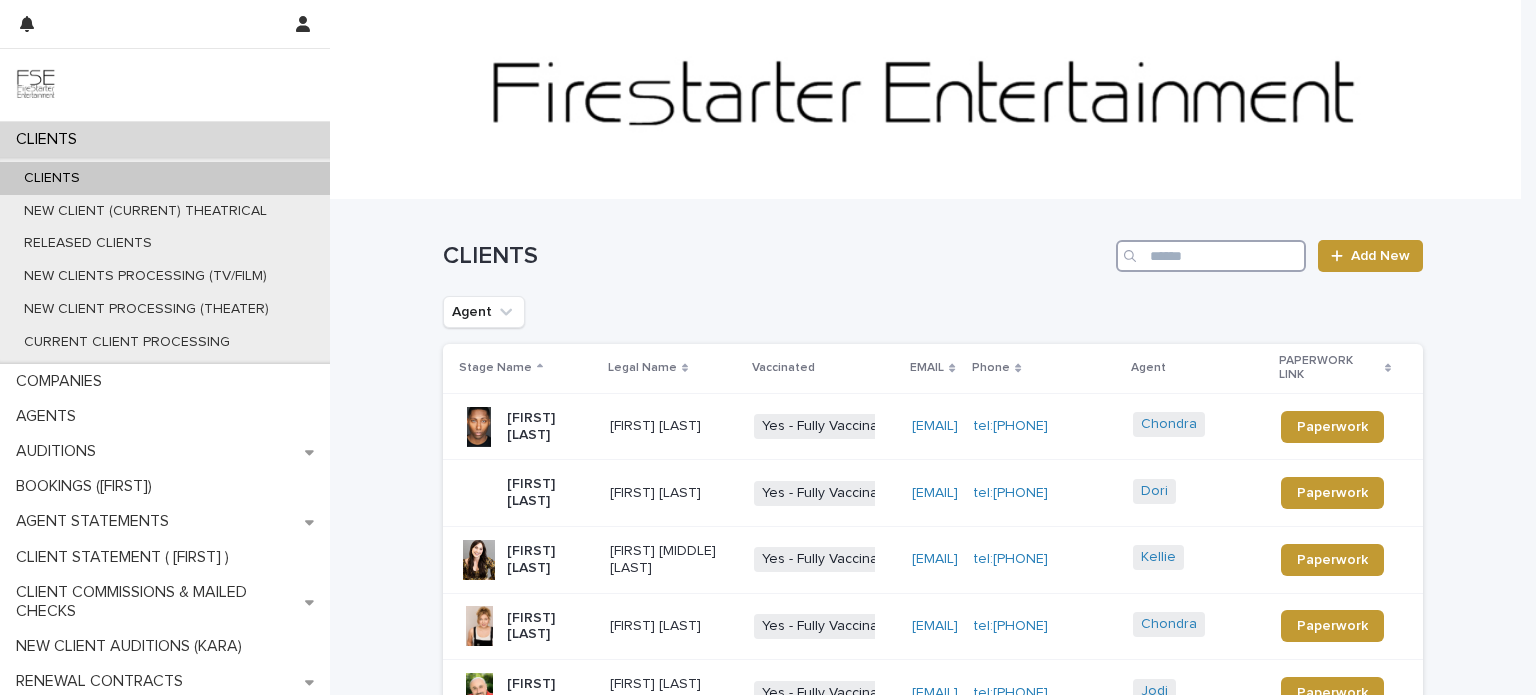 click at bounding box center (1211, 256) 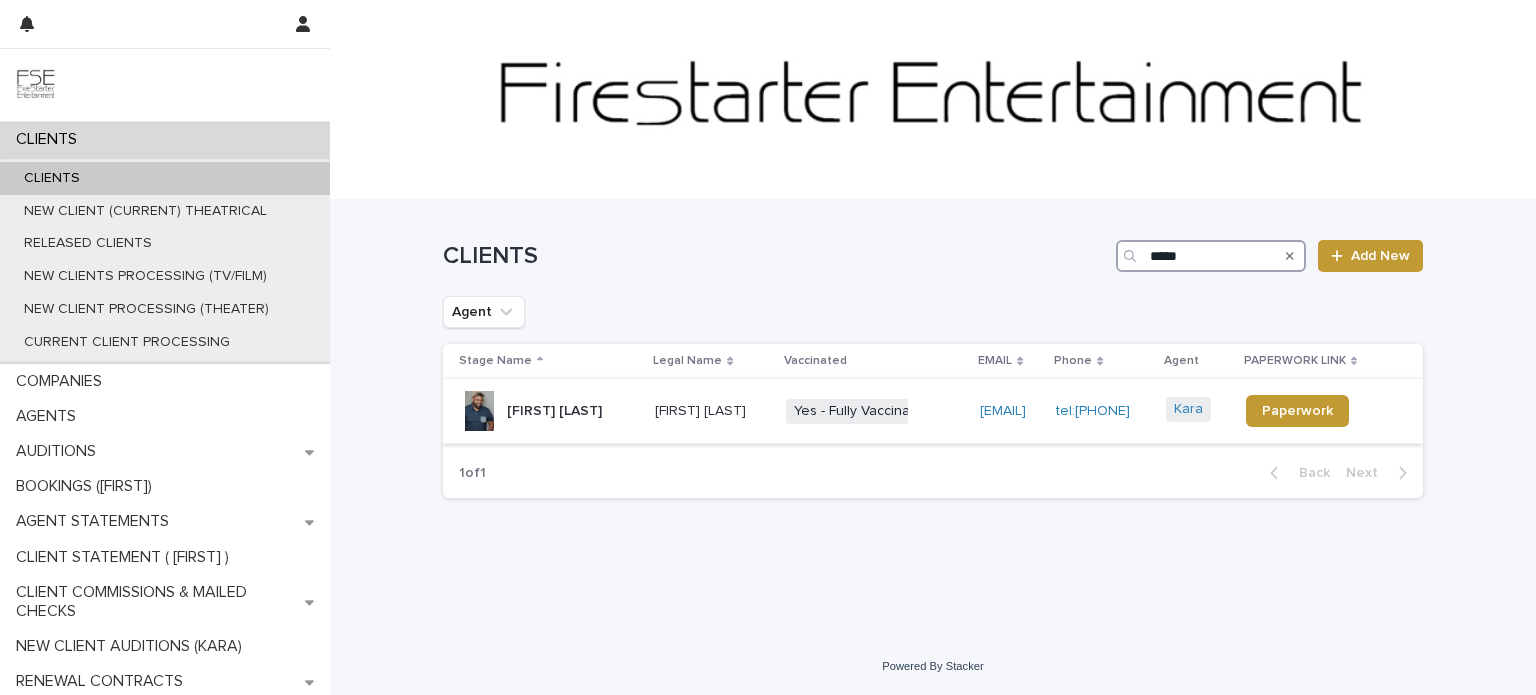 type on "*****" 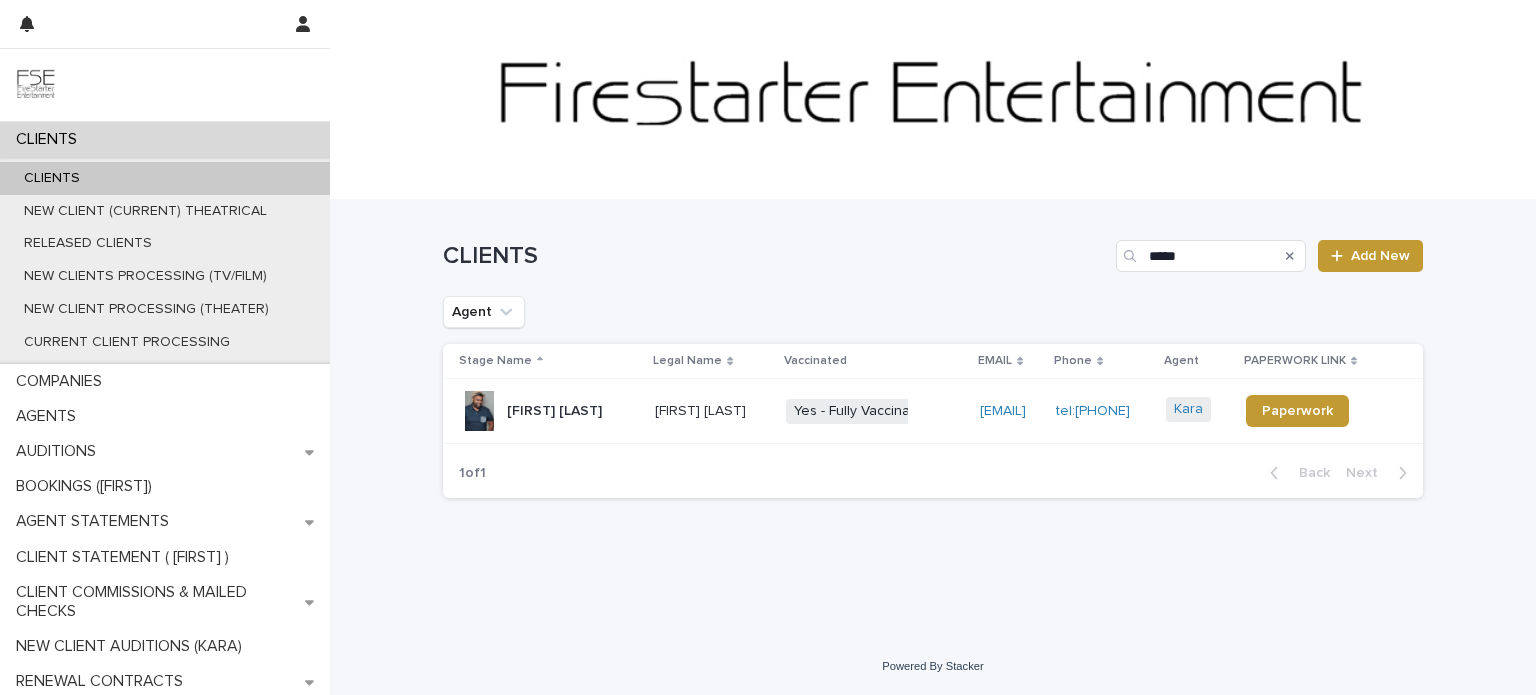click on "[FIRST] [LAST]" at bounding box center (712, 411) 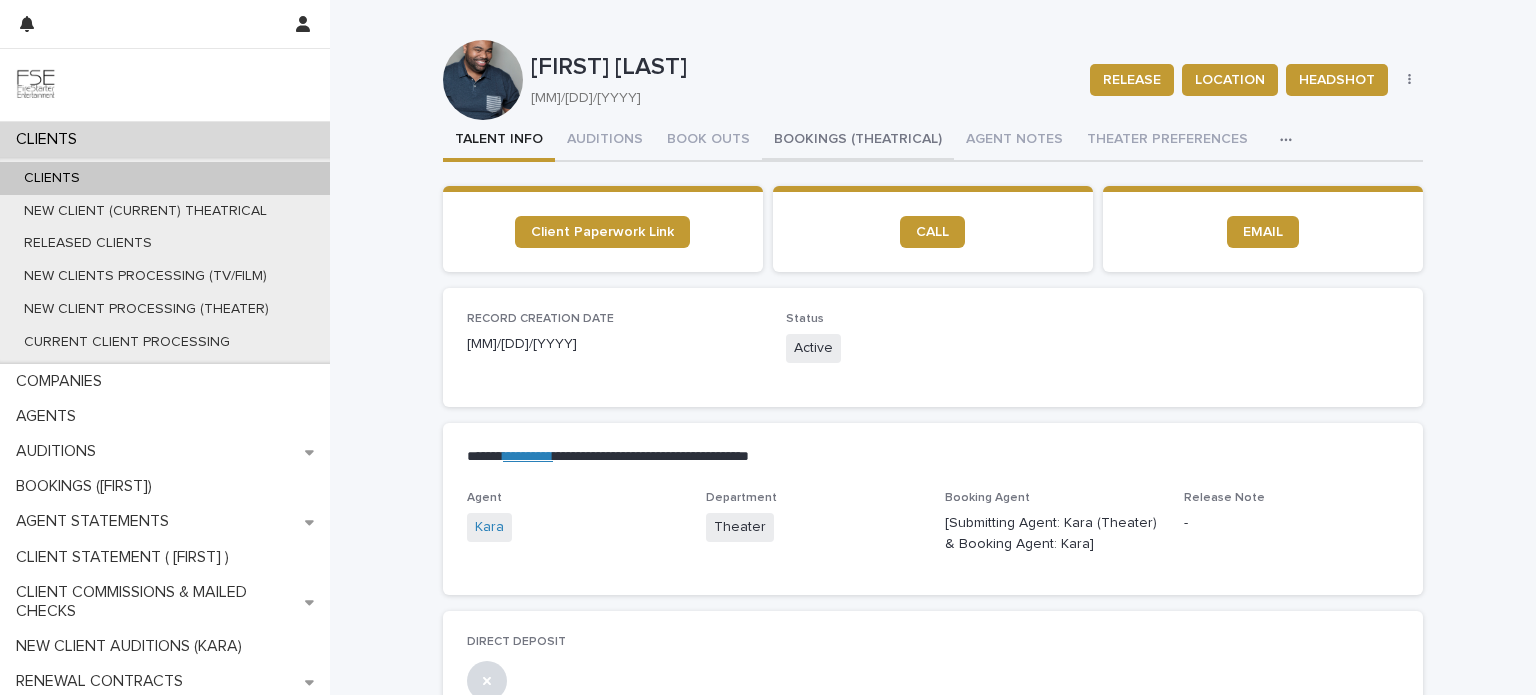click on "BOOKINGS (THEATRICAL)" at bounding box center (858, 141) 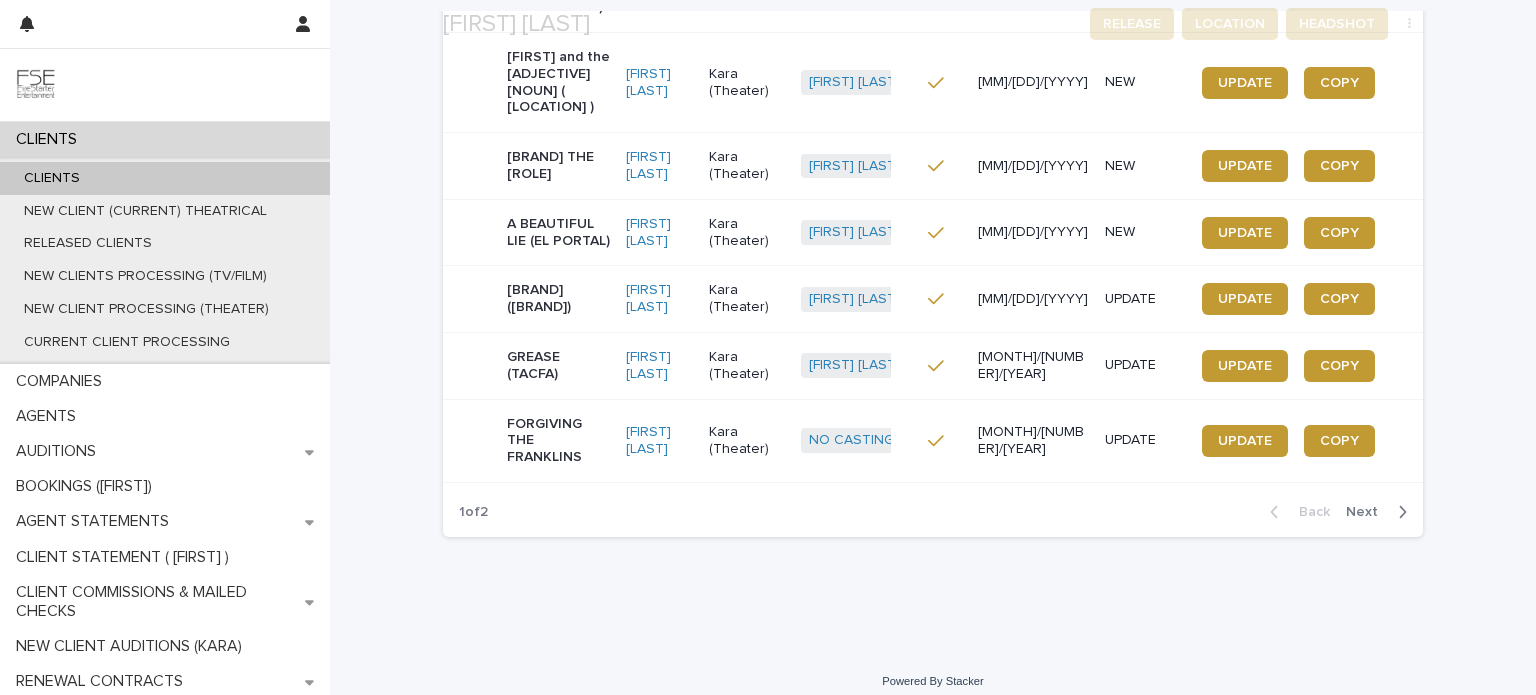 scroll, scrollTop: 715, scrollLeft: 0, axis: vertical 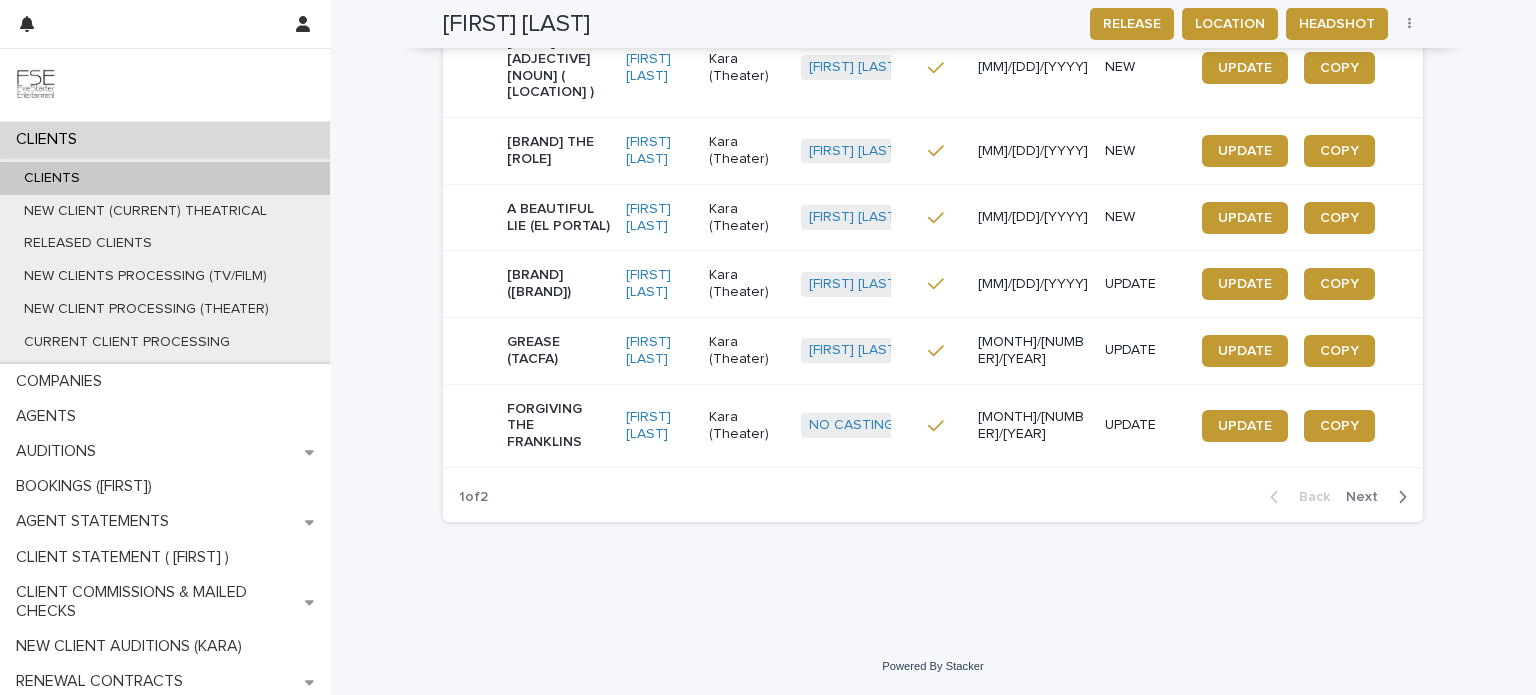 click on "Next" at bounding box center [1368, 497] 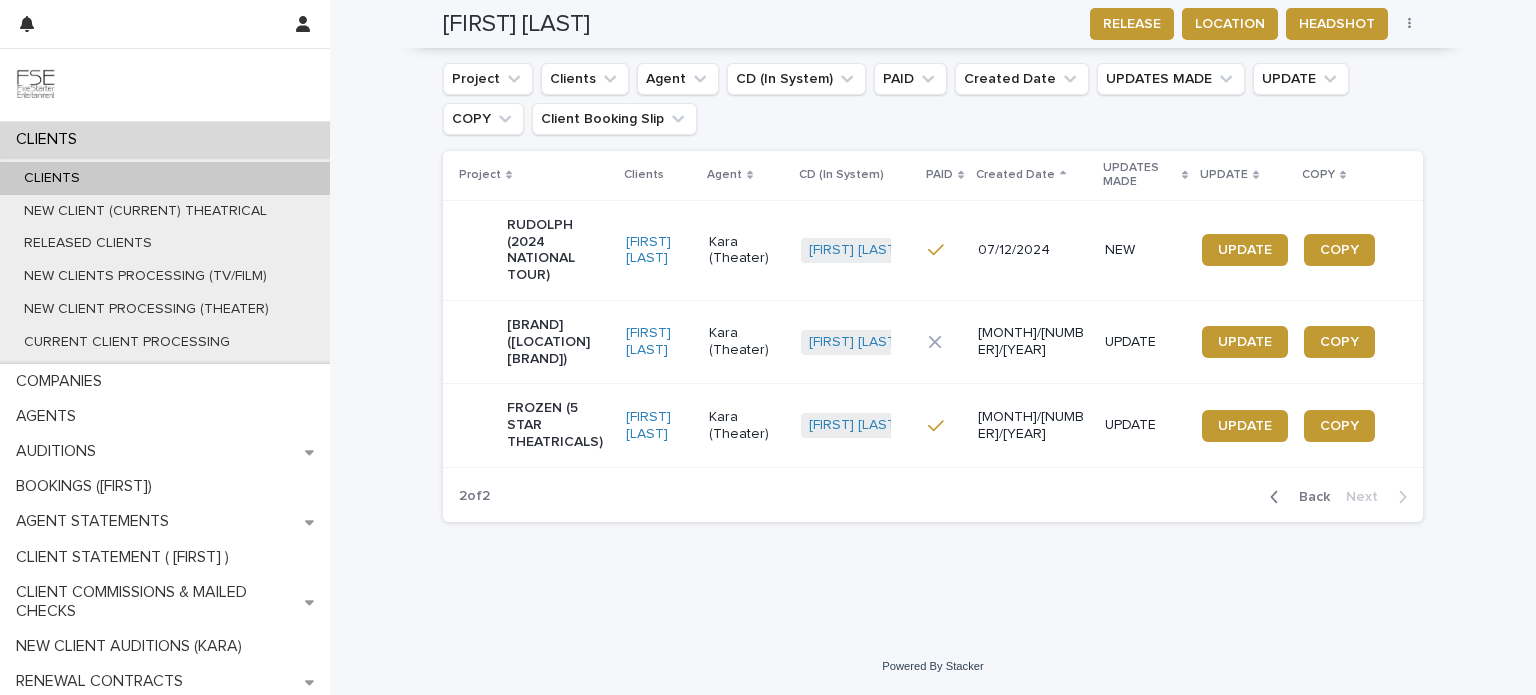 scroll, scrollTop: 200, scrollLeft: 0, axis: vertical 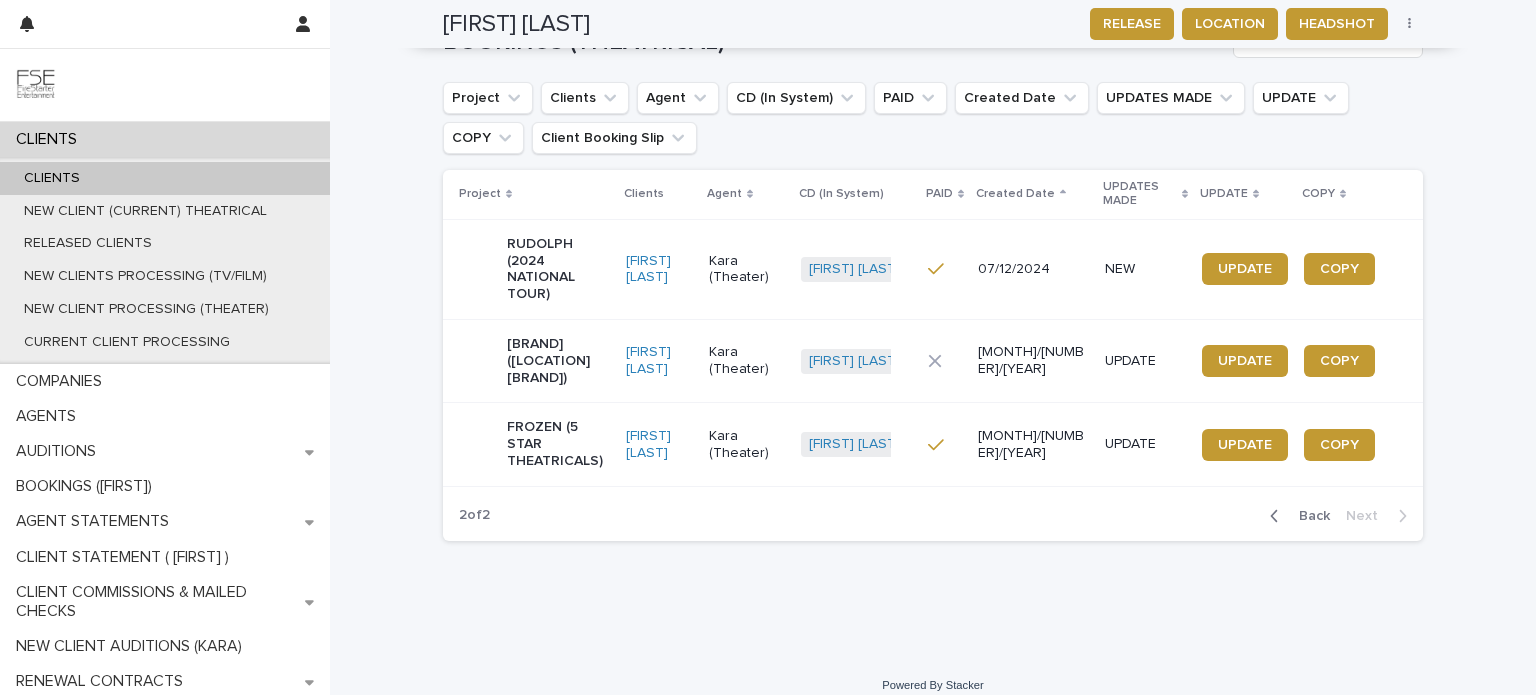 click on "[FIRST] [LAST]" at bounding box center [659, 360] 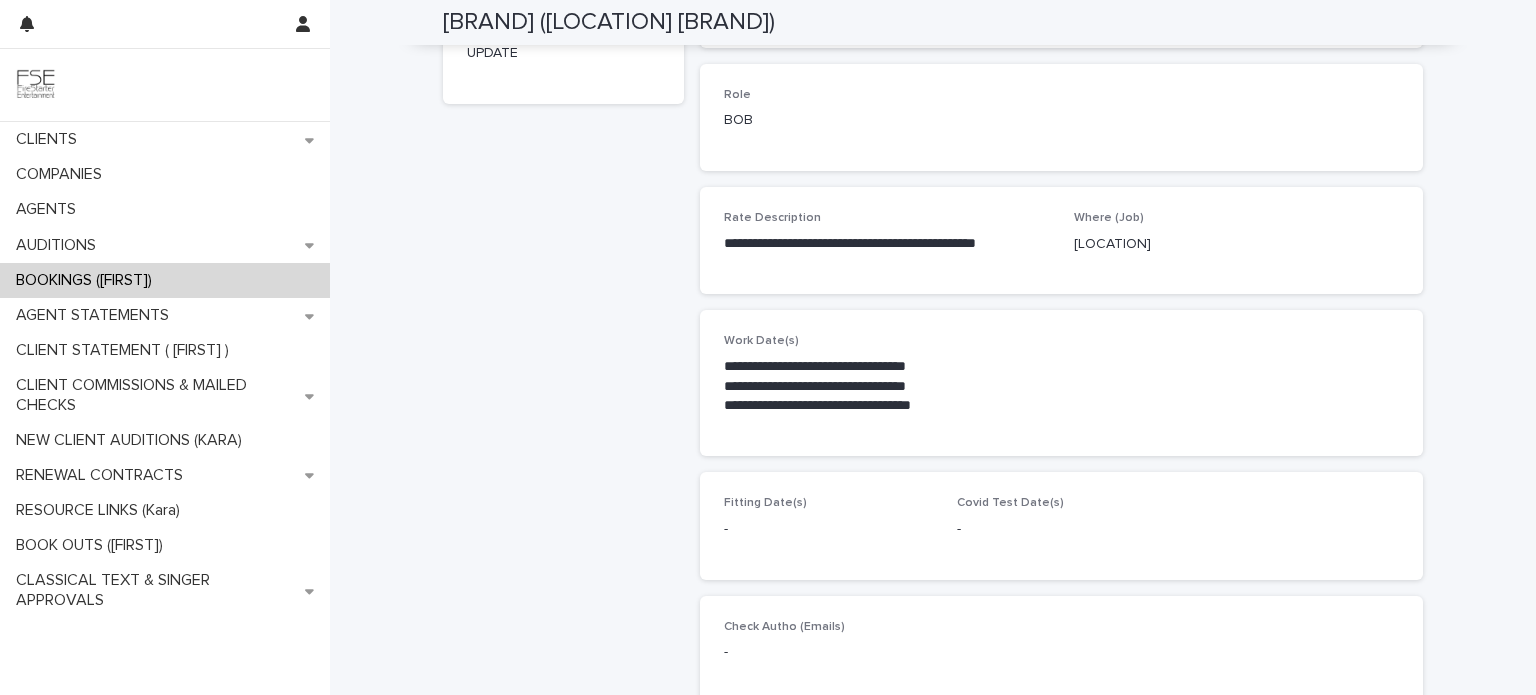 scroll, scrollTop: 0, scrollLeft: 0, axis: both 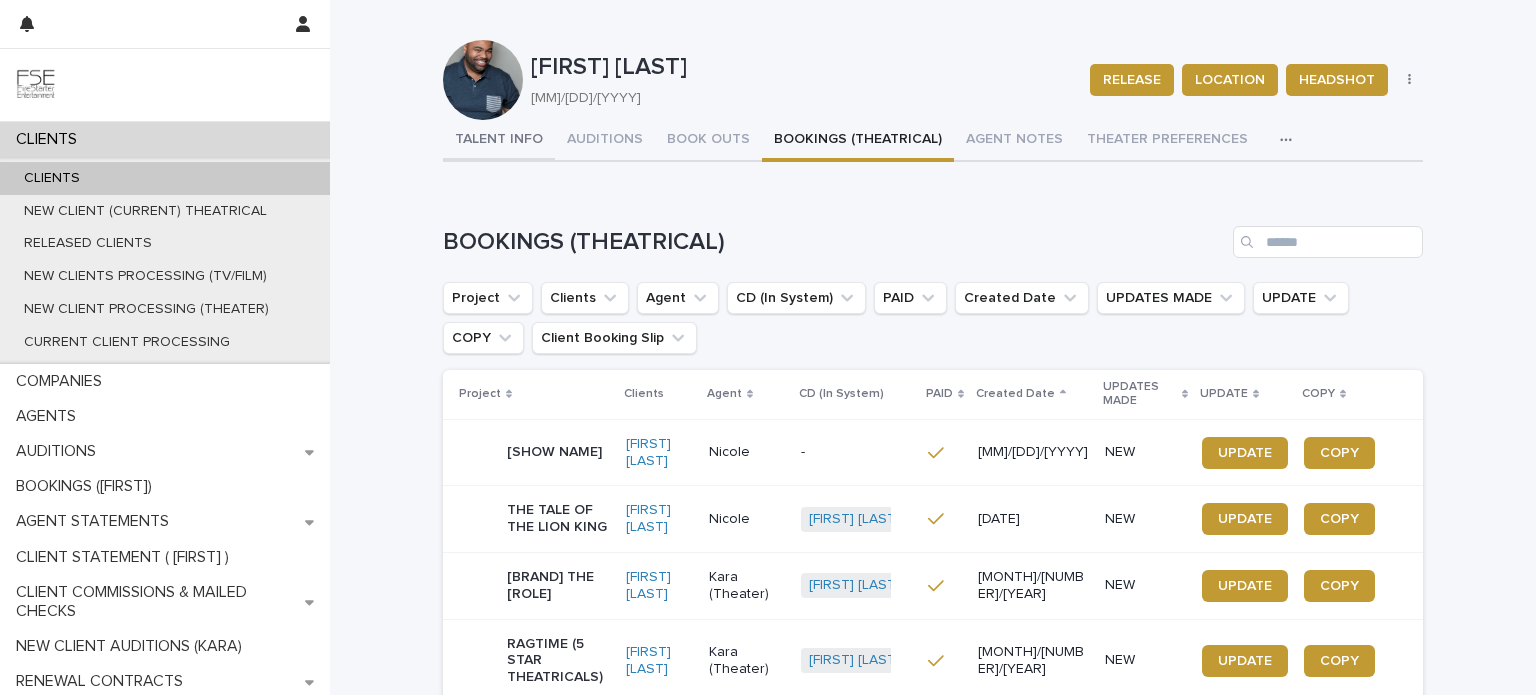click on "TALENT INFO" at bounding box center [499, 141] 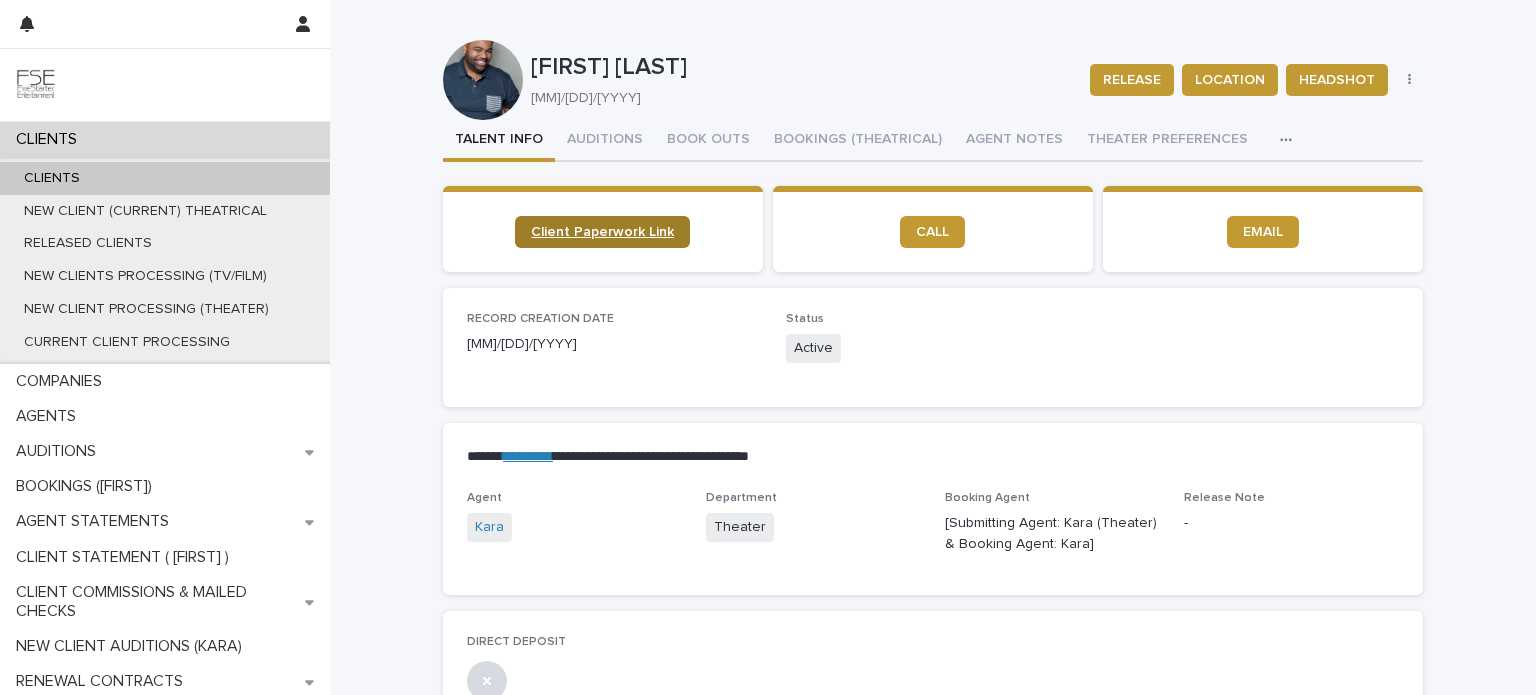 click on "Client Paperwork Link" at bounding box center [602, 232] 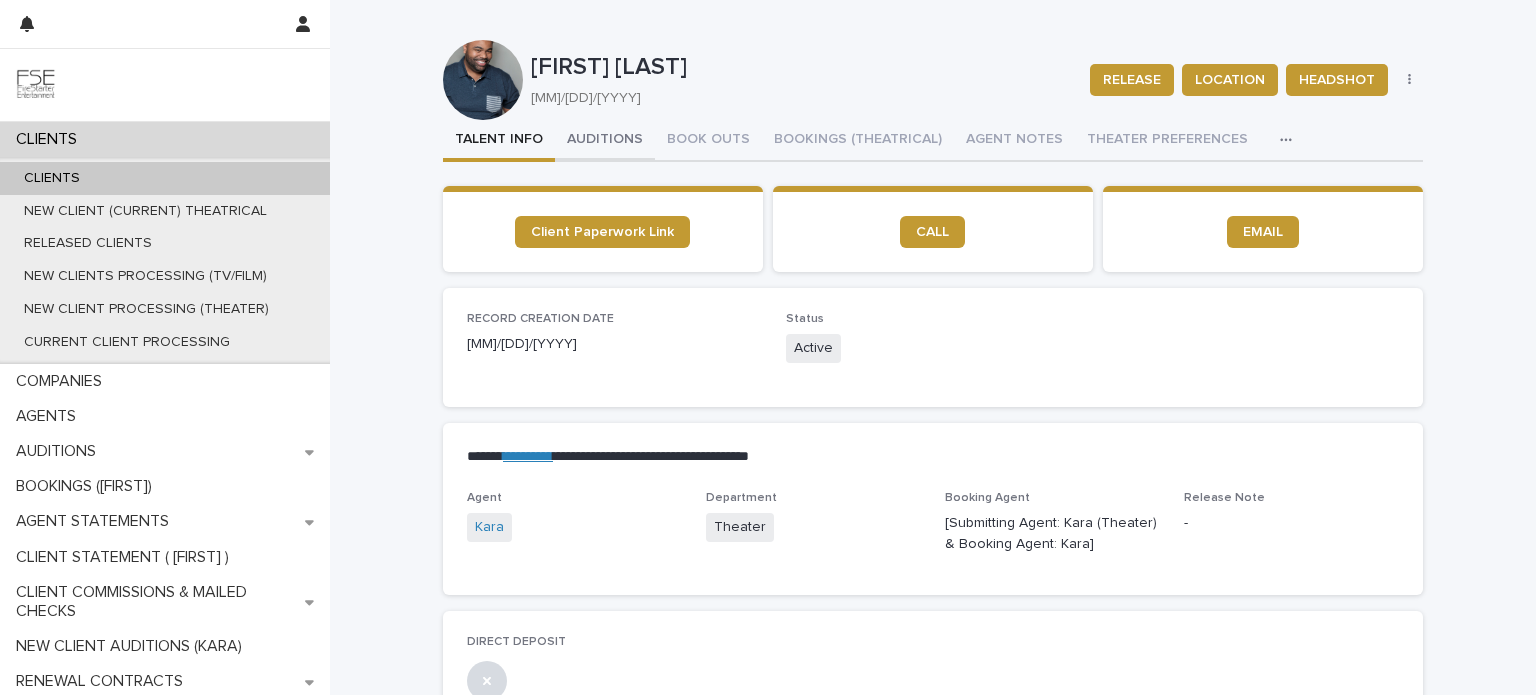 click on "AUDITIONS" at bounding box center [605, 141] 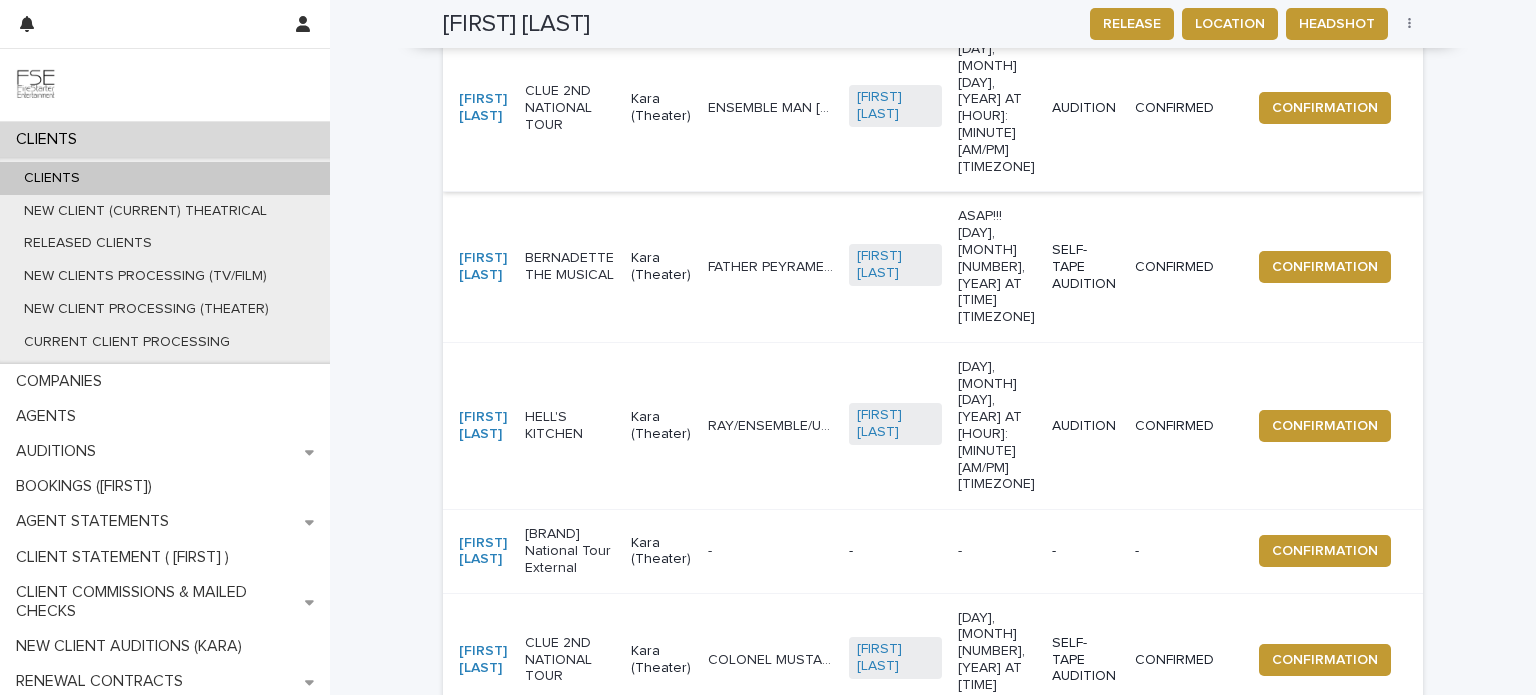 scroll, scrollTop: 1171, scrollLeft: 0, axis: vertical 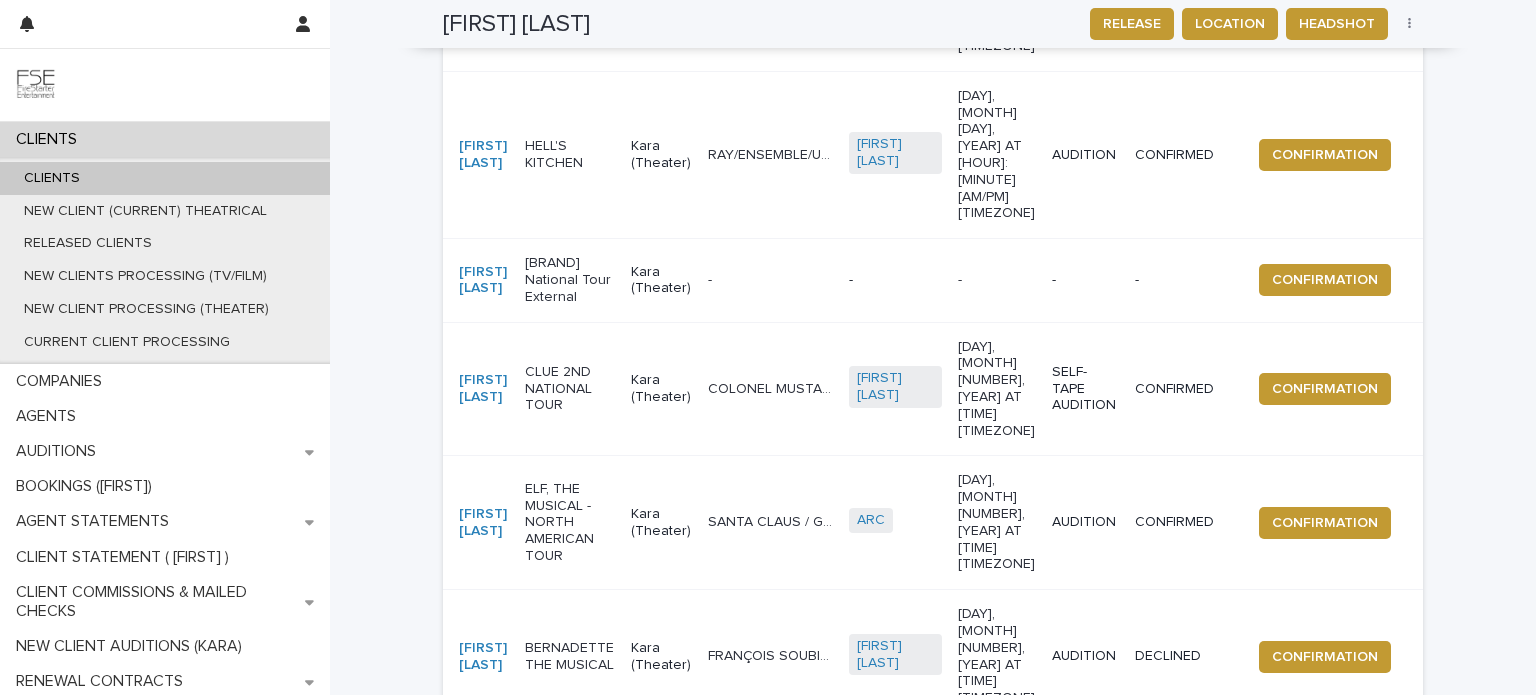 click on "Next" at bounding box center [1368, 920] 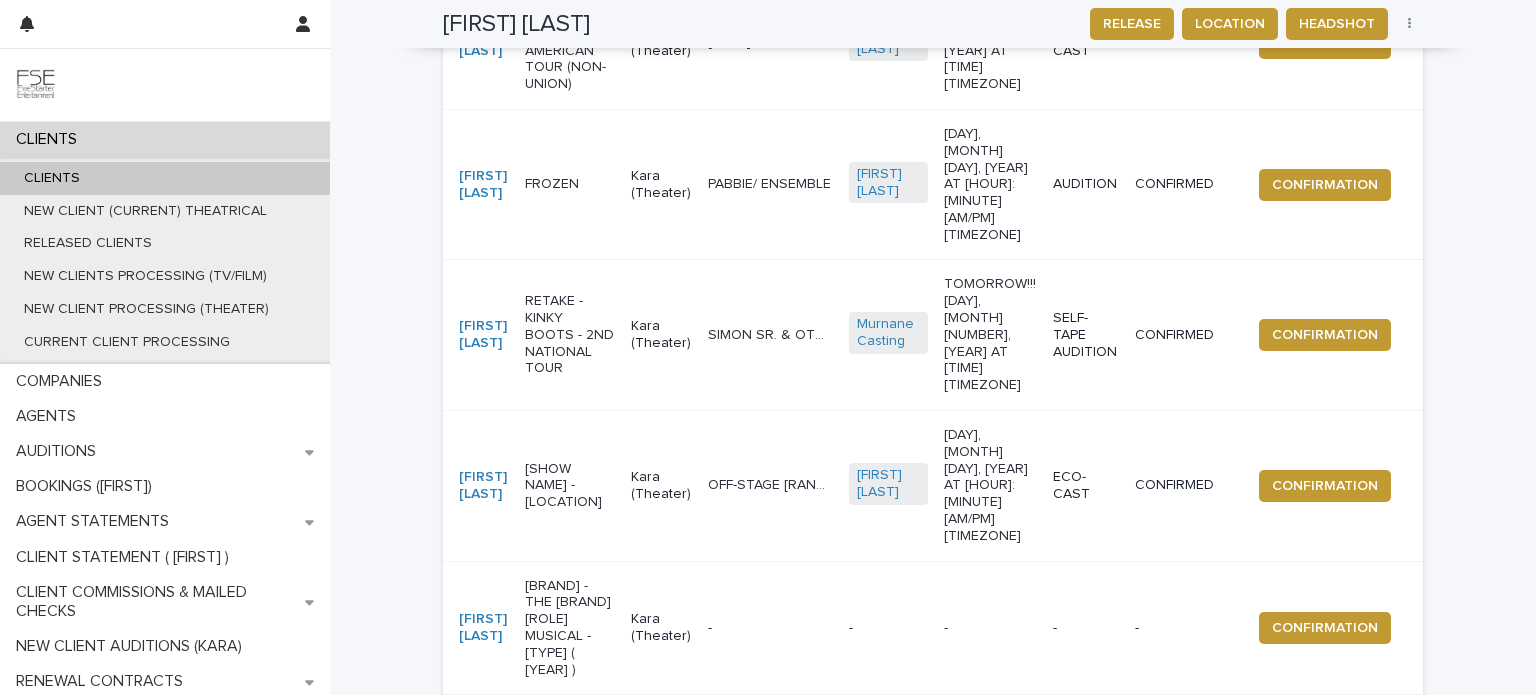 scroll, scrollTop: 1149, scrollLeft: 0, axis: vertical 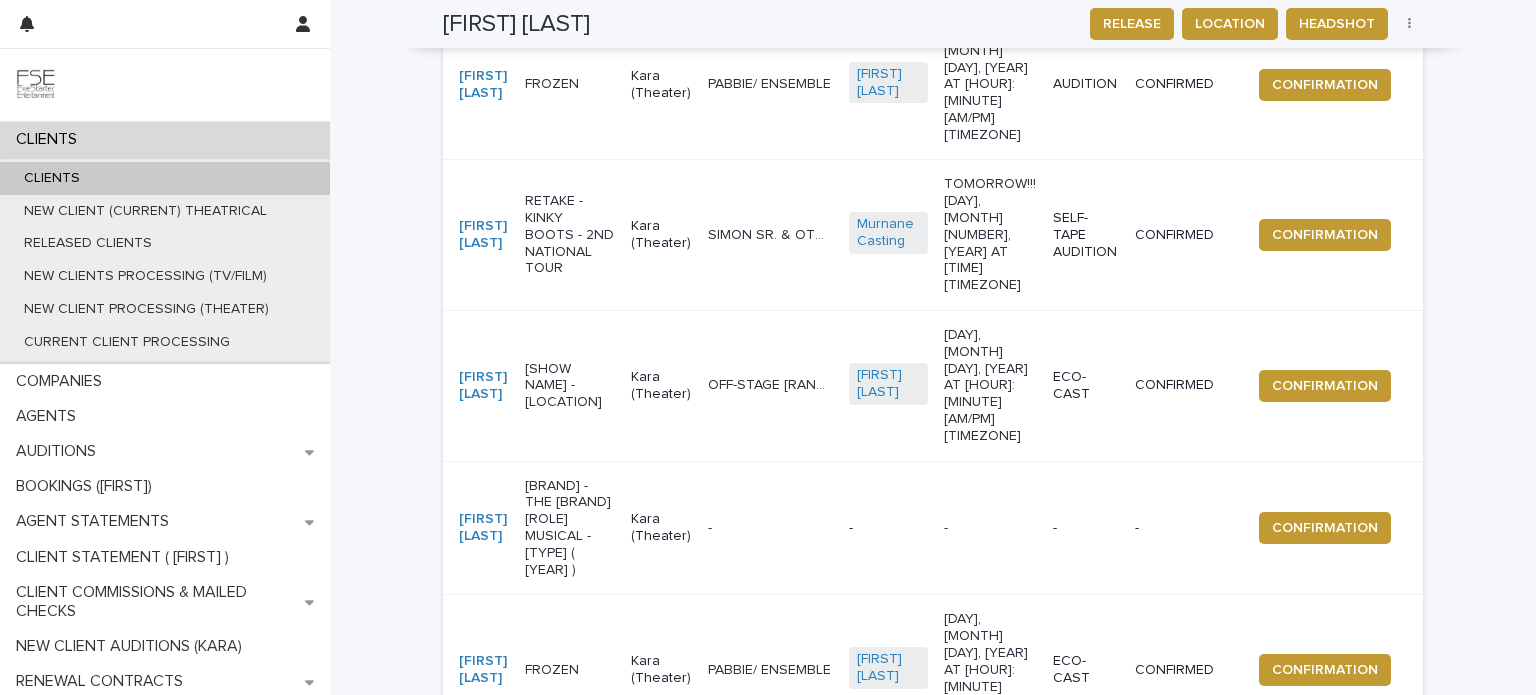 click on "Next" at bounding box center [1368, 909] 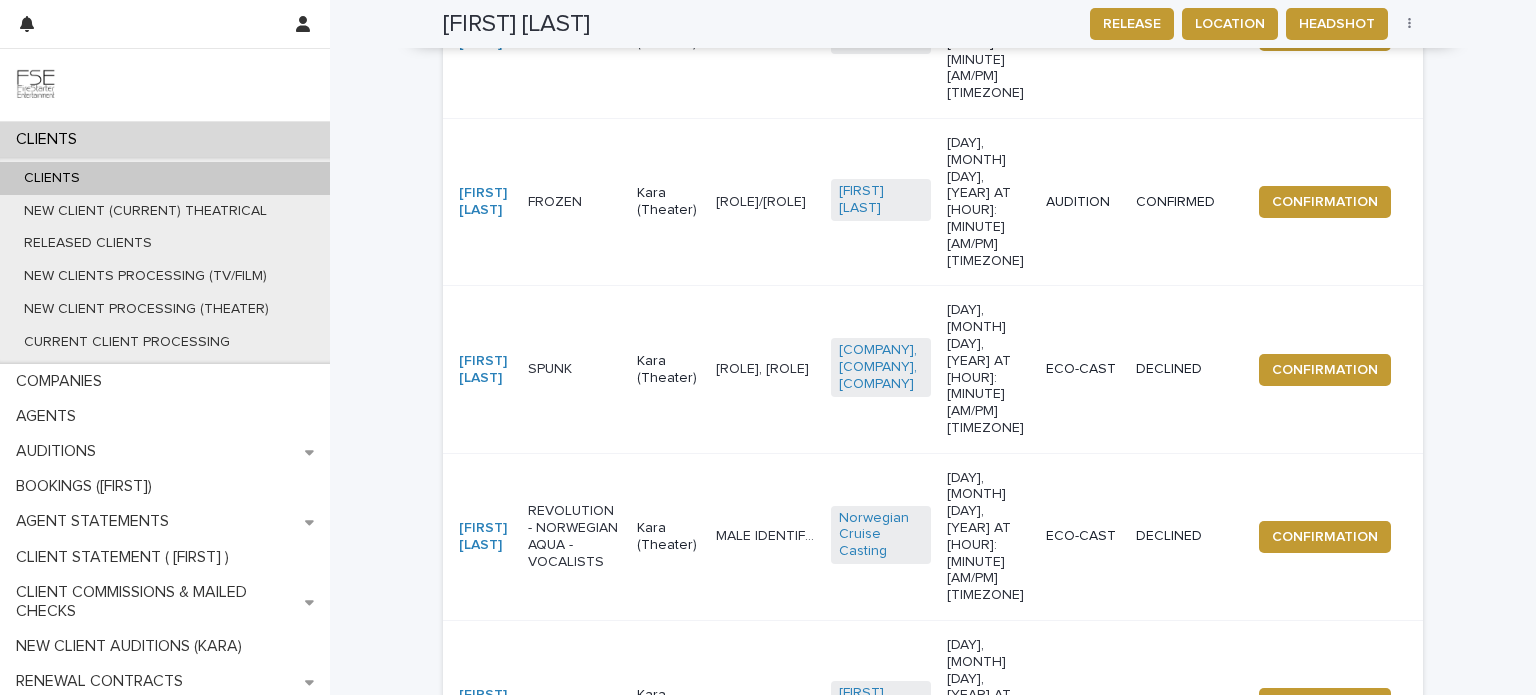 scroll, scrollTop: 1137, scrollLeft: 0, axis: vertical 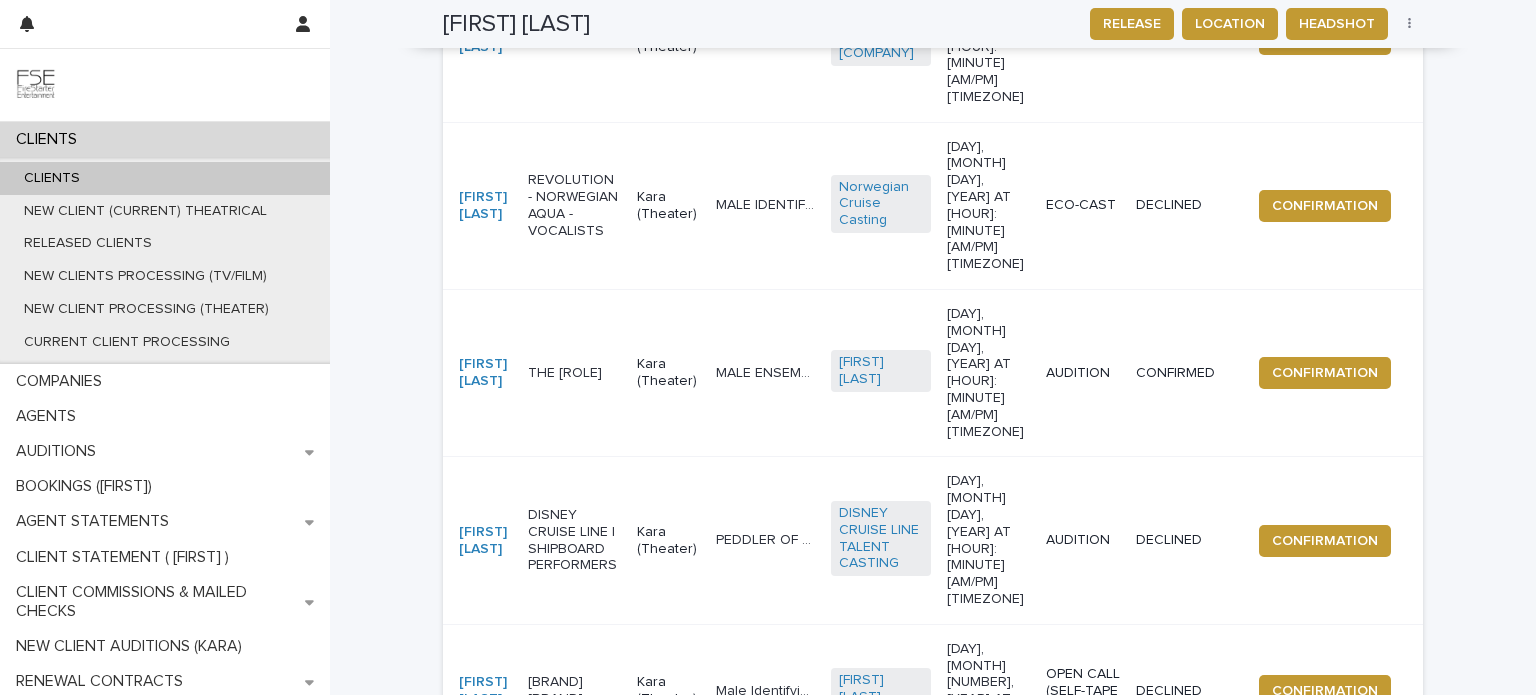 click on "Next" at bounding box center (1368, 1055) 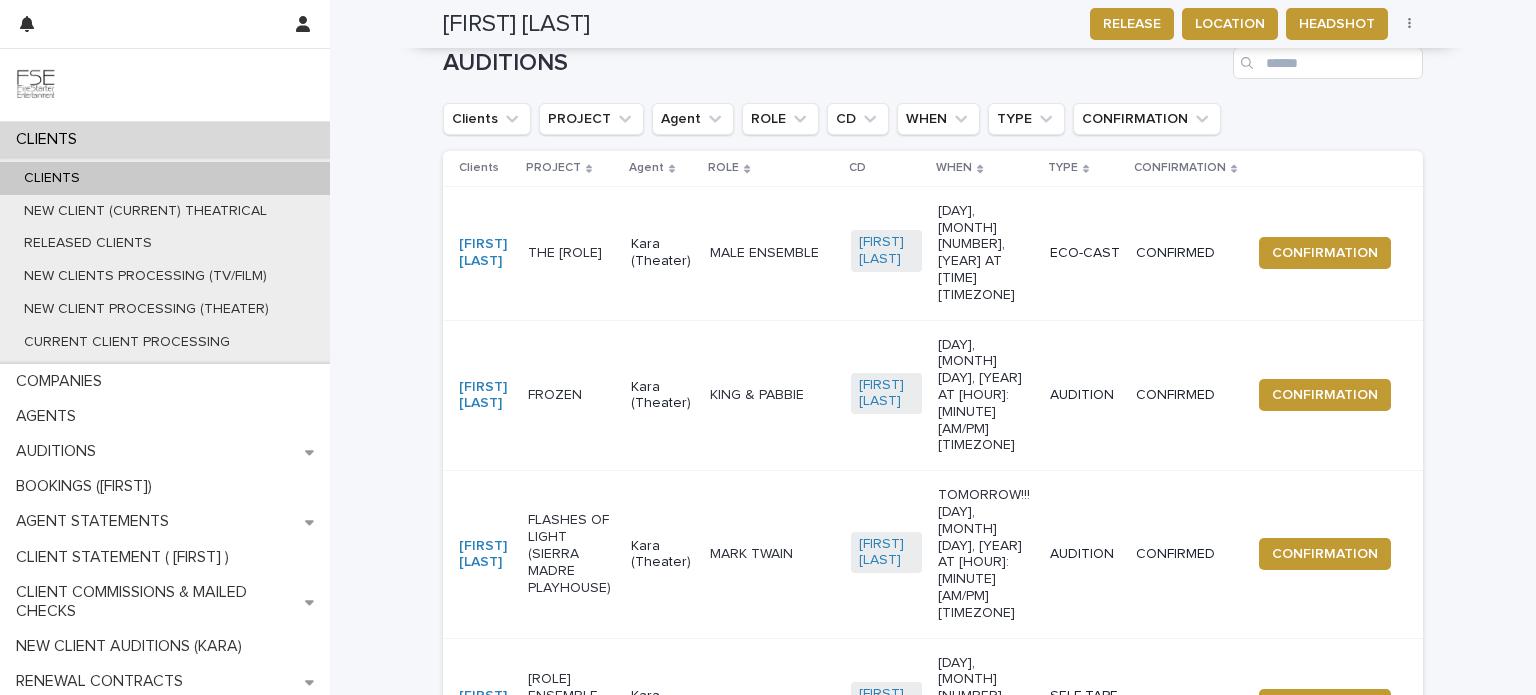 scroll, scrollTop: 1188, scrollLeft: 0, axis: vertical 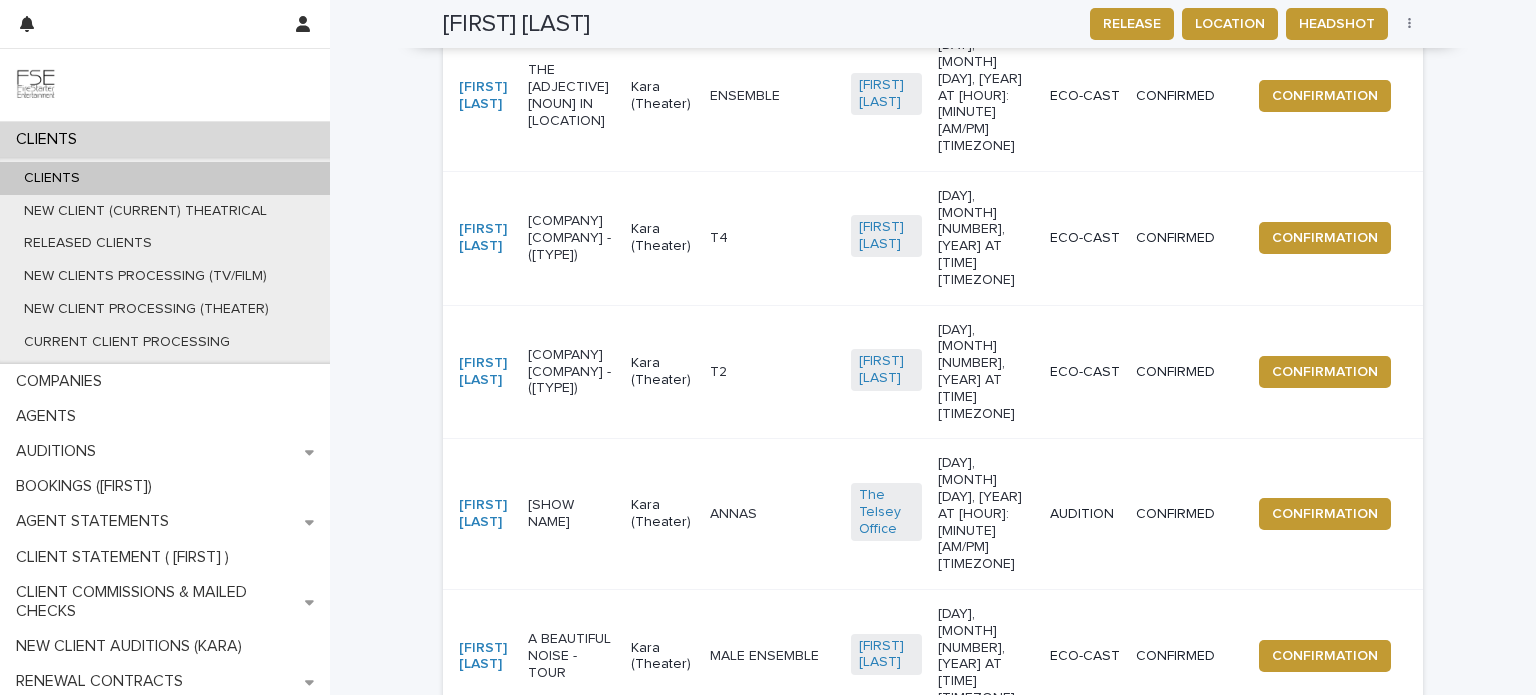 click on "Next" at bounding box center (1368, 903) 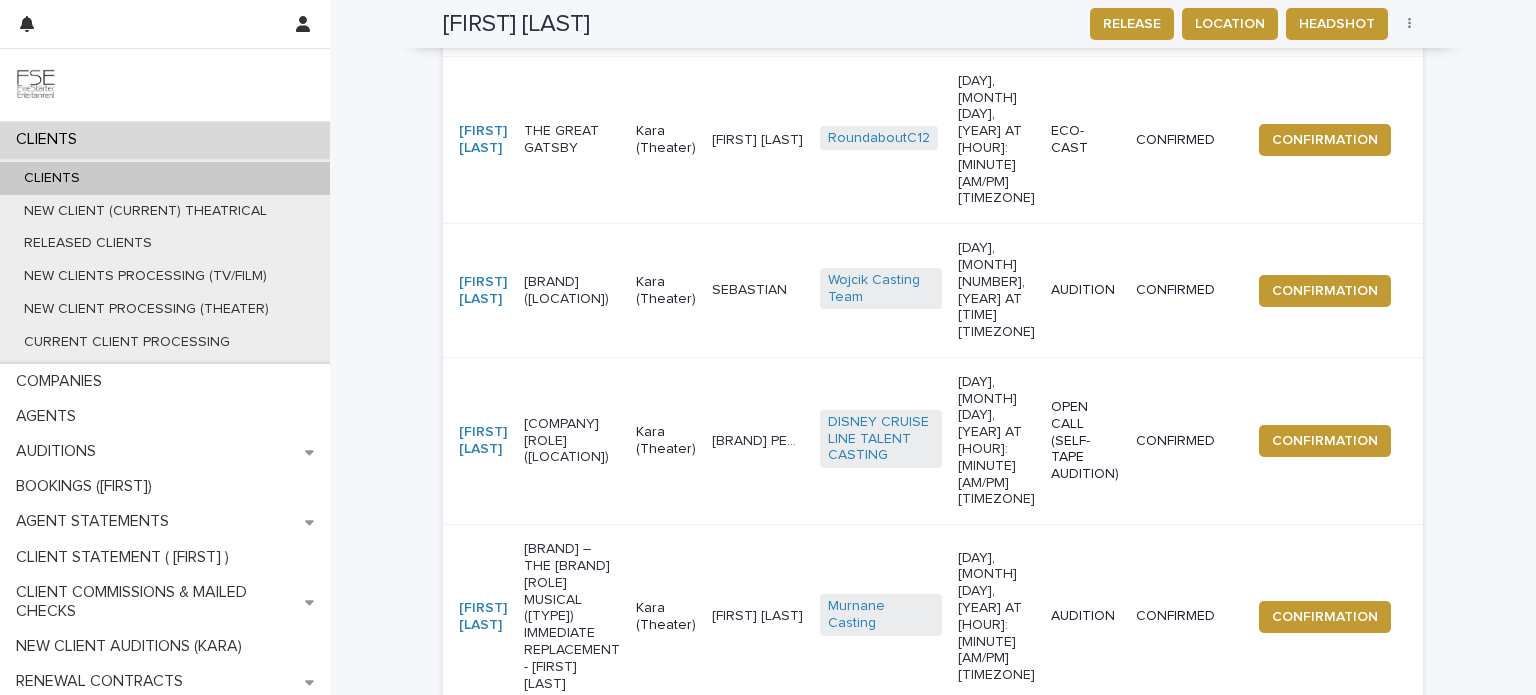 scroll, scrollTop: 1372, scrollLeft: 0, axis: vertical 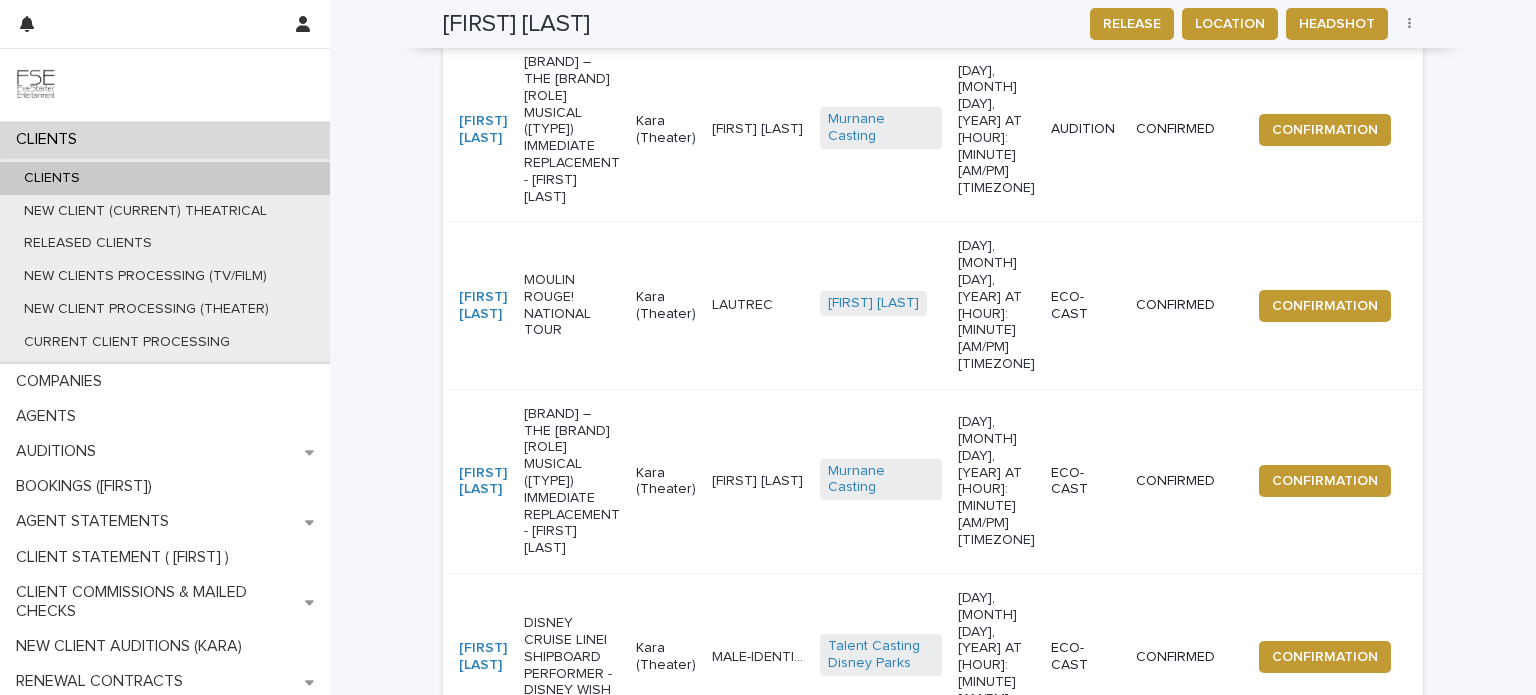 click on "Next" at bounding box center [1368, 938] 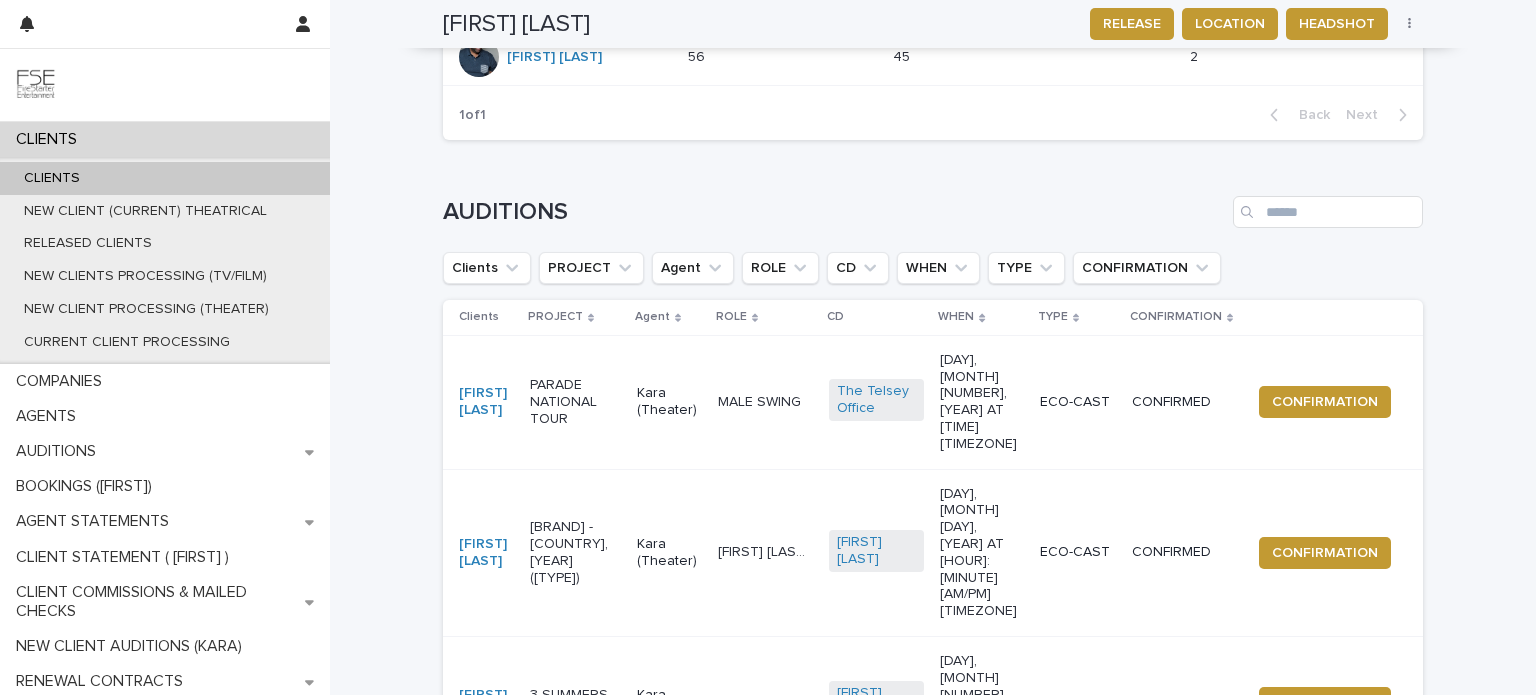 scroll, scrollTop: 1188, scrollLeft: 0, axis: vertical 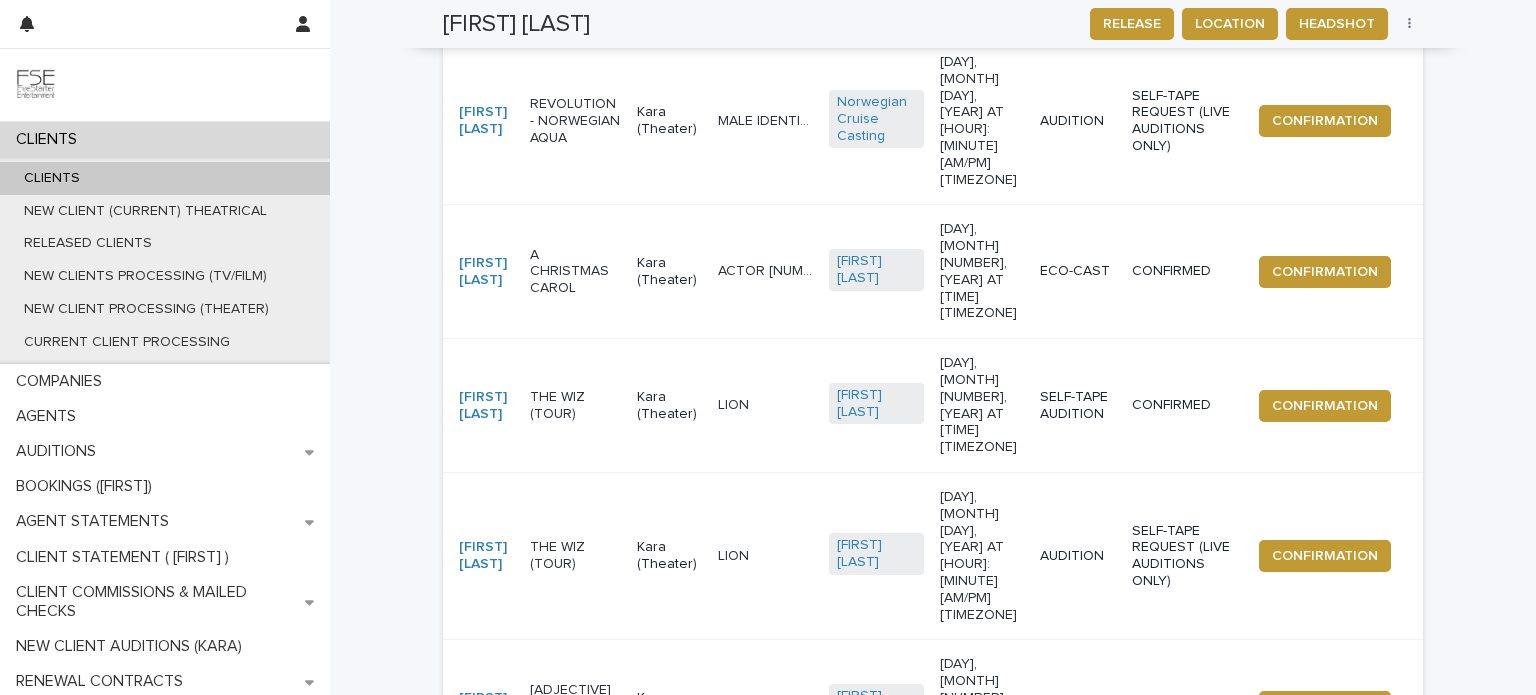 click on "Next" at bounding box center [1368, 971] 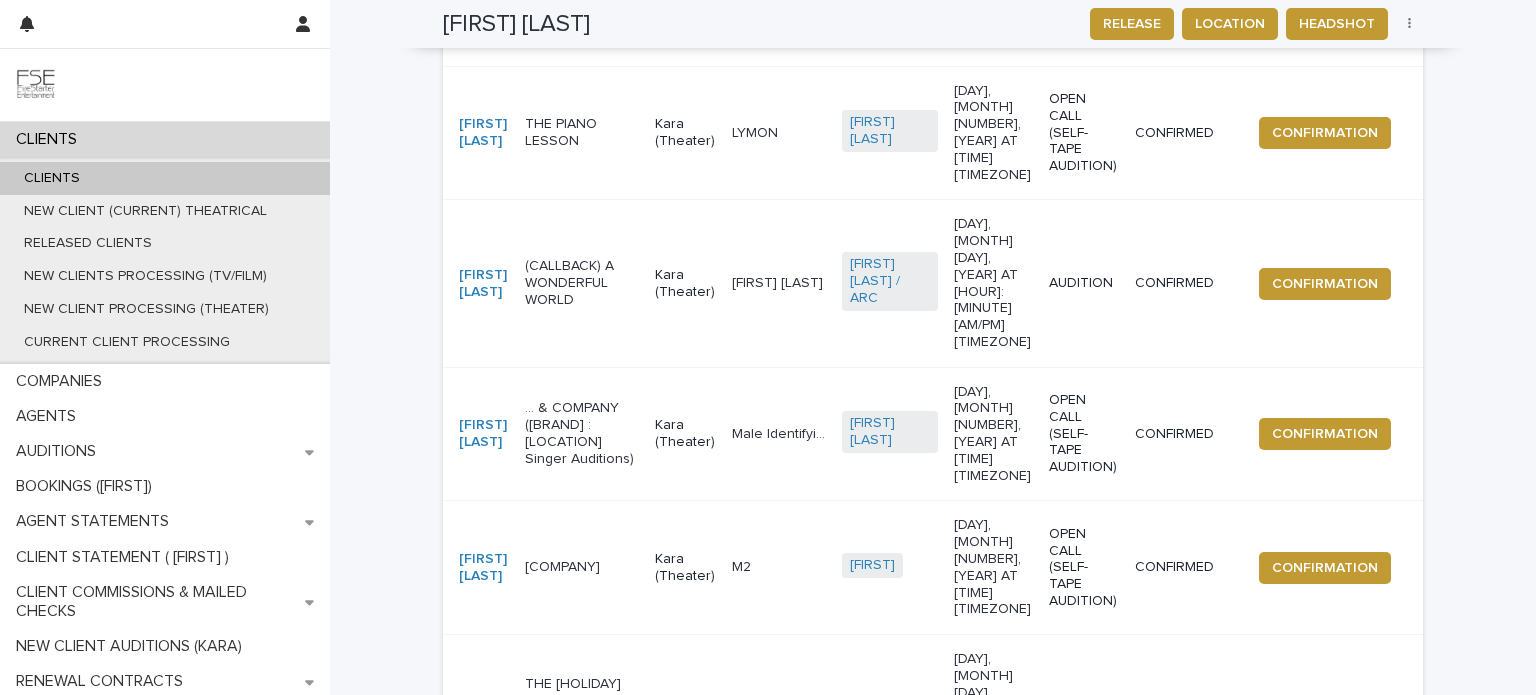 scroll, scrollTop: 1171, scrollLeft: 0, axis: vertical 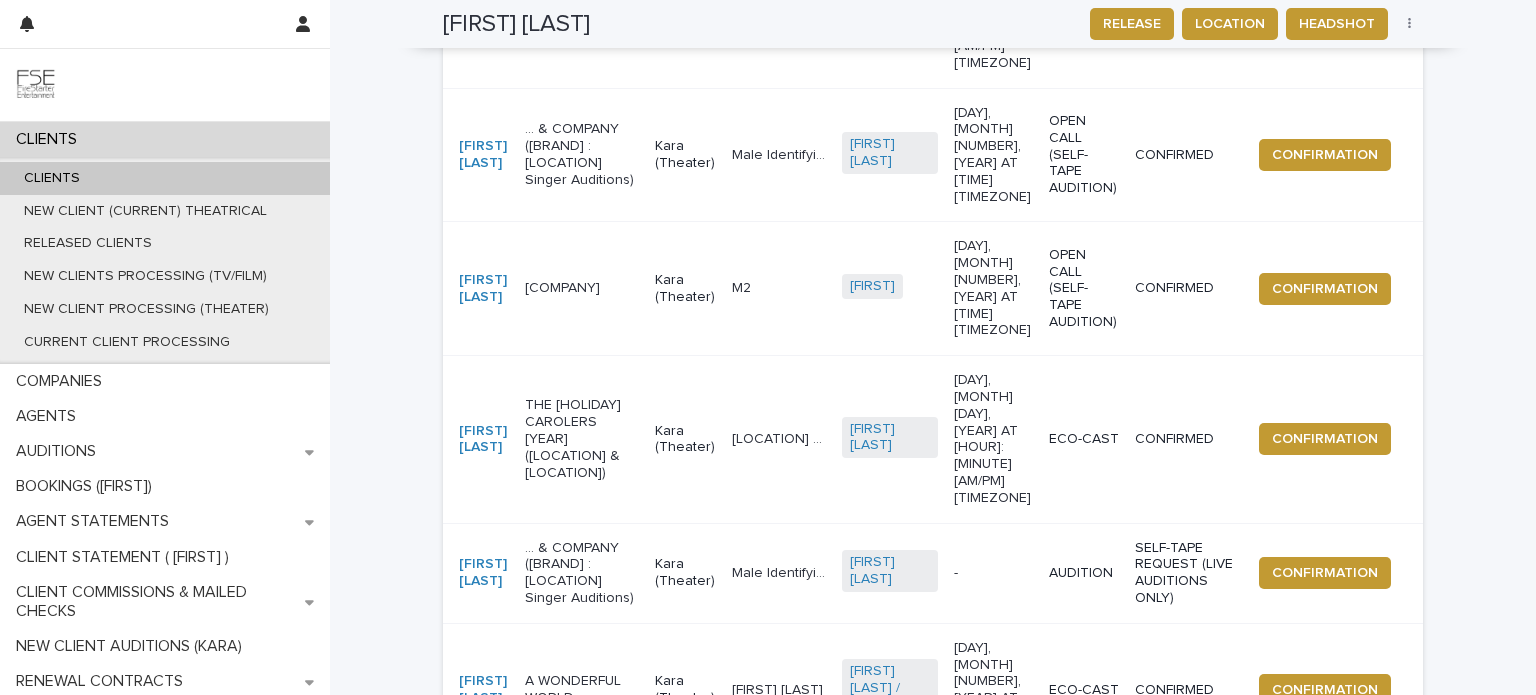 click on "Next" at bounding box center (1368, 954) 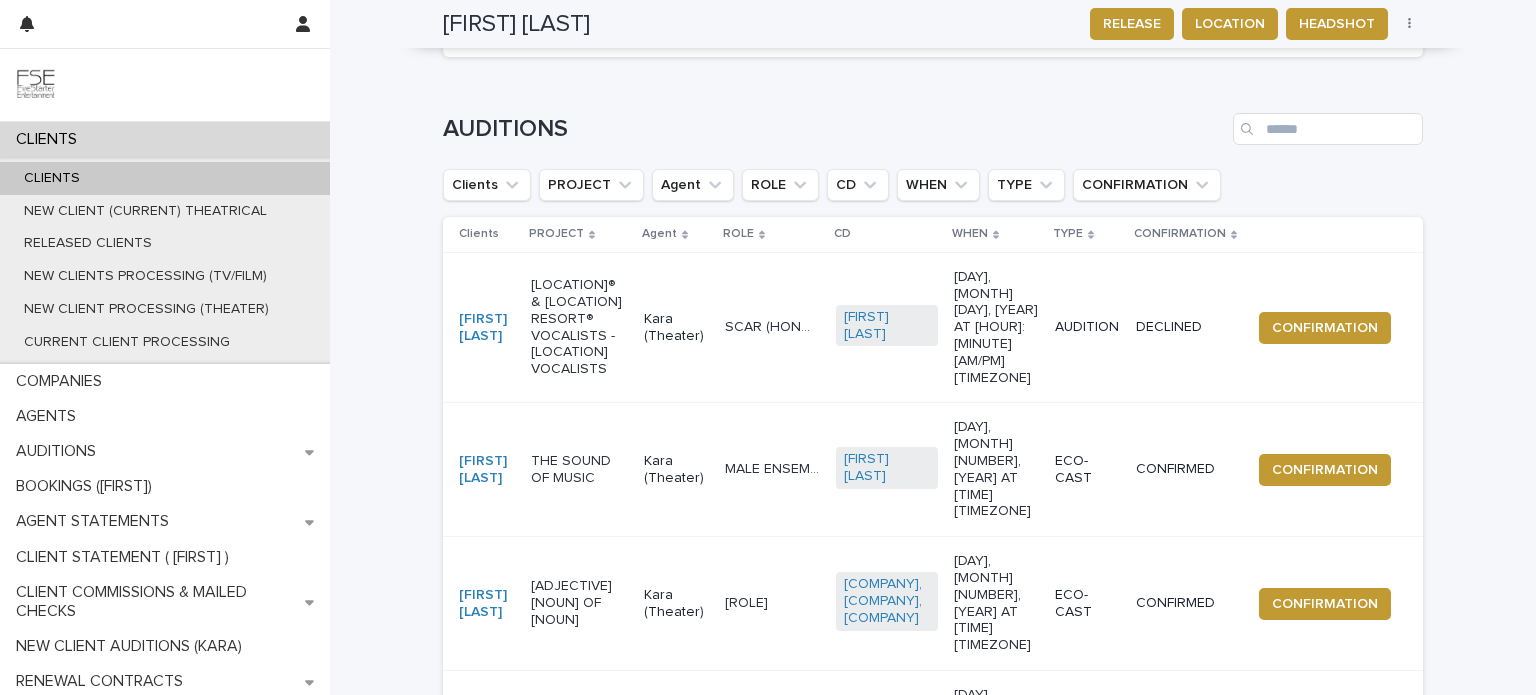 scroll, scrollTop: 1221, scrollLeft: 0, axis: vertical 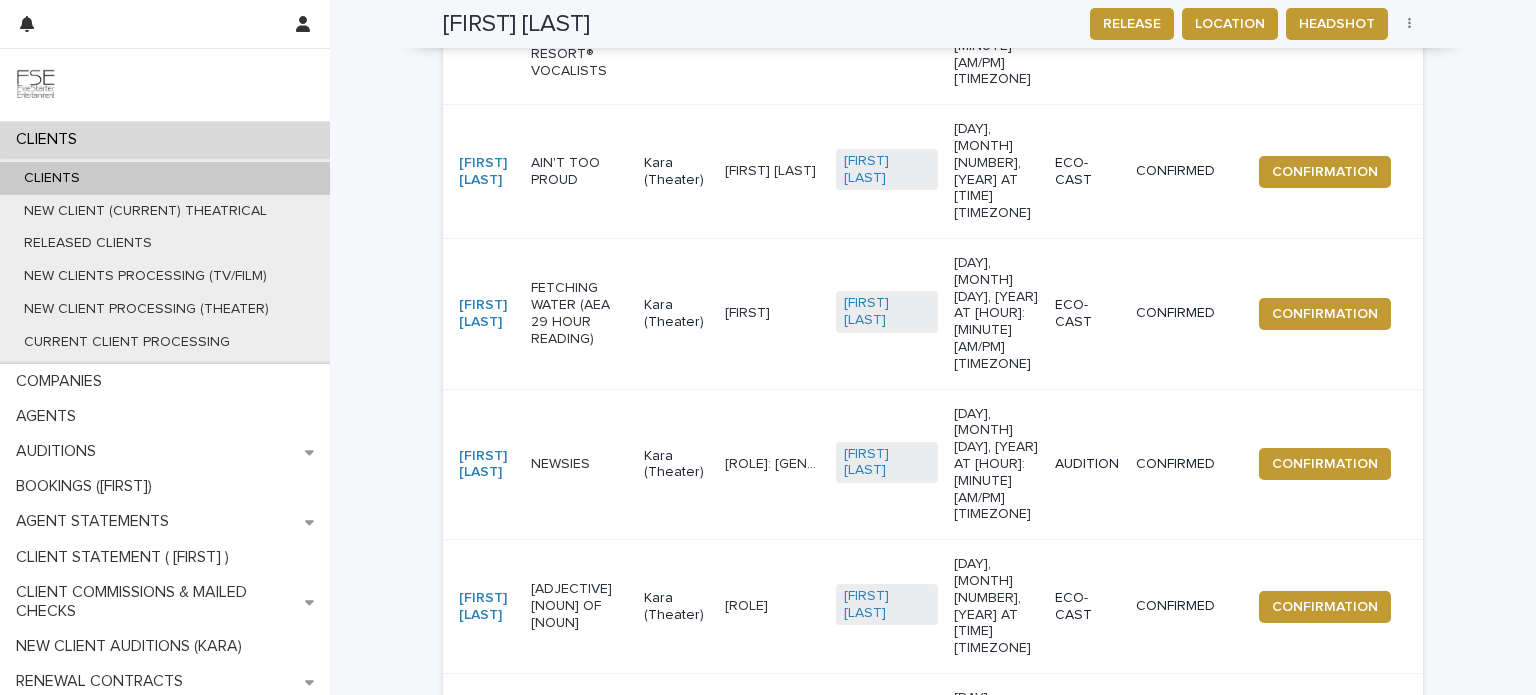 click on "Next" at bounding box center (1368, 837) 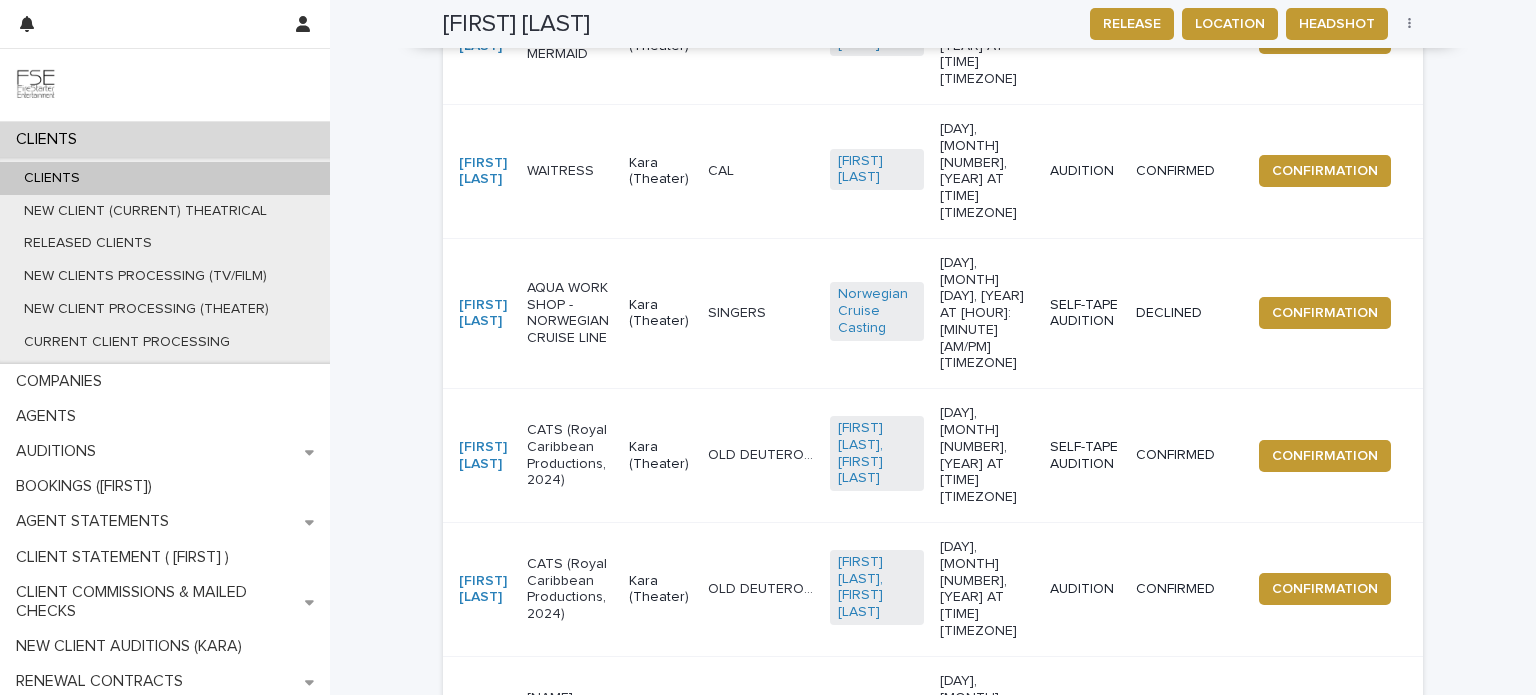 scroll, scrollTop: 1137, scrollLeft: 0, axis: vertical 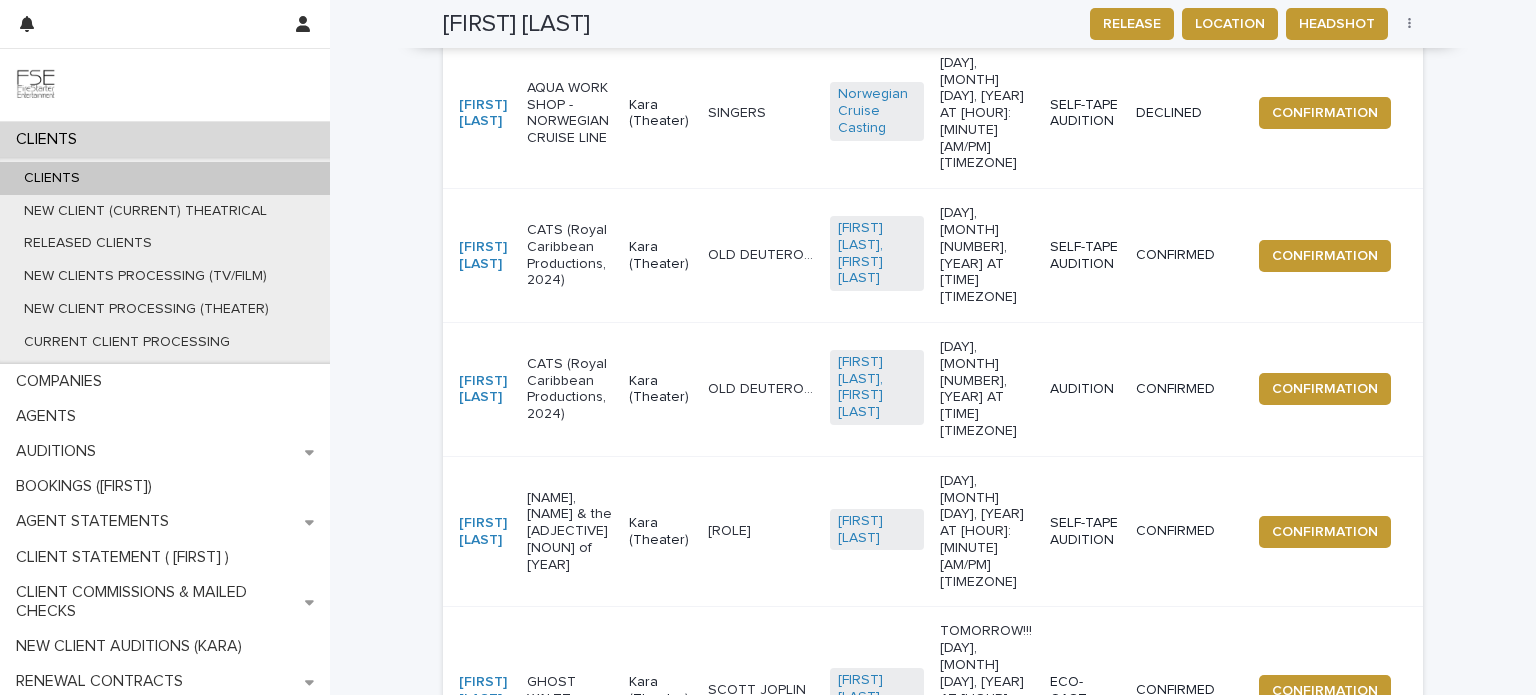 click on "Next" at bounding box center [1368, 954] 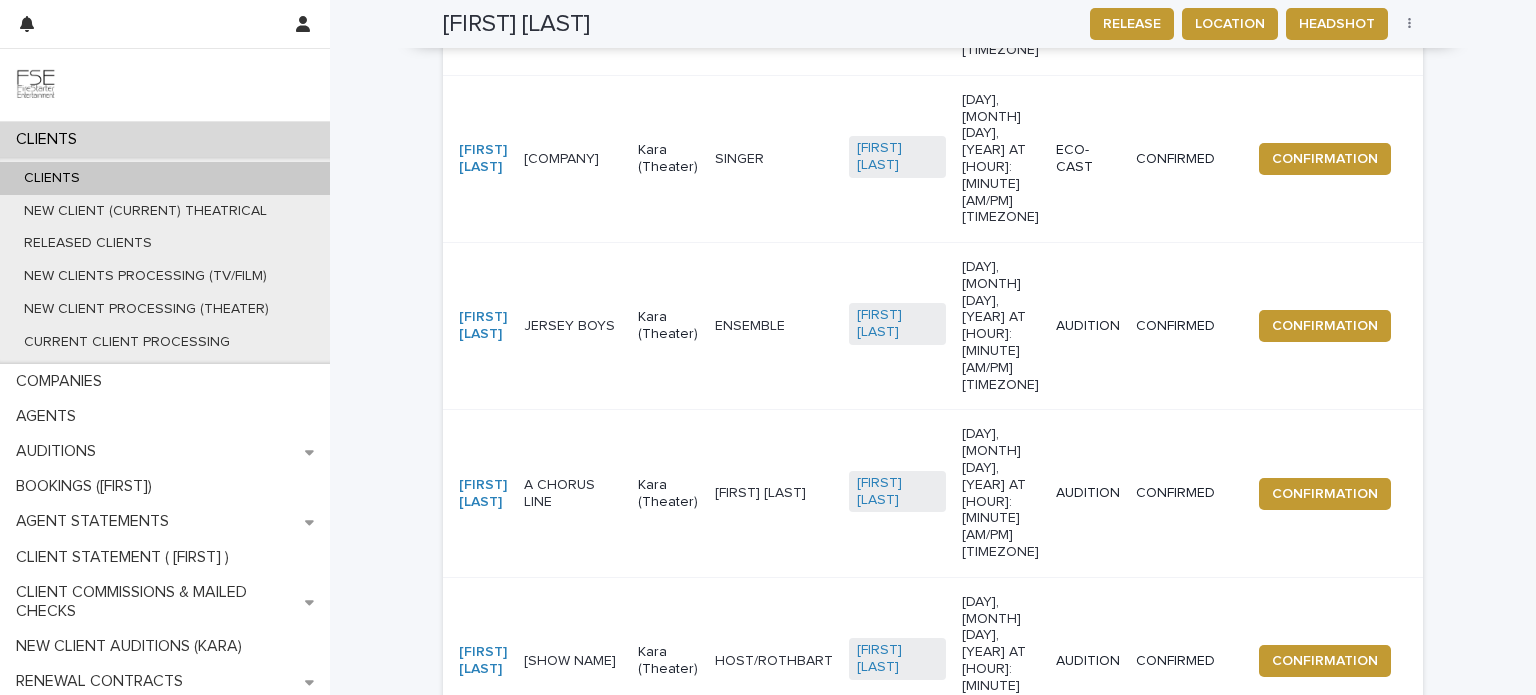 scroll, scrollTop: 1183, scrollLeft: 0, axis: vertical 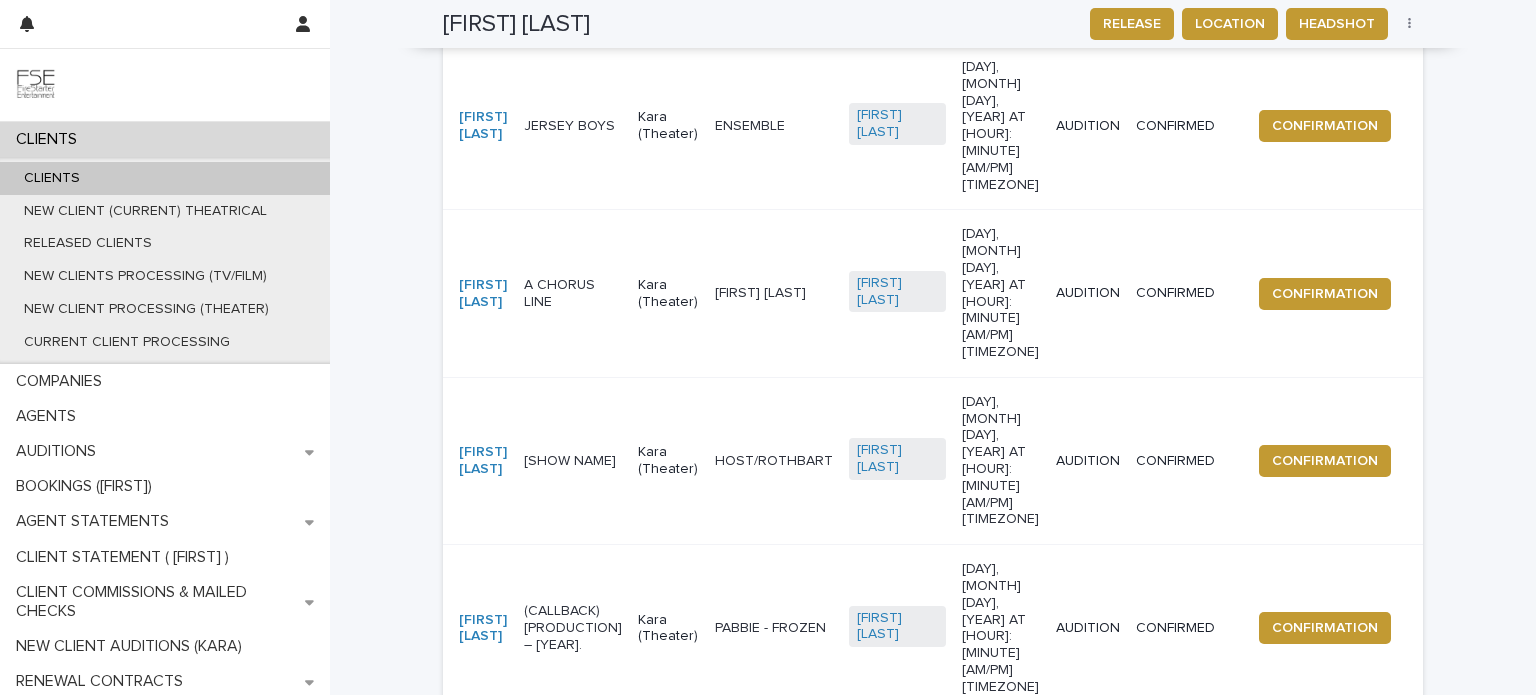 click on "Next" at bounding box center (1368, 1076) 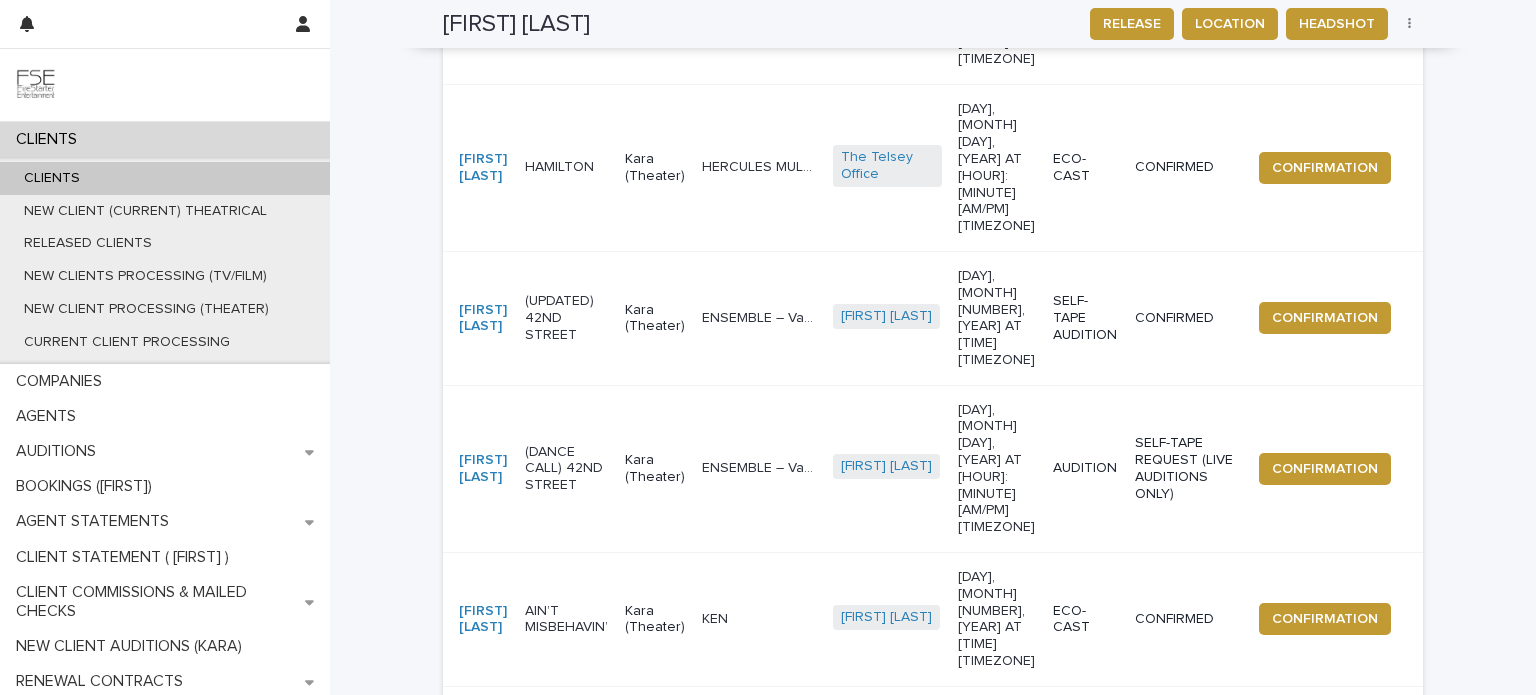 scroll, scrollTop: 1171, scrollLeft: 0, axis: vertical 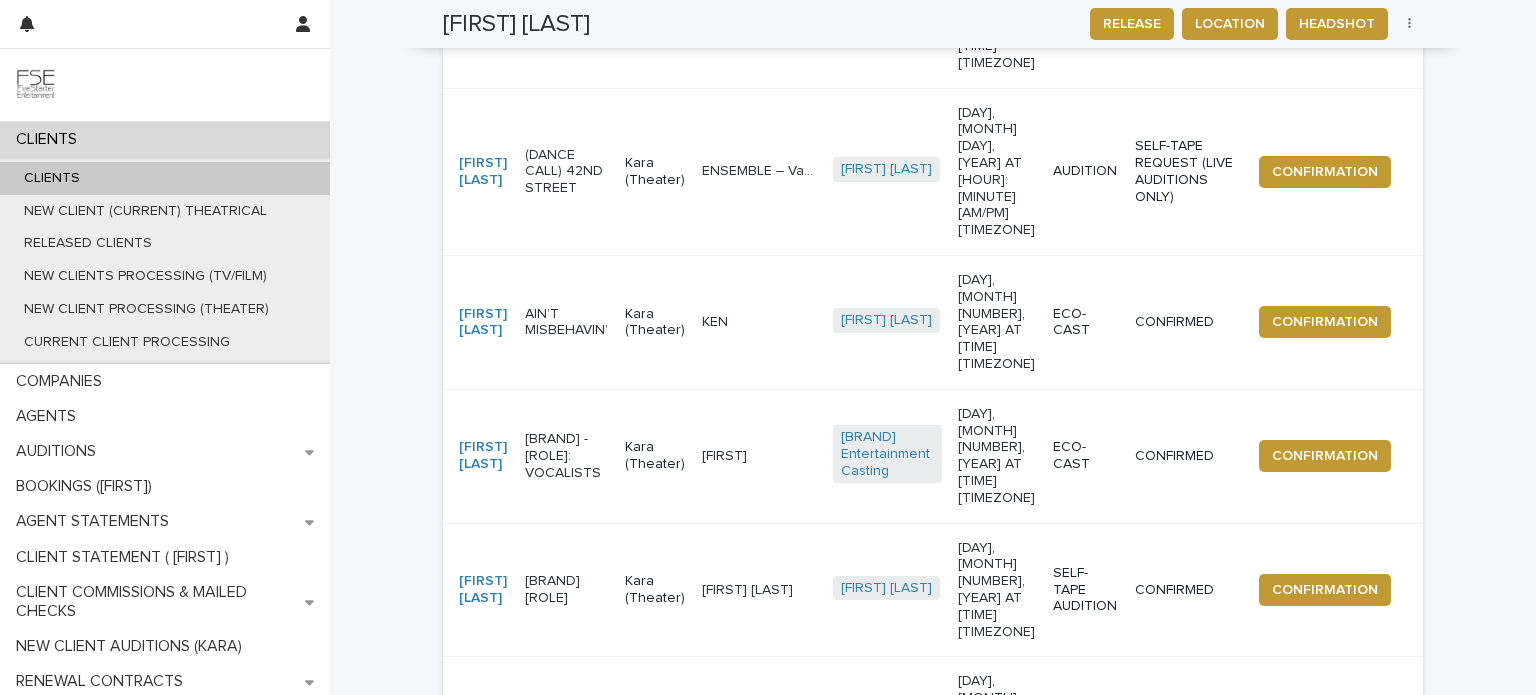 click on "Next" at bounding box center (1368, 1021) 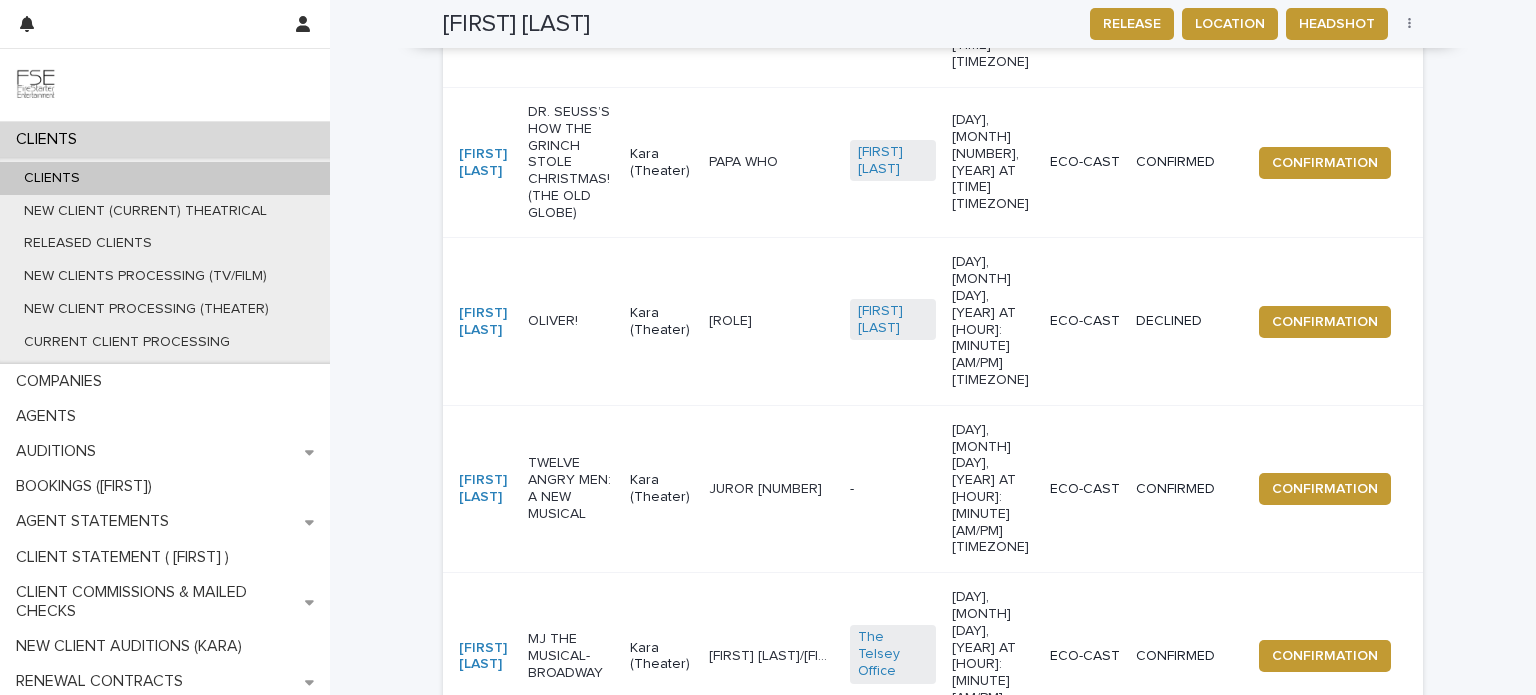 scroll, scrollTop: 1255, scrollLeft: 0, axis: vertical 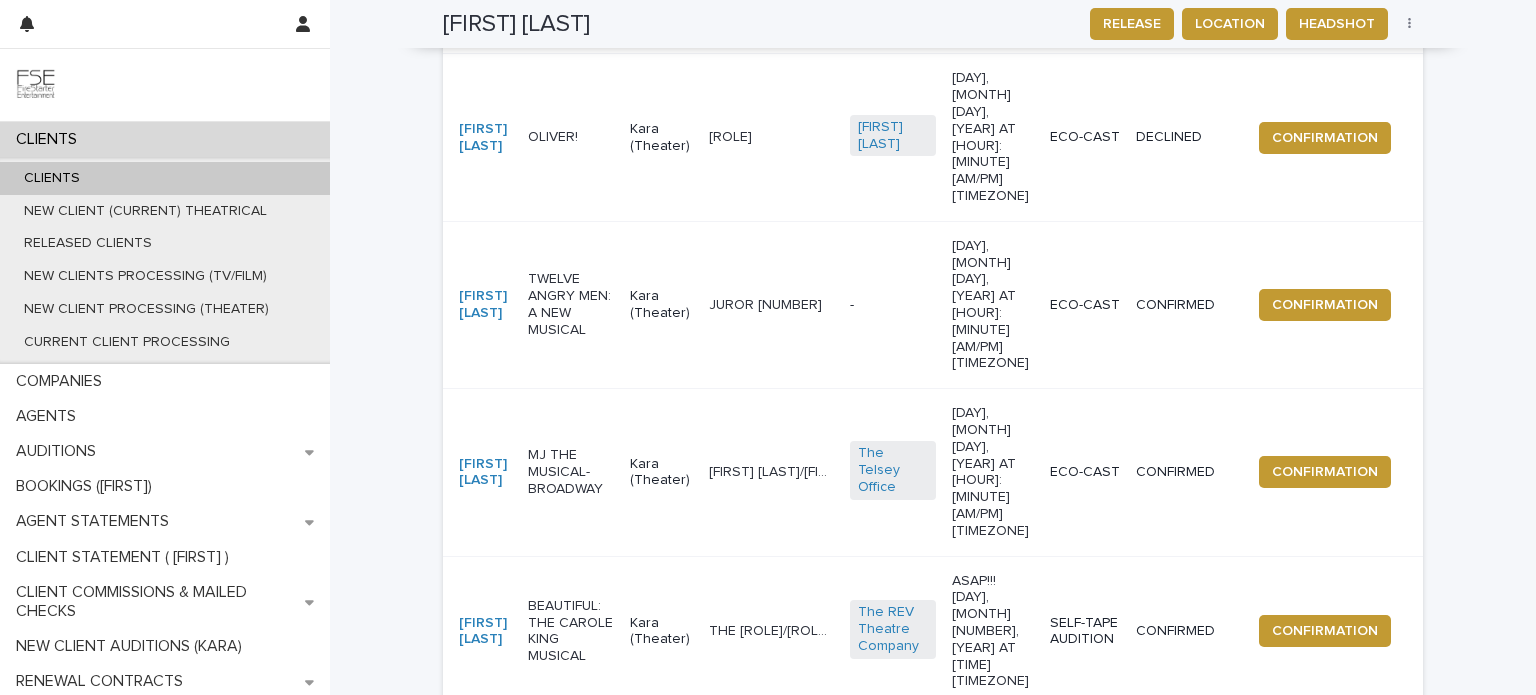 click on "Next" at bounding box center (1368, 904) 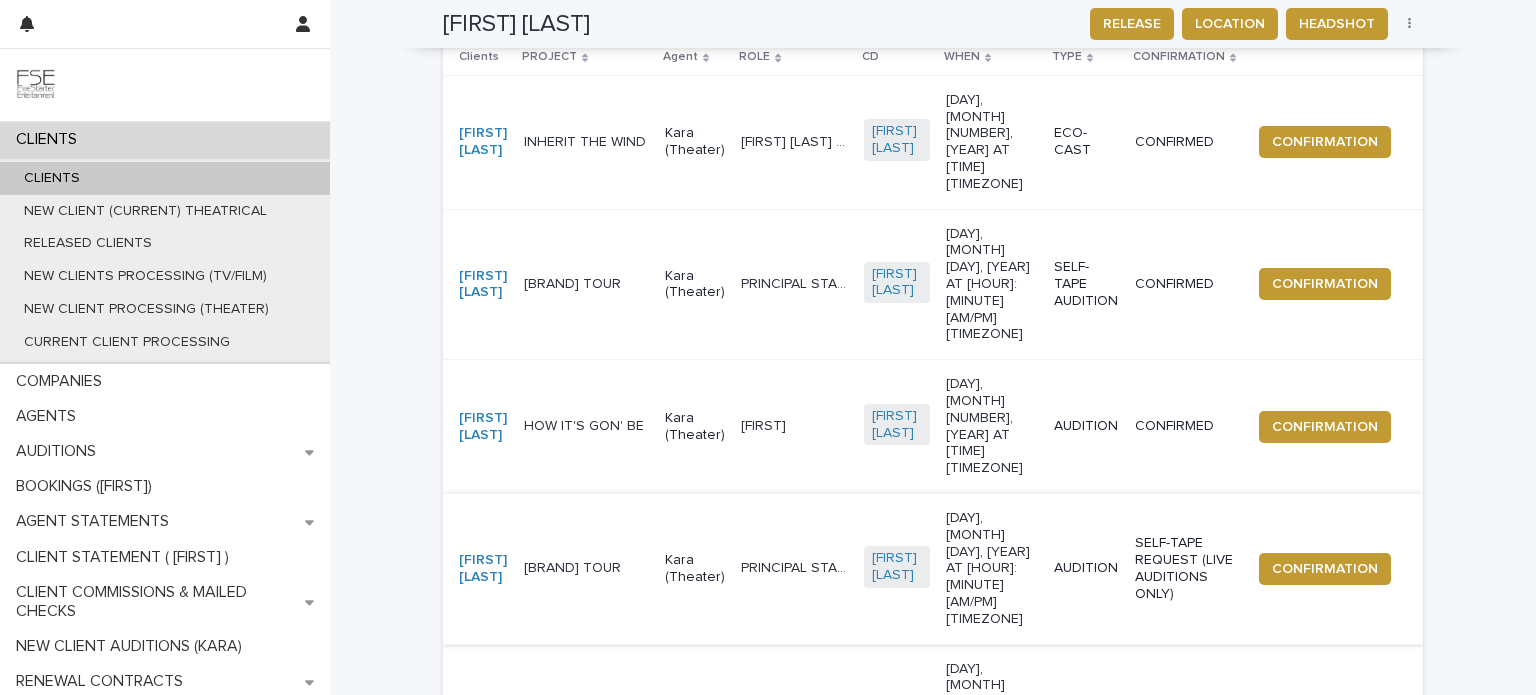 scroll, scrollTop: 499, scrollLeft: 0, axis: vertical 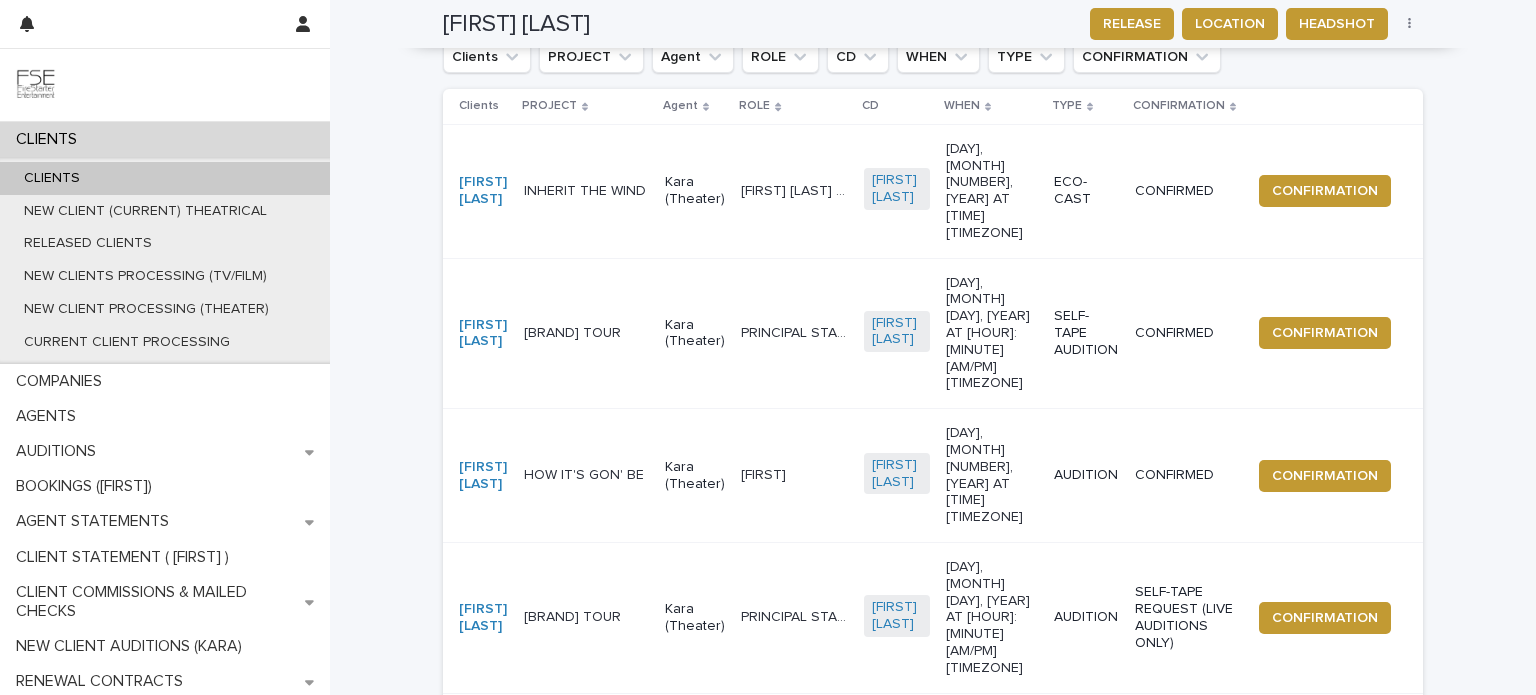 click on "[BRAND] TOUR" at bounding box center [586, 333] 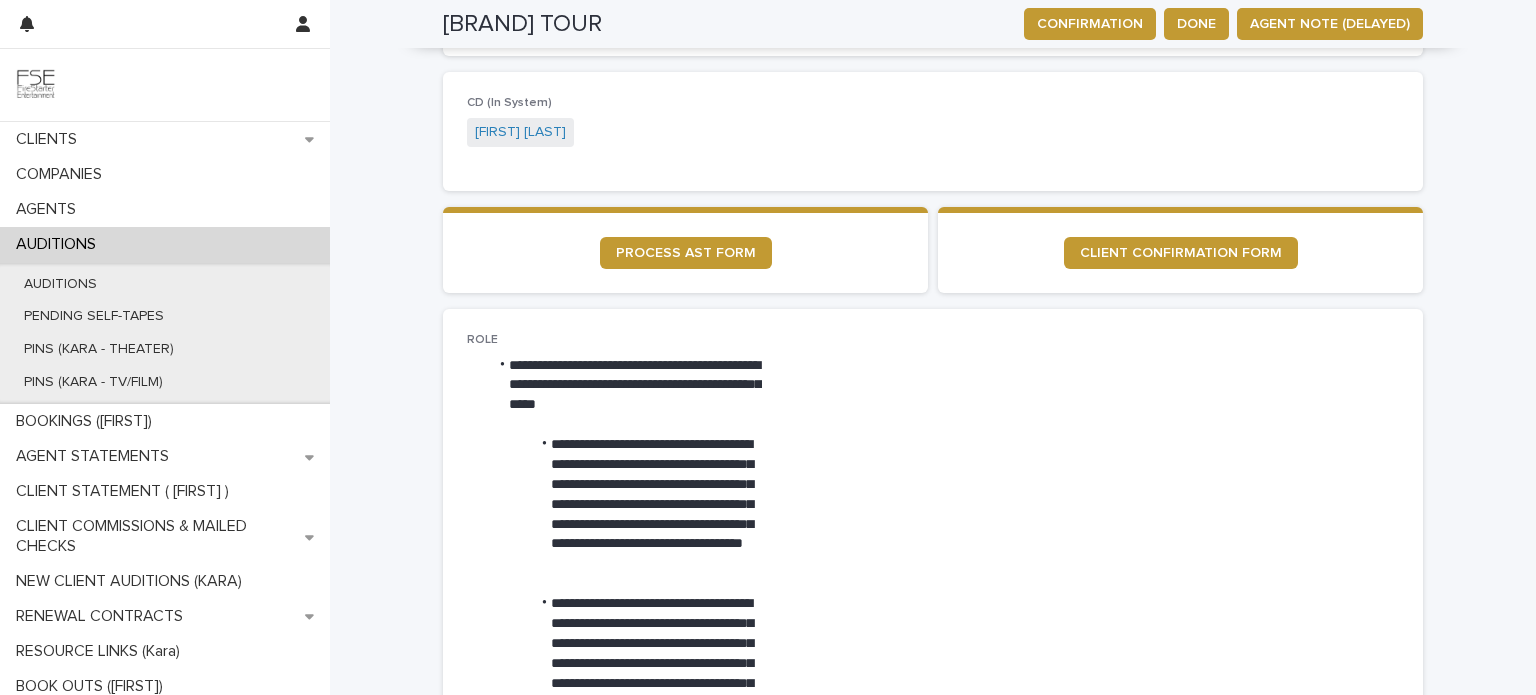 scroll, scrollTop: 300, scrollLeft: 0, axis: vertical 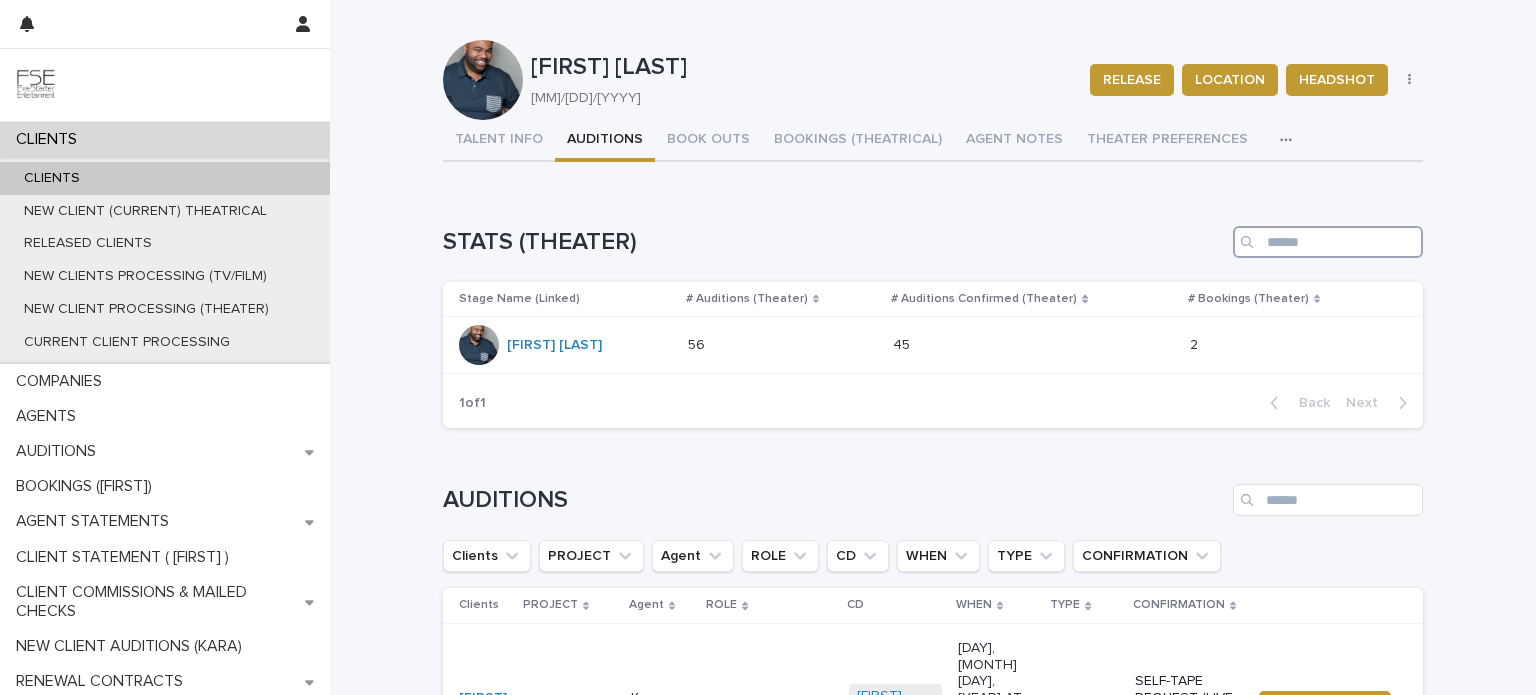click at bounding box center [1328, 242] 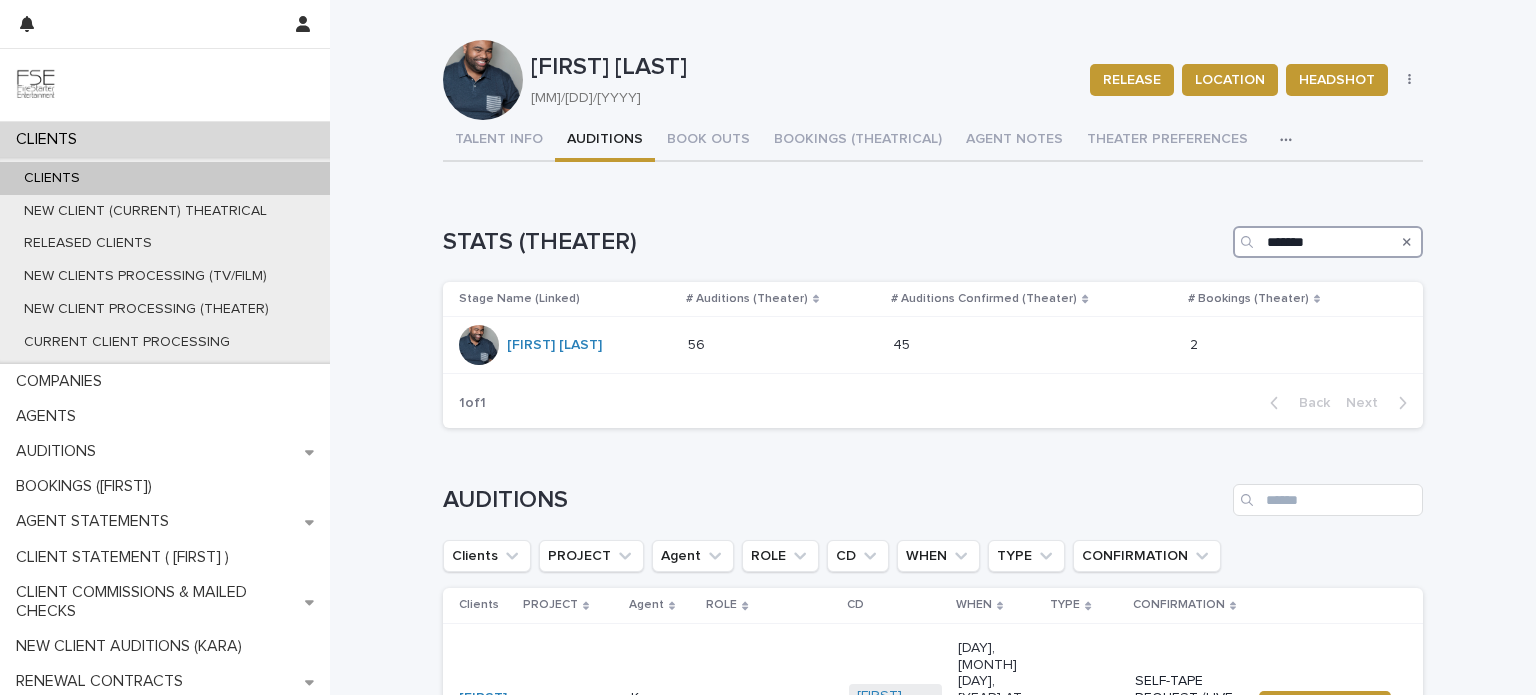 type on "*******" 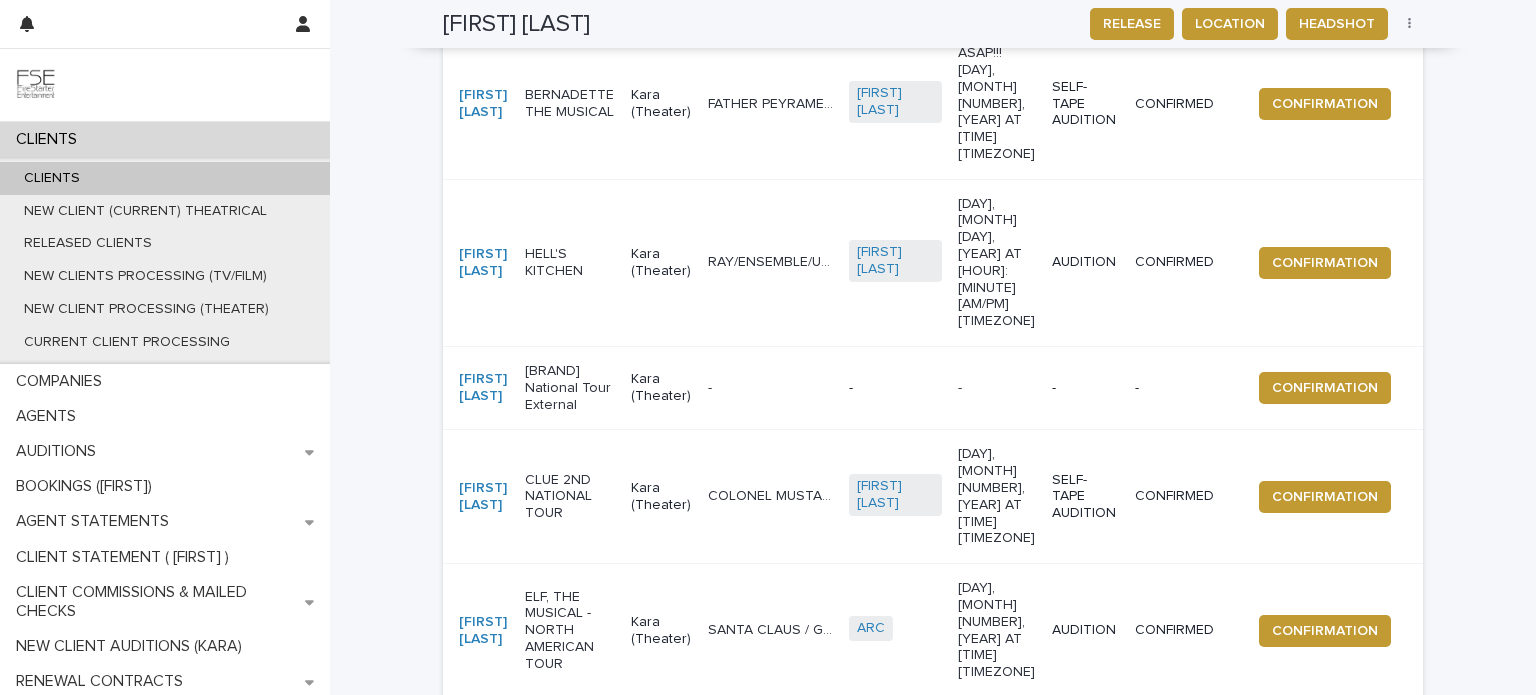 scroll, scrollTop: 1308, scrollLeft: 0, axis: vertical 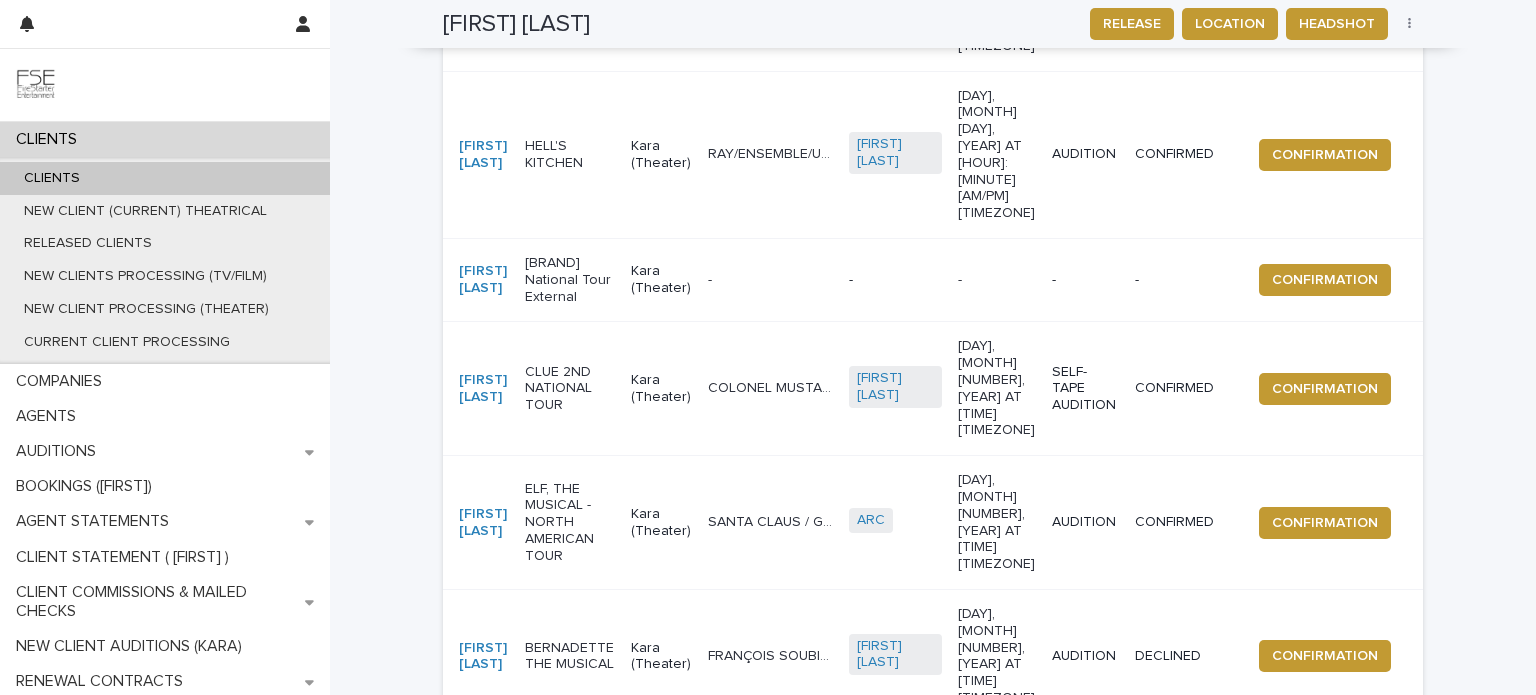 click on "Next" at bounding box center (1368, 920) 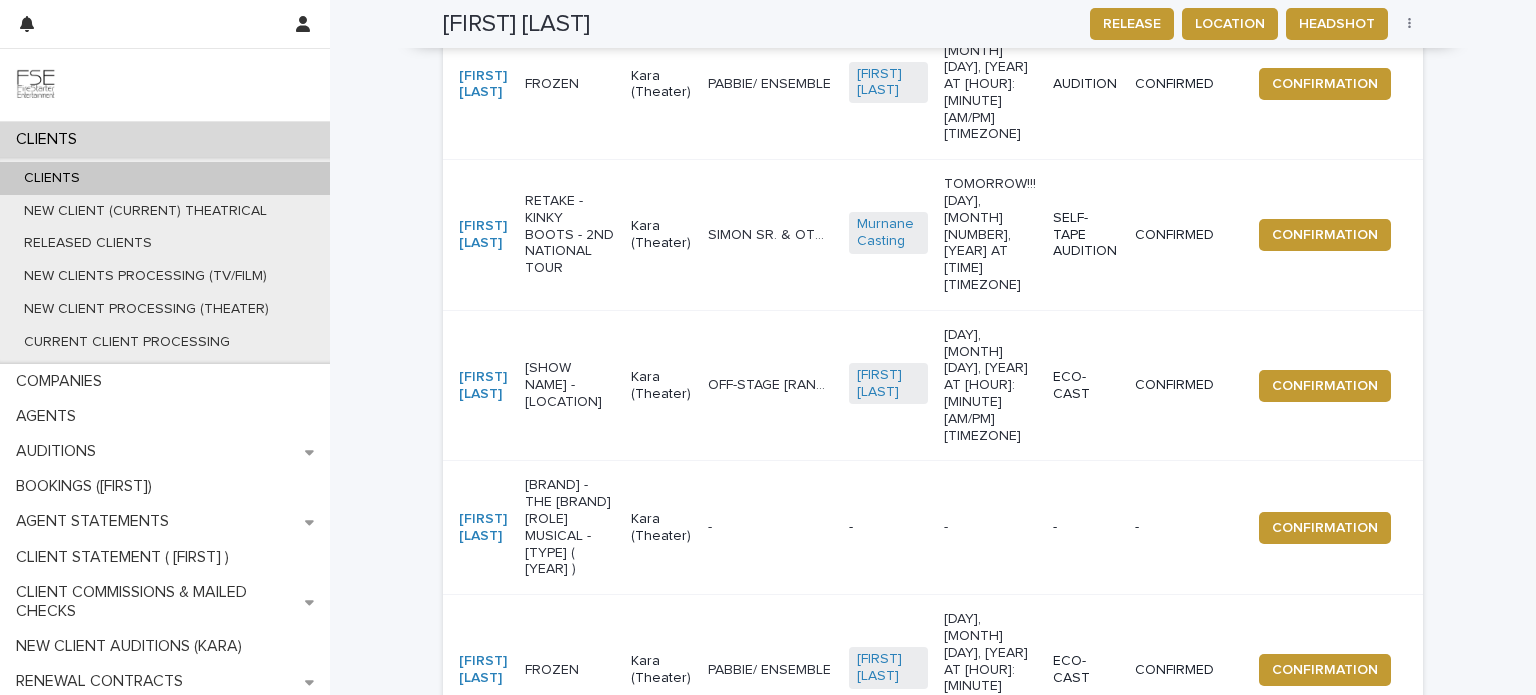 click on "Next" at bounding box center [1368, 909] 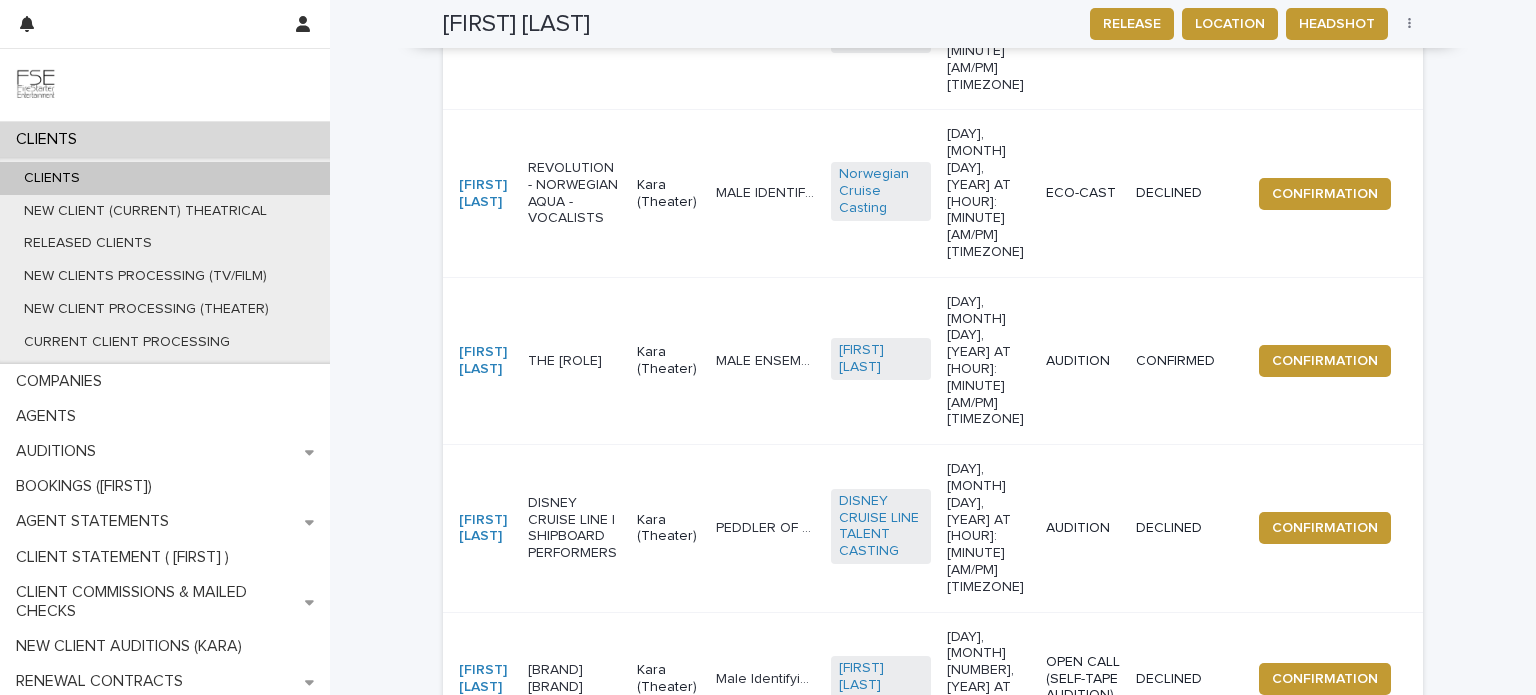 scroll, scrollTop: 1274, scrollLeft: 0, axis: vertical 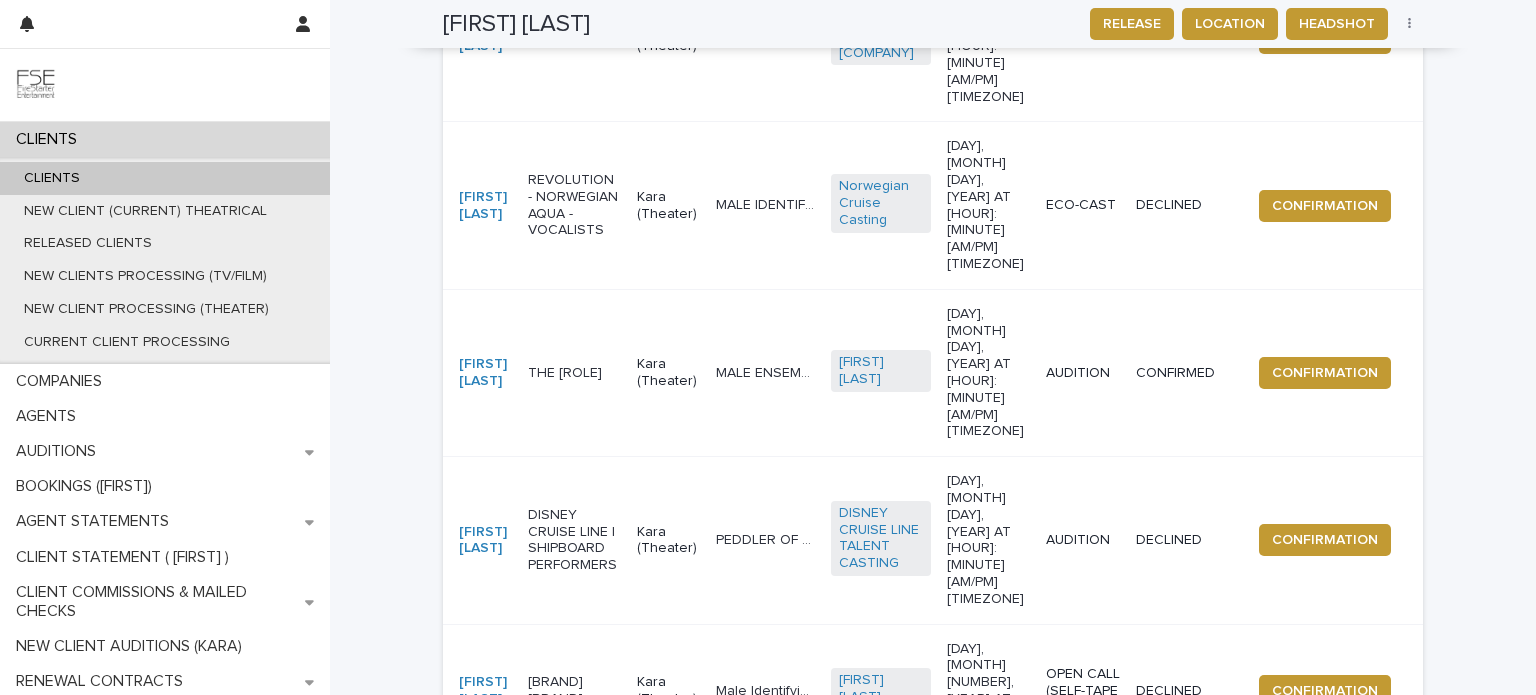 click on "Next" at bounding box center (1368, 1055) 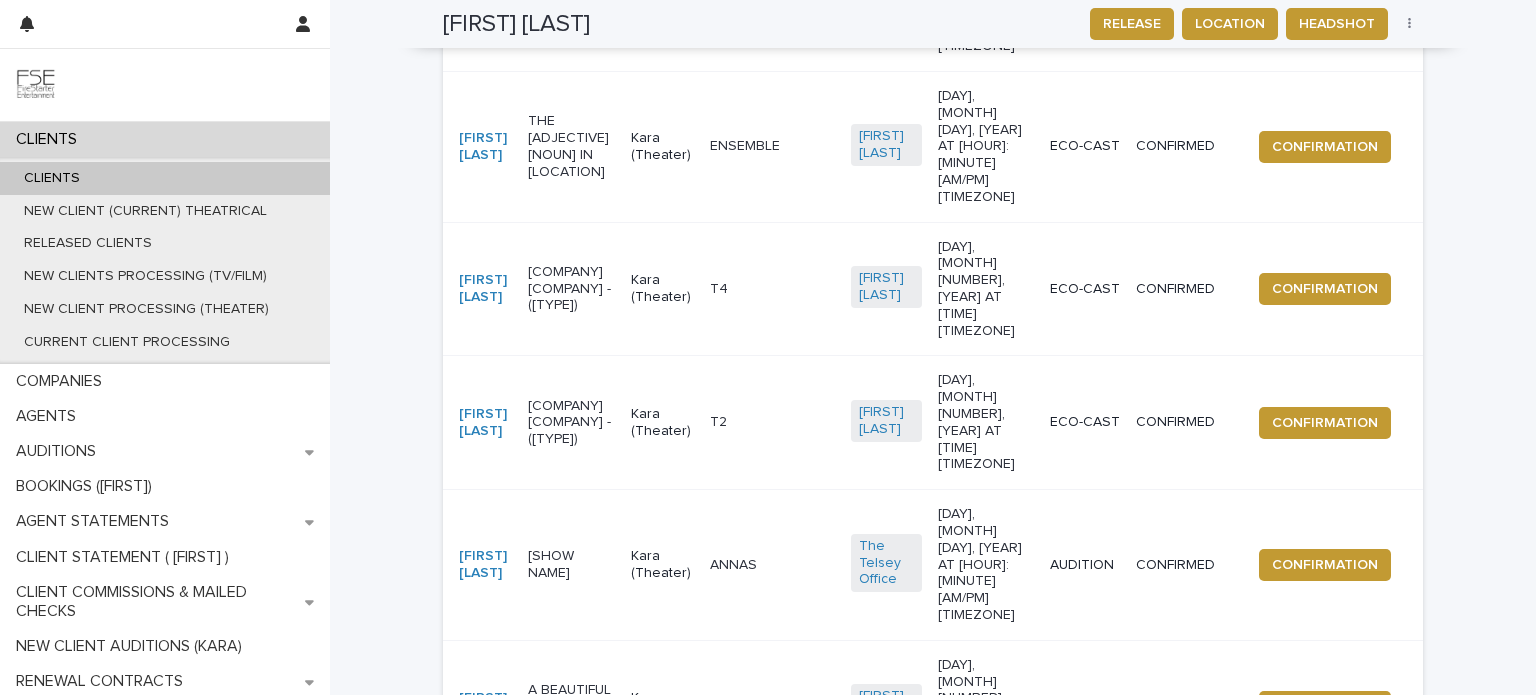 click on "Next" at bounding box center (1368, 954) 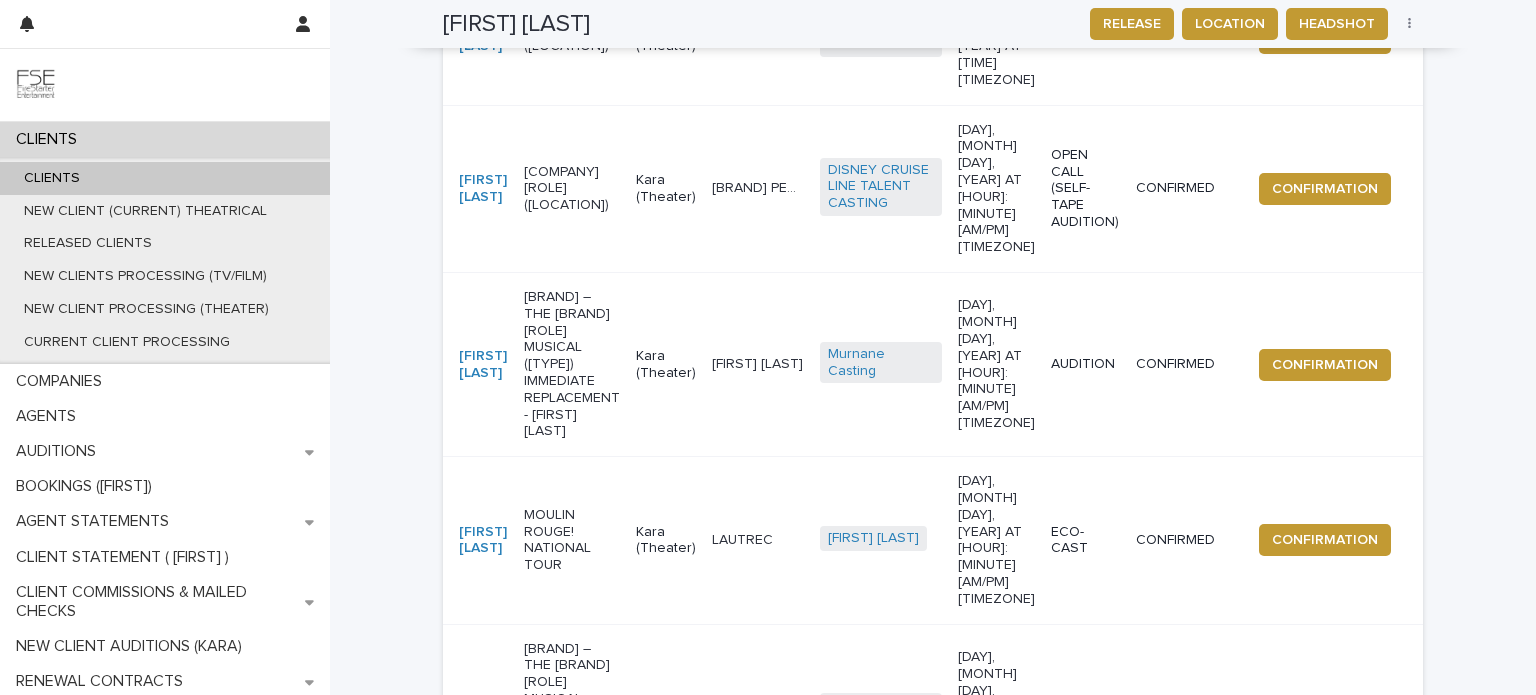 scroll, scrollTop: 1509, scrollLeft: 0, axis: vertical 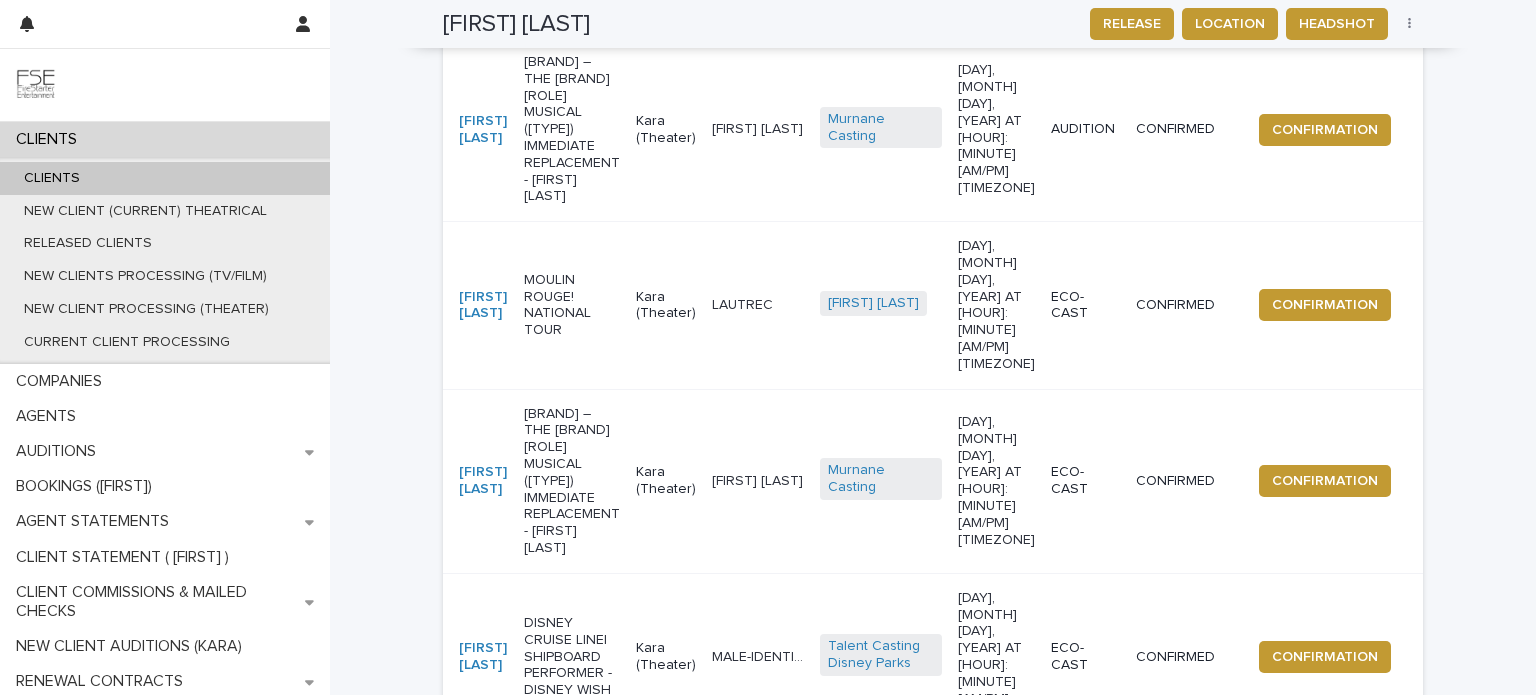 click on "Next" at bounding box center (1368, 938) 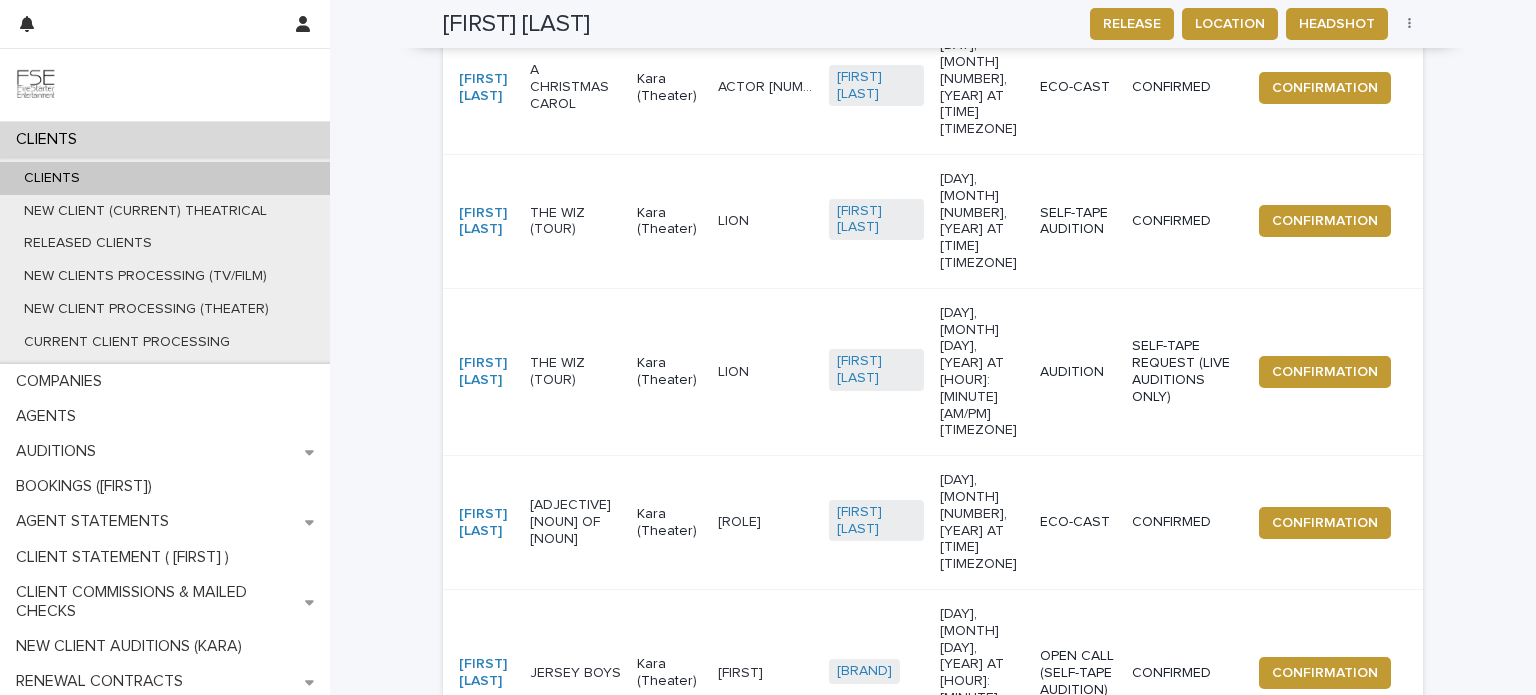 scroll, scrollTop: 1324, scrollLeft: 0, axis: vertical 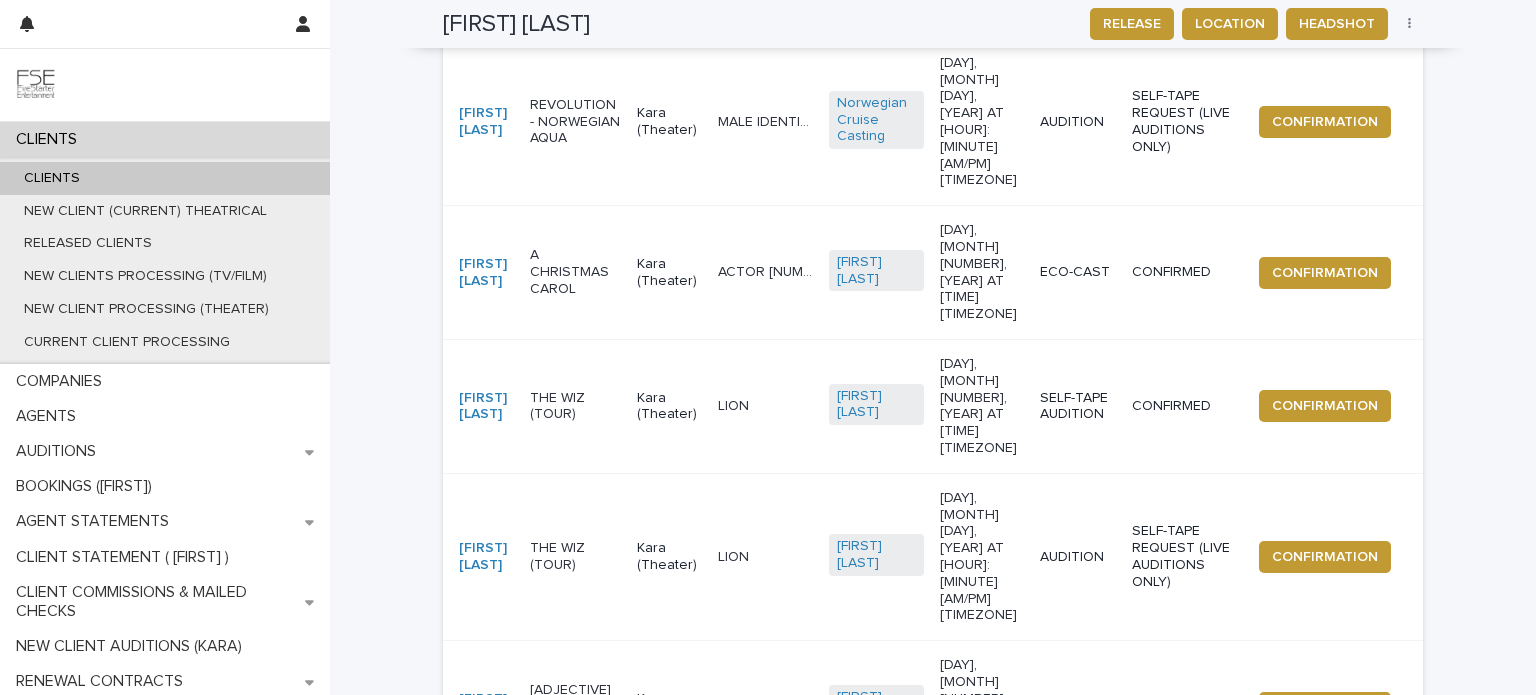 click on "Next" at bounding box center (1368, 971) 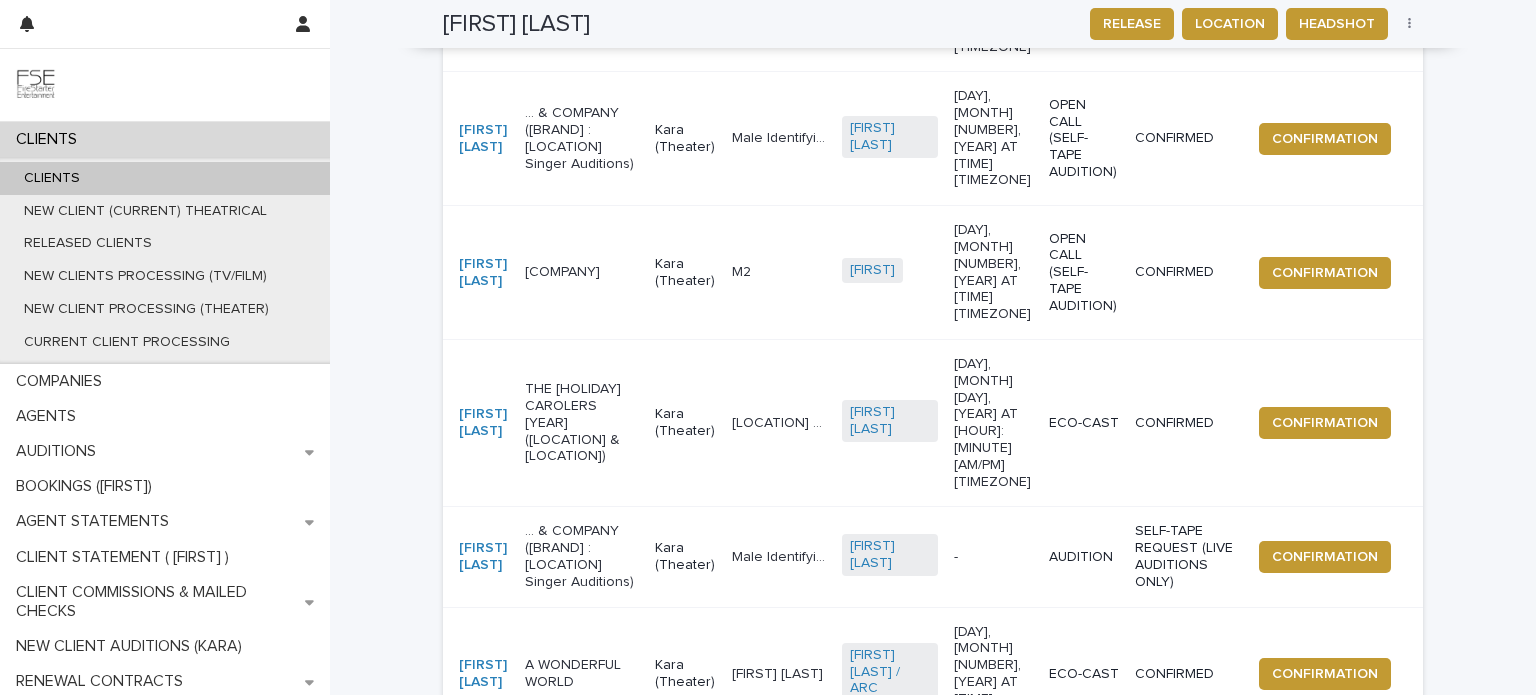 scroll, scrollTop: 1308, scrollLeft: 0, axis: vertical 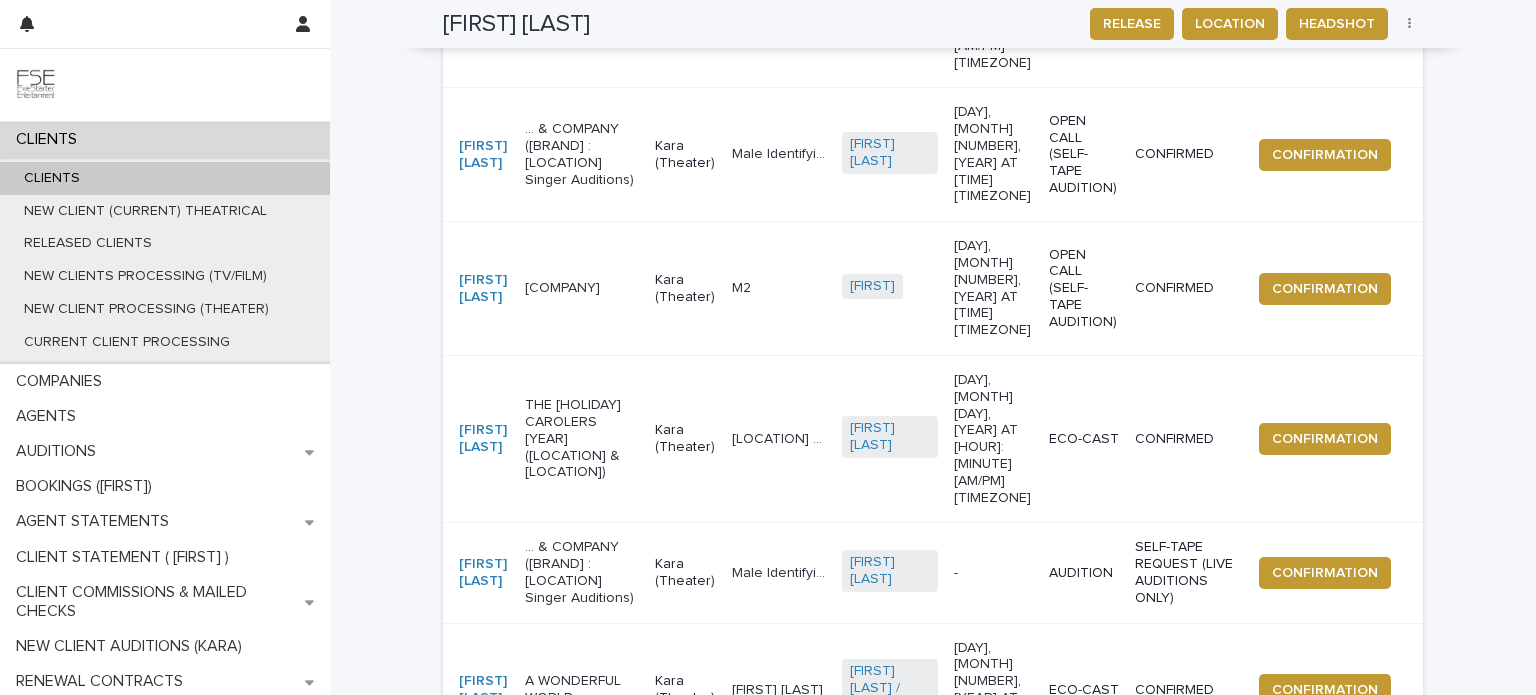 click on "Next" at bounding box center [1368, 954] 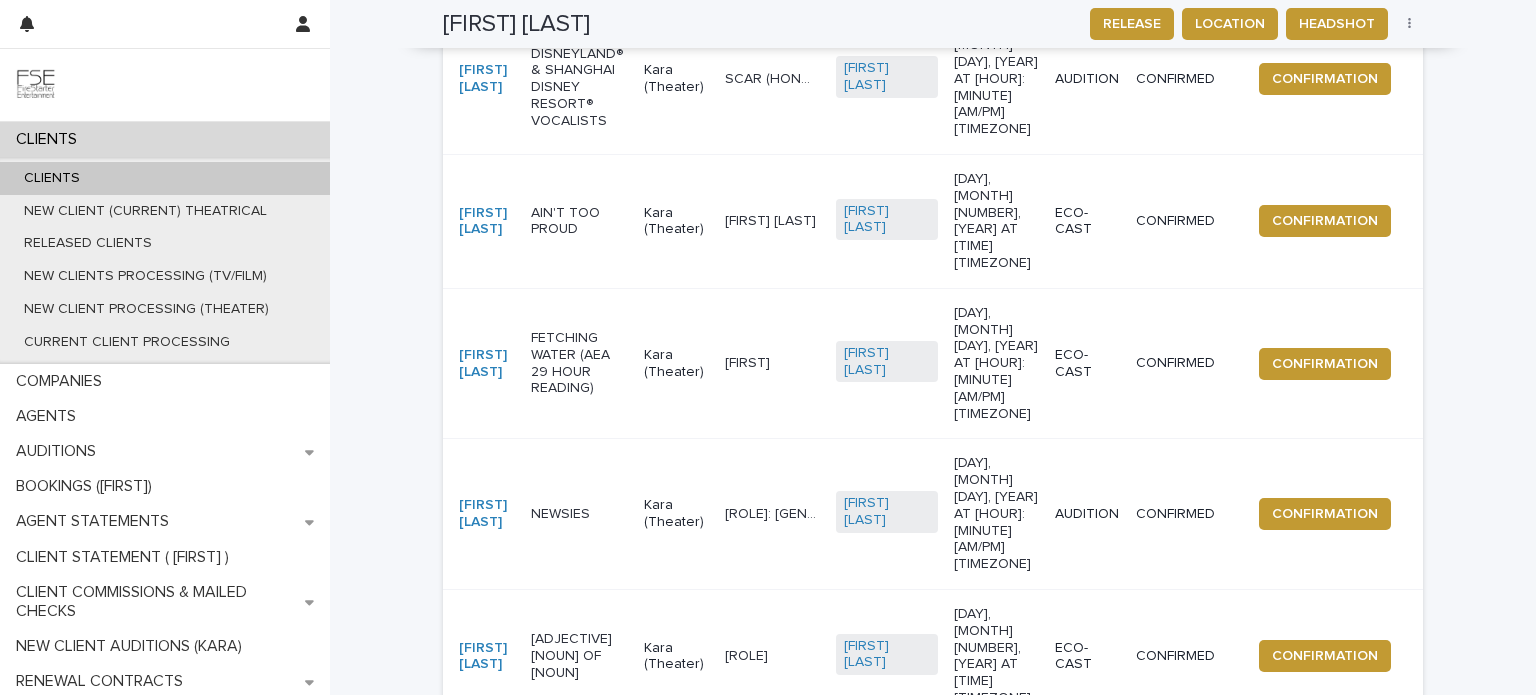 scroll, scrollTop: 1358, scrollLeft: 0, axis: vertical 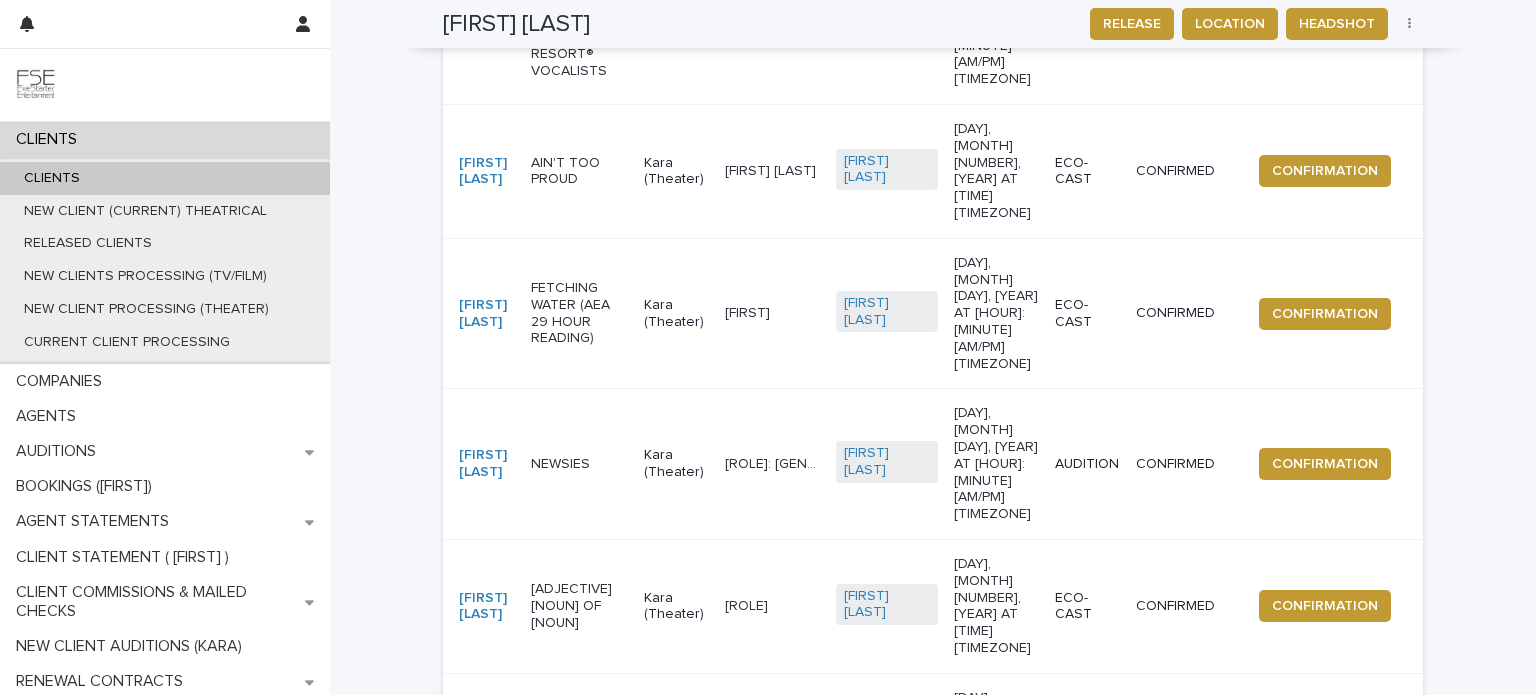 click on "Next" at bounding box center [1368, 837] 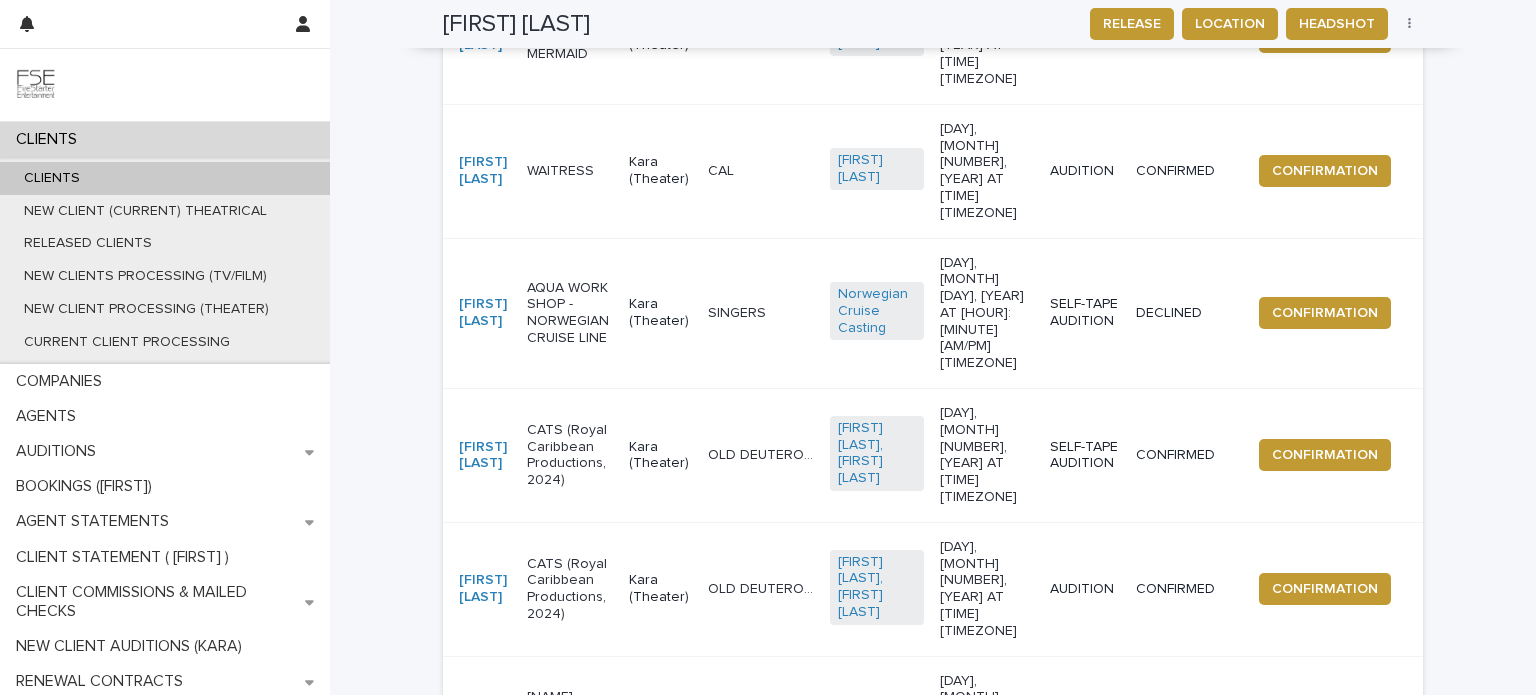 scroll, scrollTop: 1274, scrollLeft: 0, axis: vertical 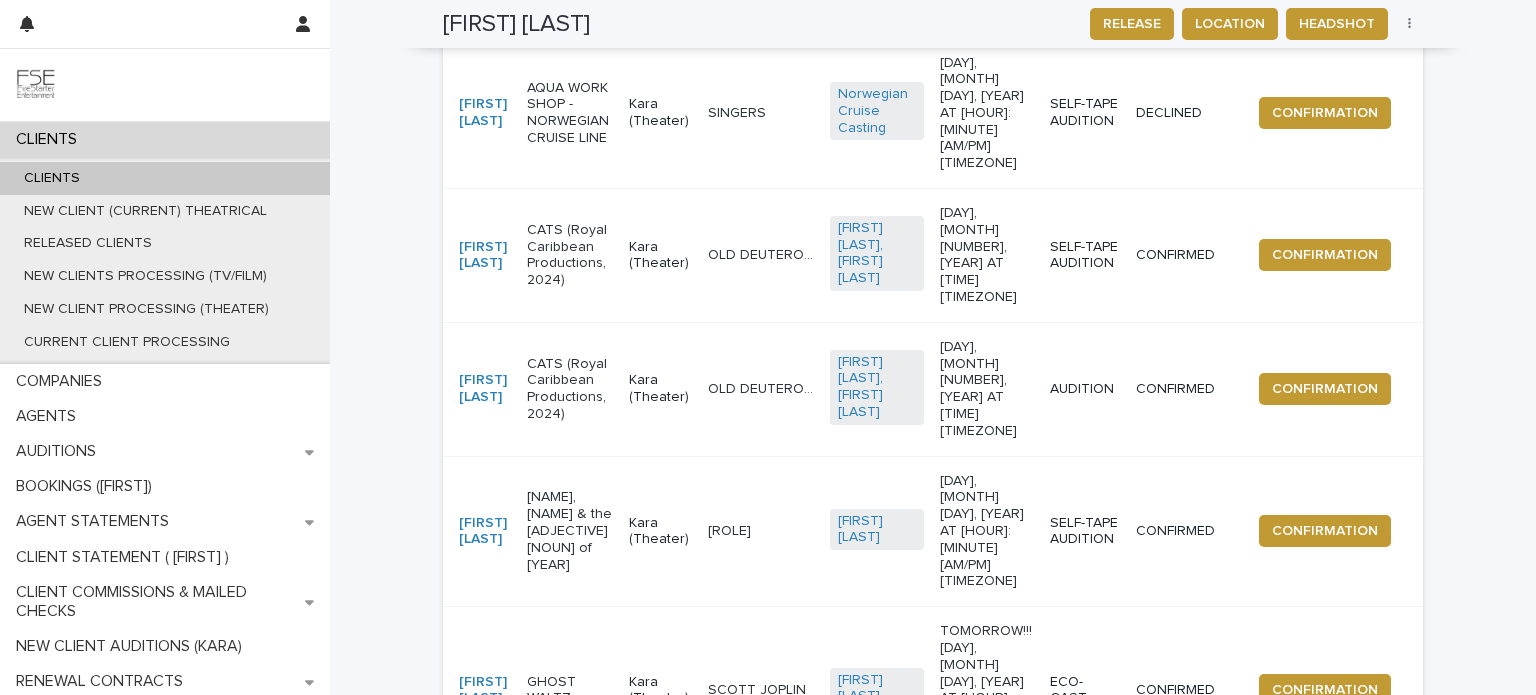 click on "Next" at bounding box center (1368, 954) 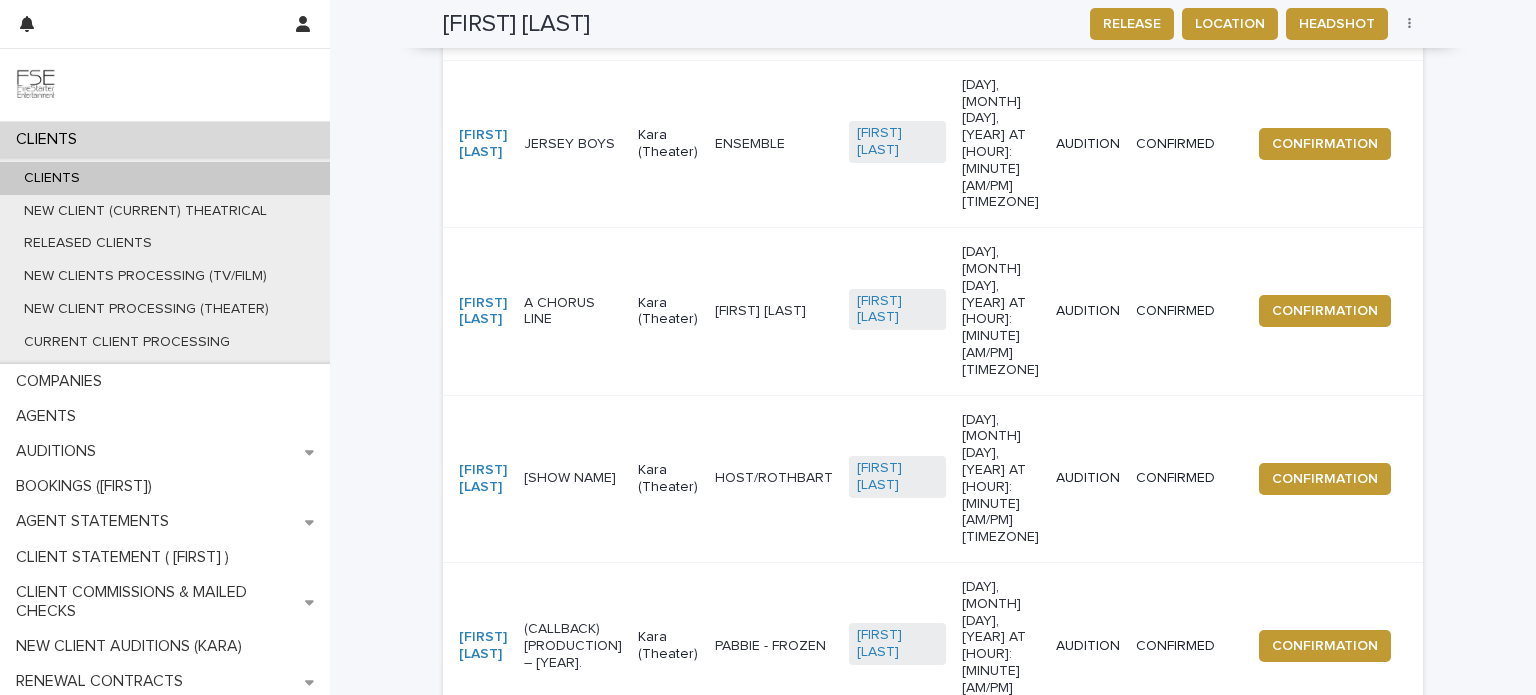 scroll, scrollTop: 1320, scrollLeft: 0, axis: vertical 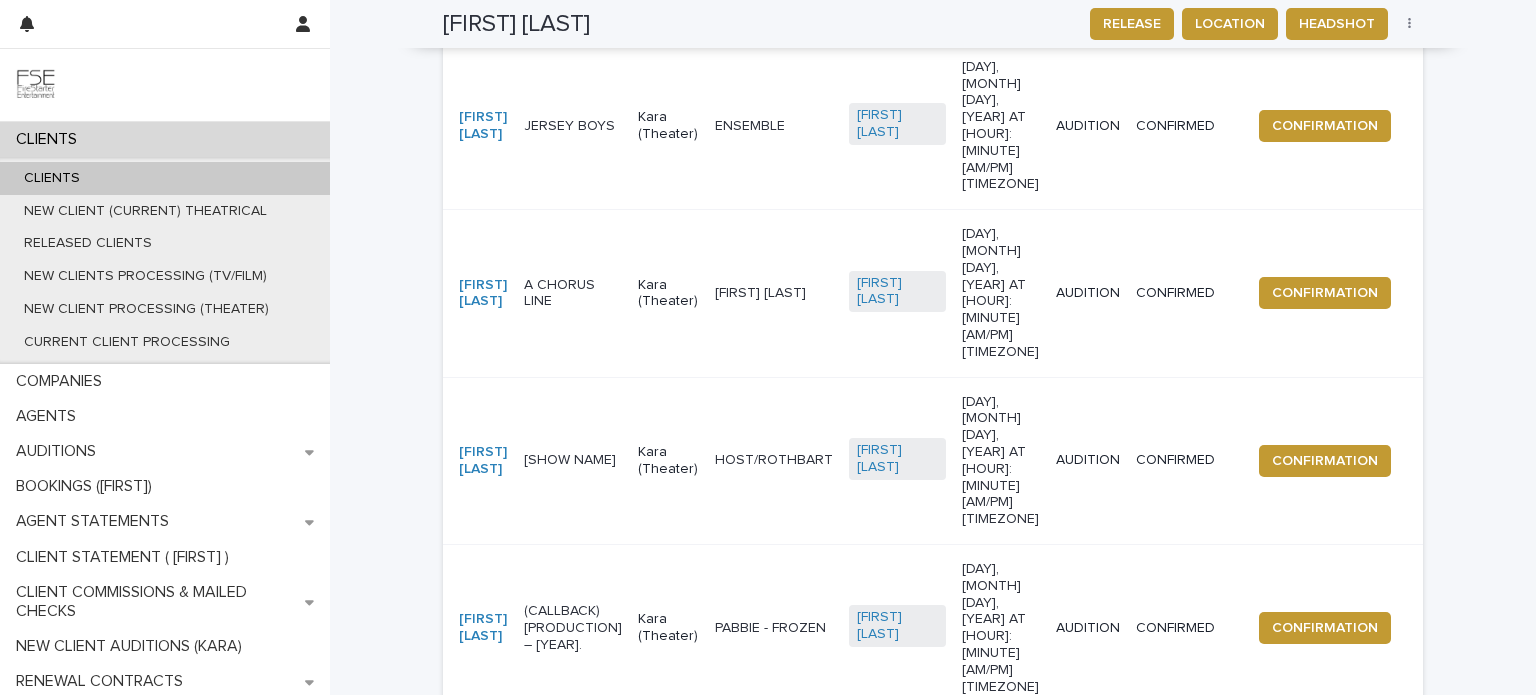 click on "Next" at bounding box center (1368, 1076) 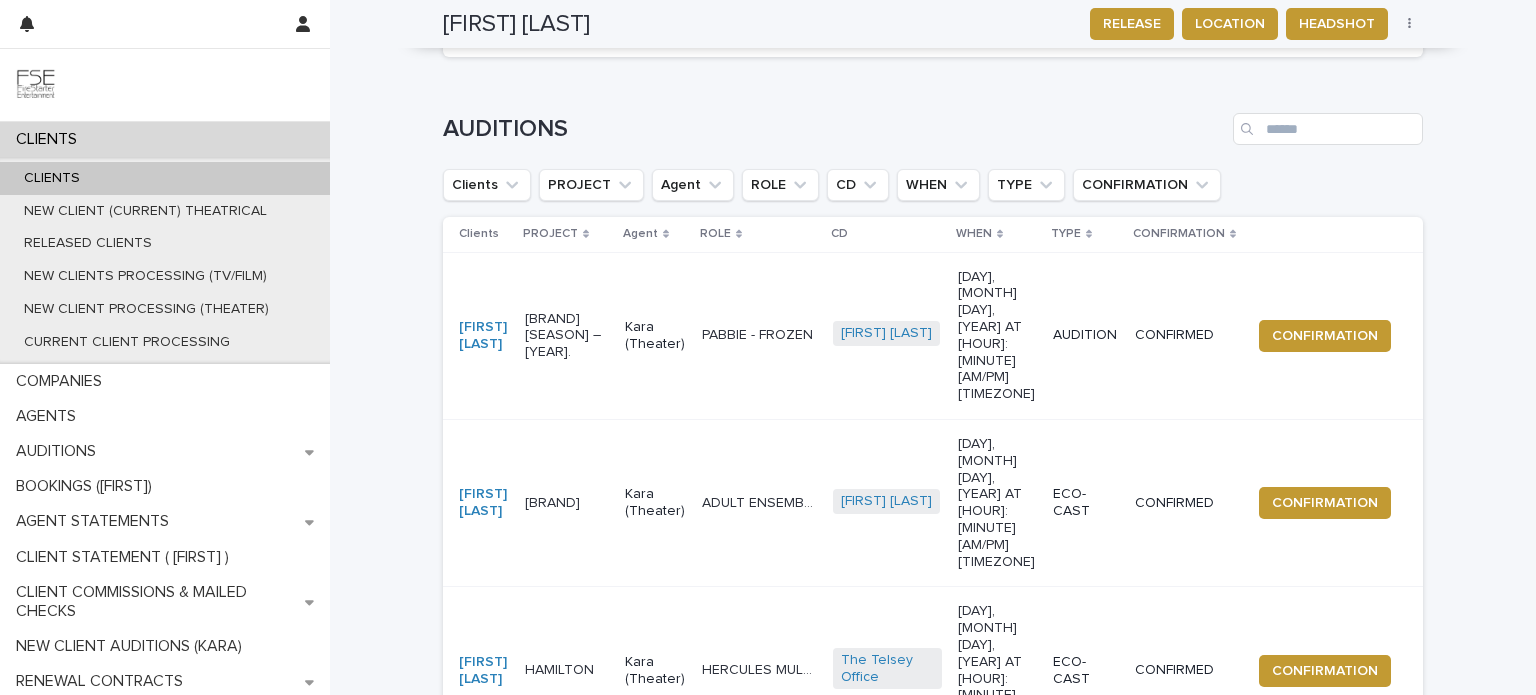 scroll, scrollTop: 1208, scrollLeft: 0, axis: vertical 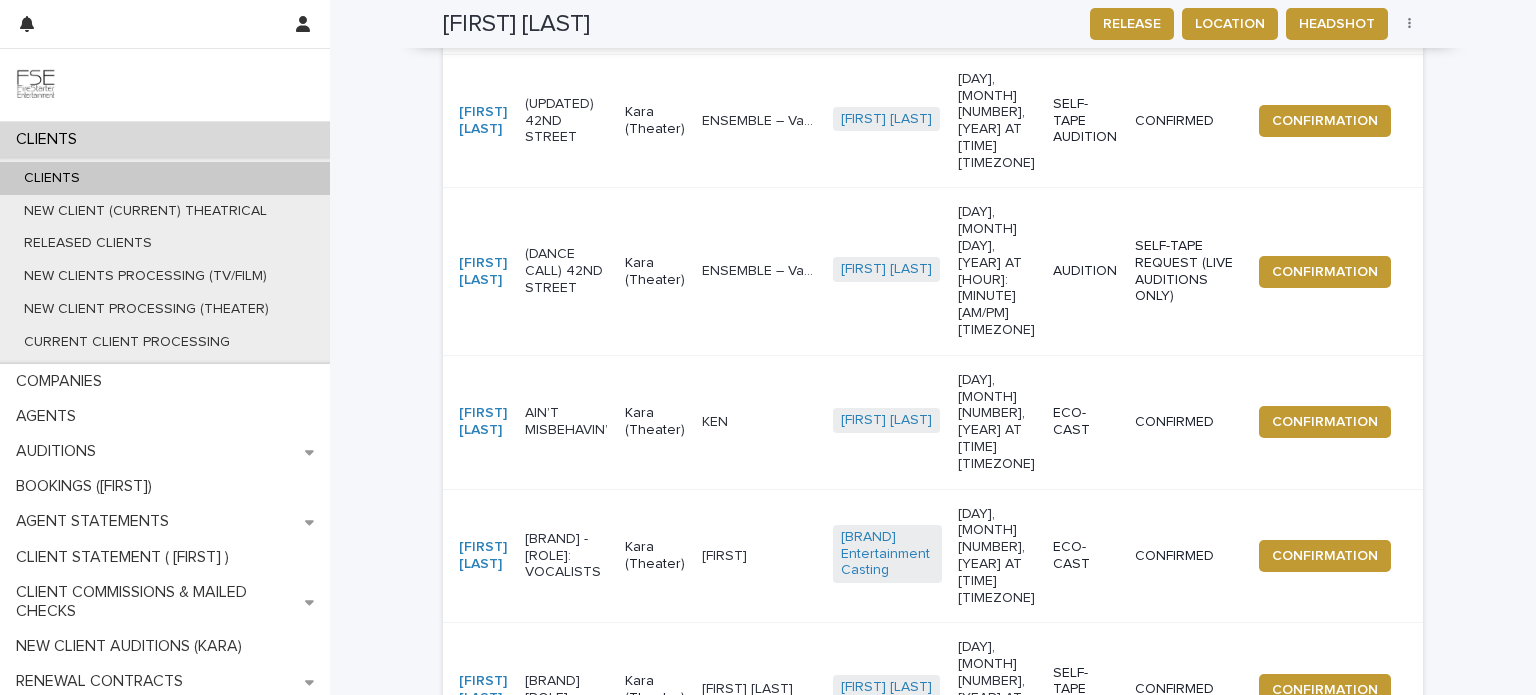 click on "Next" at bounding box center (1368, 1121) 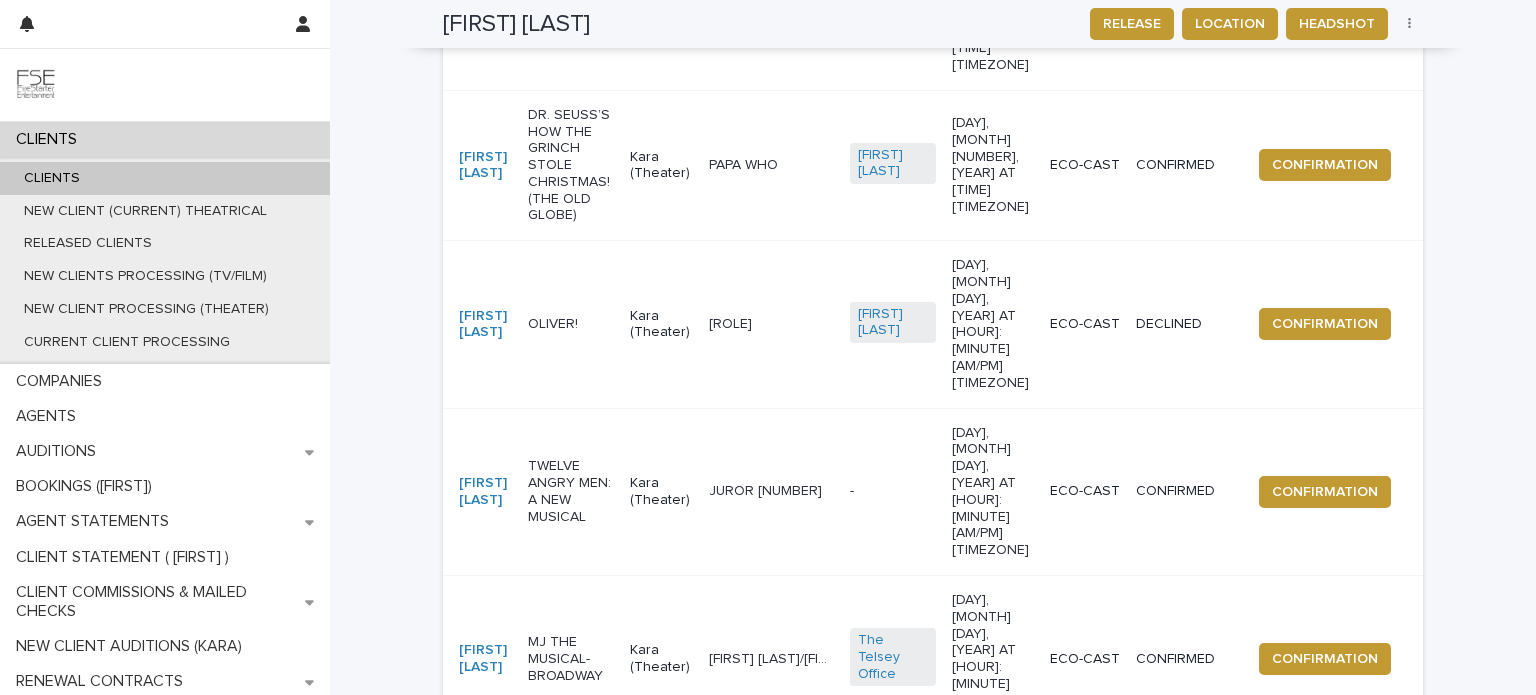 scroll, scrollTop: 1392, scrollLeft: 0, axis: vertical 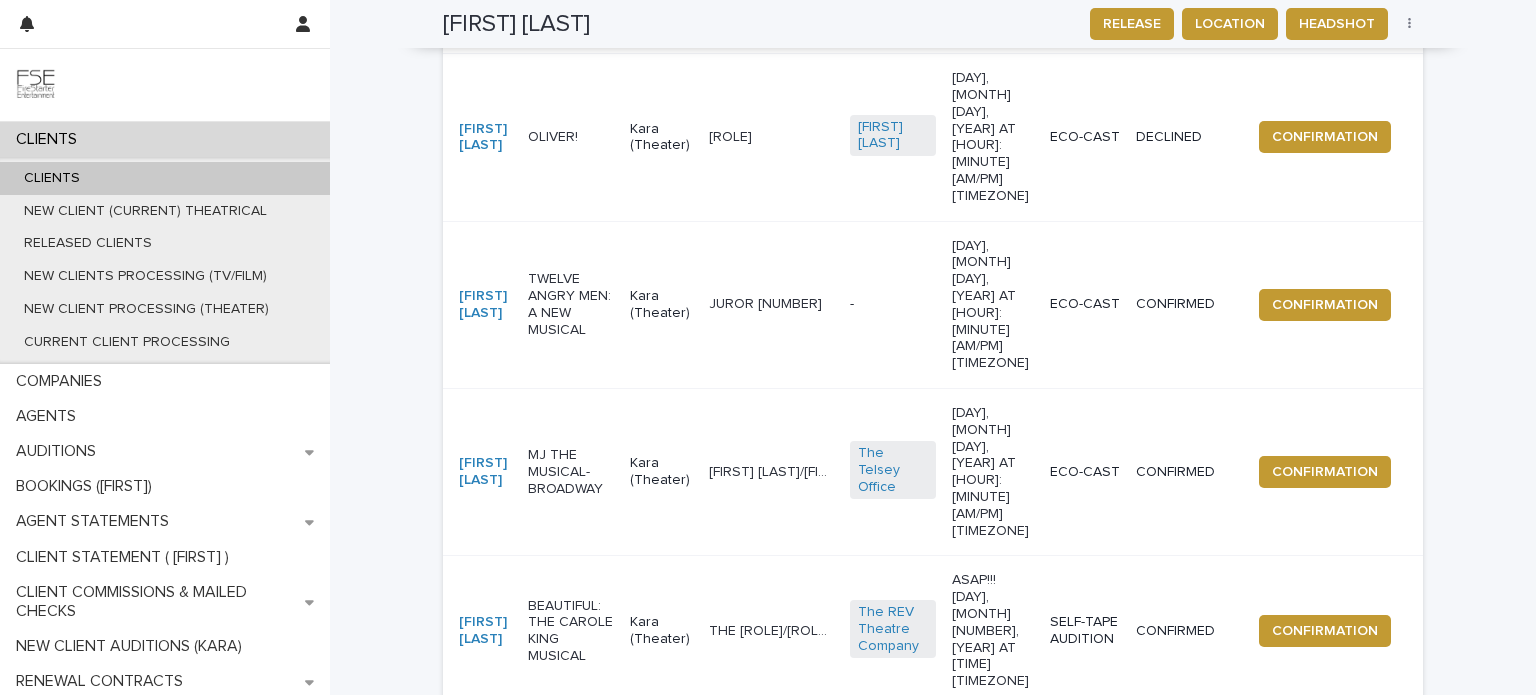 click on "Next" at bounding box center (1368, 903) 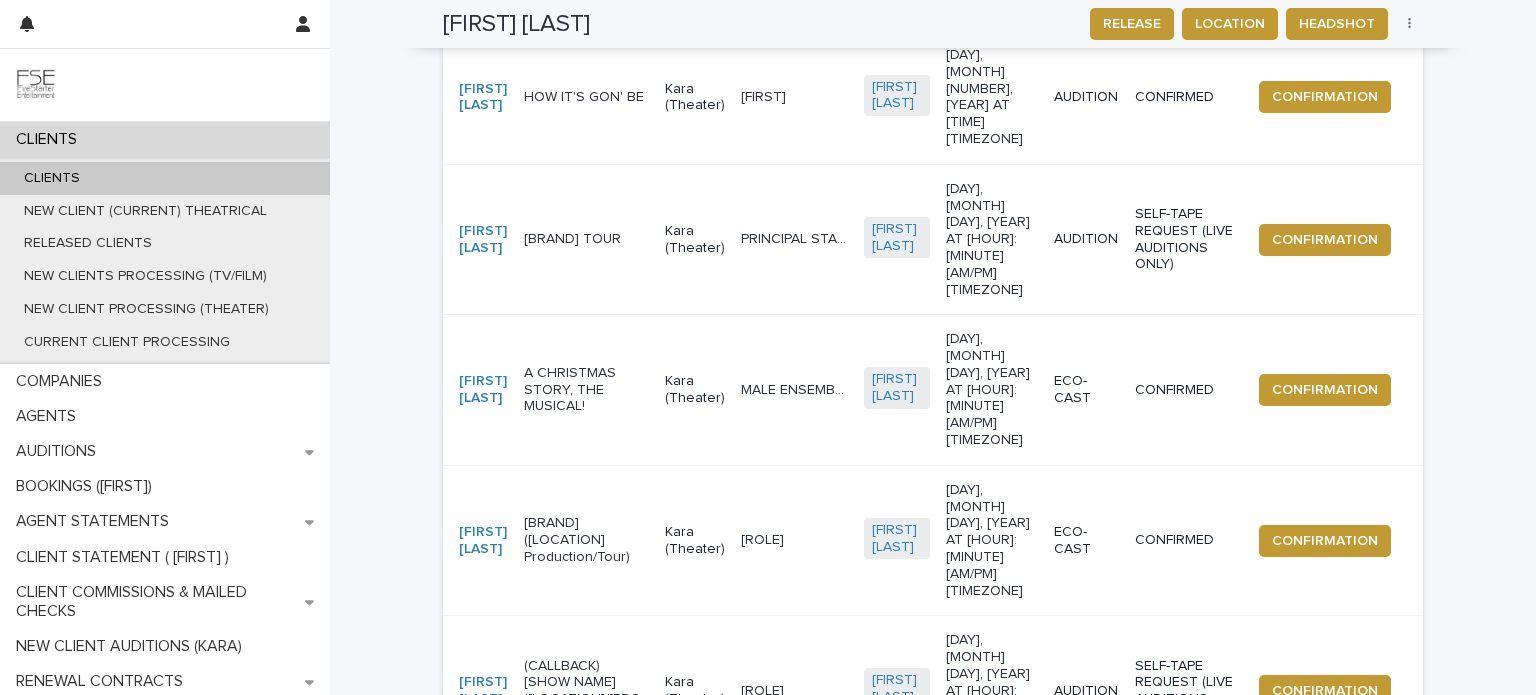 scroll, scrollTop: 1236, scrollLeft: 0, axis: vertical 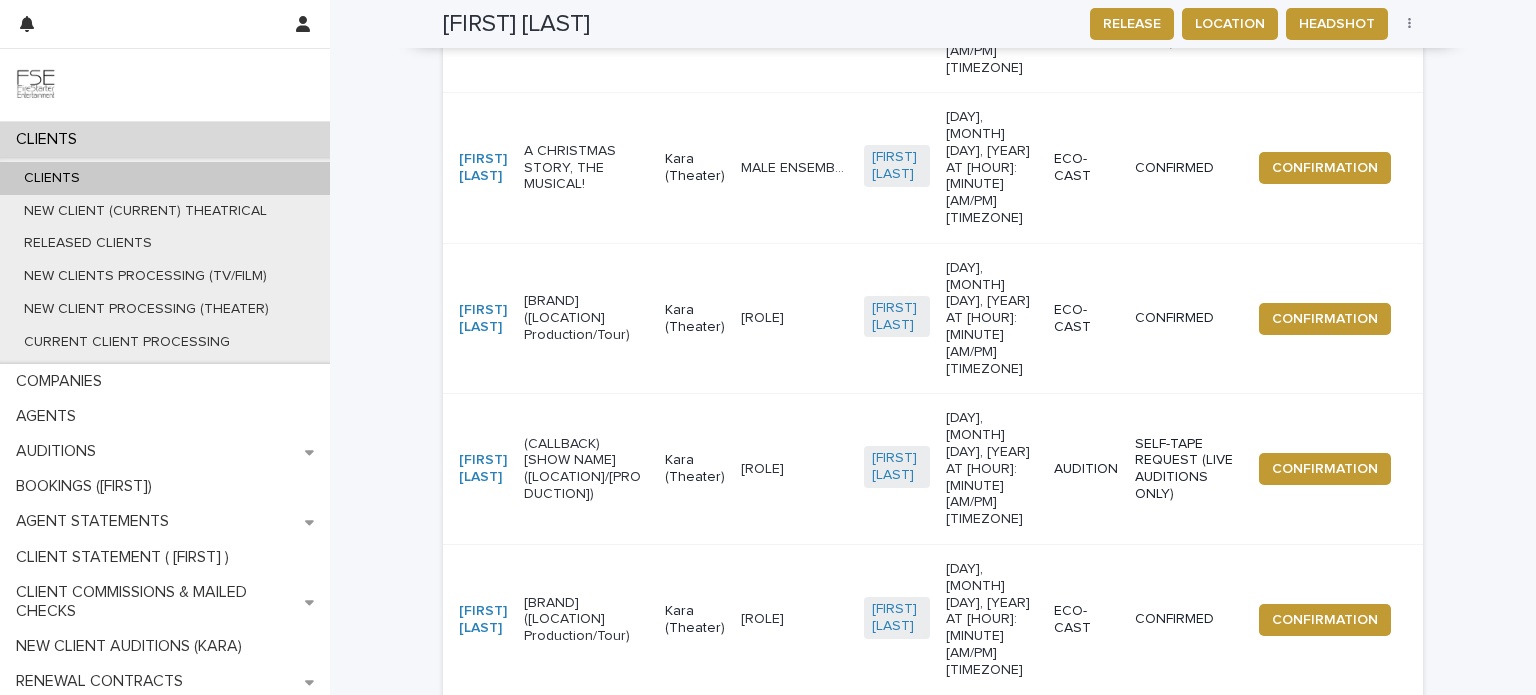 click on "Next" at bounding box center [1368, 1043] 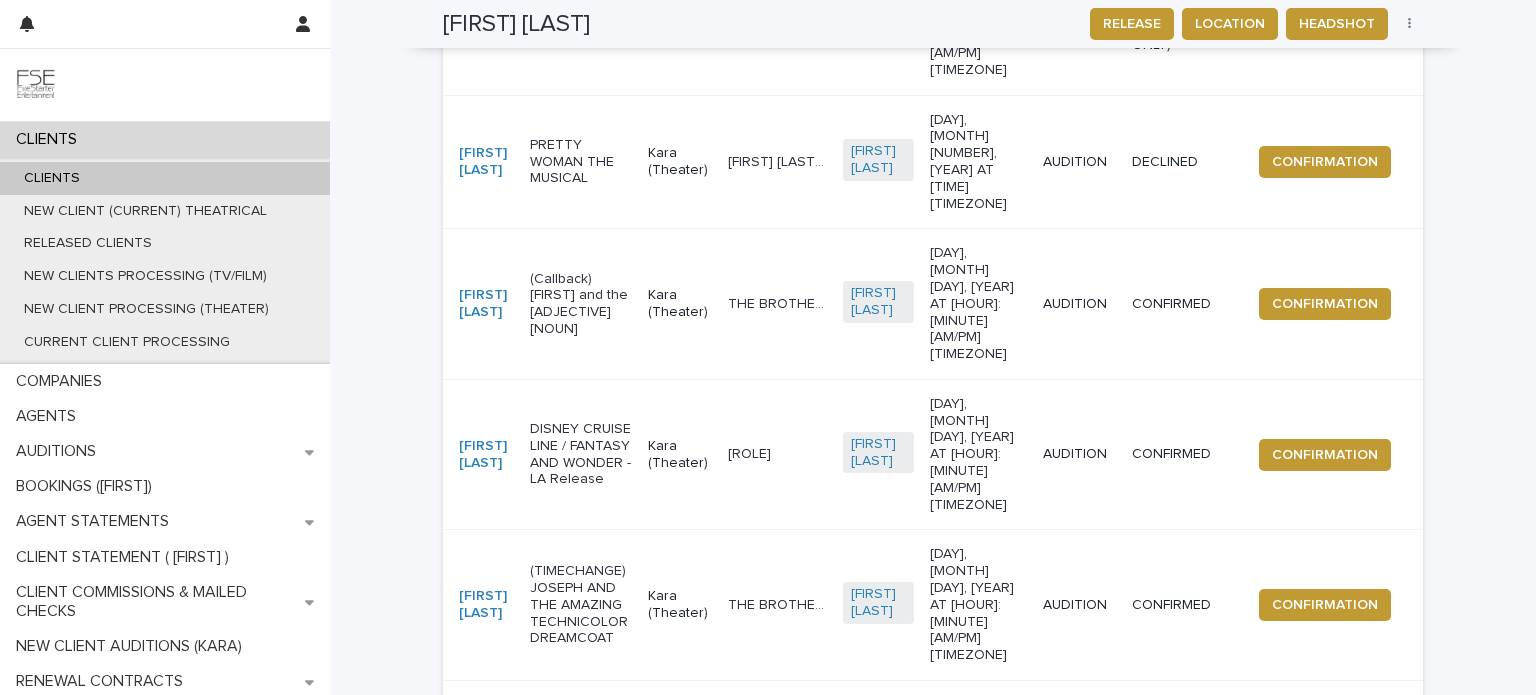 scroll, scrollTop: 1291, scrollLeft: 0, axis: vertical 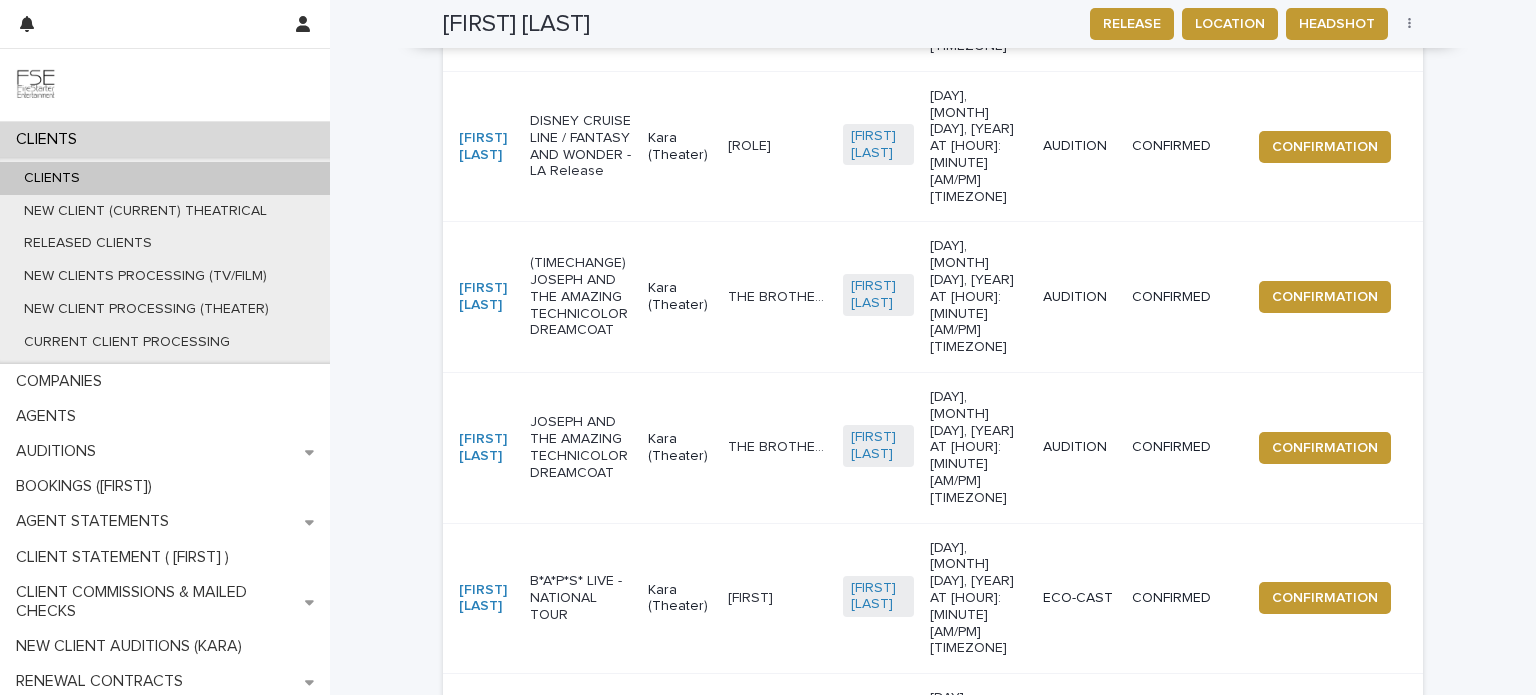 click on "Next" at bounding box center (1368, 1004) 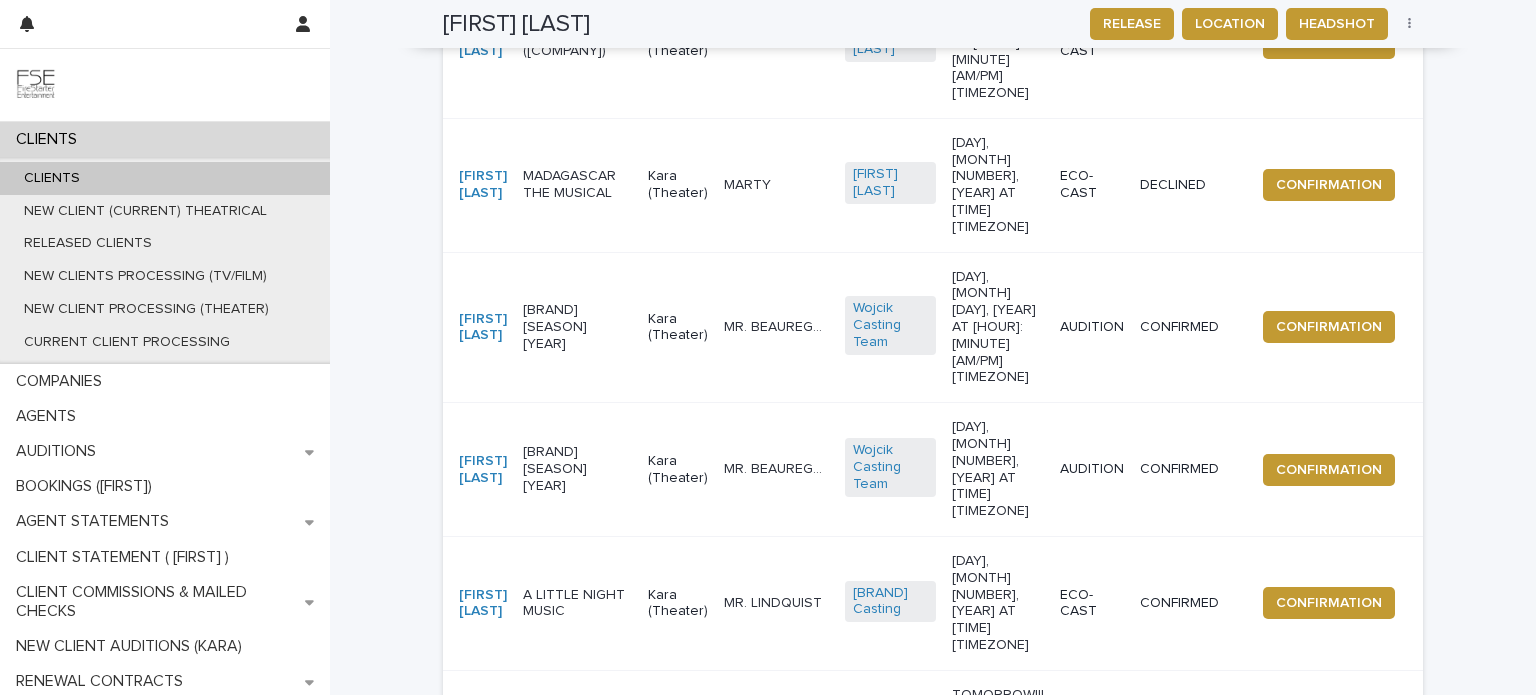 scroll, scrollTop: 1291, scrollLeft: 0, axis: vertical 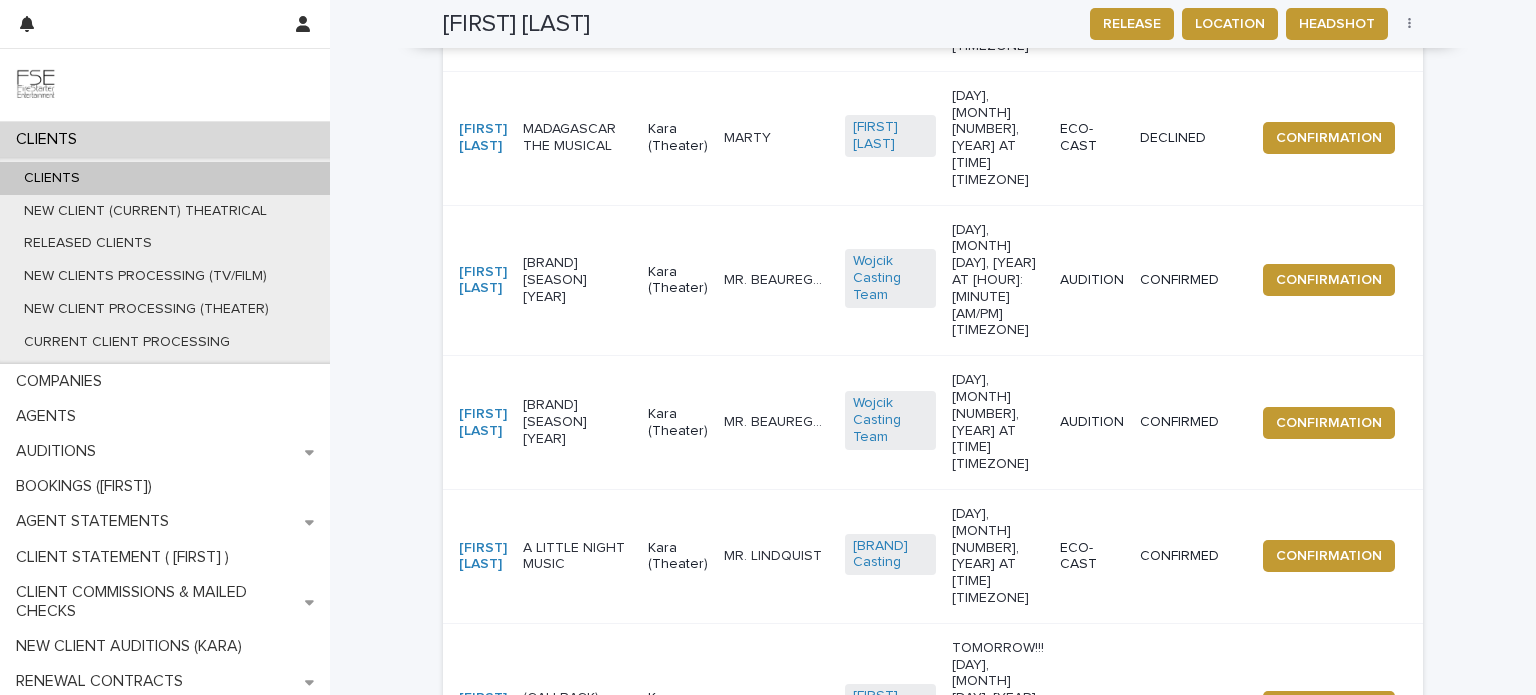 click on "Next" at bounding box center (1368, 971) 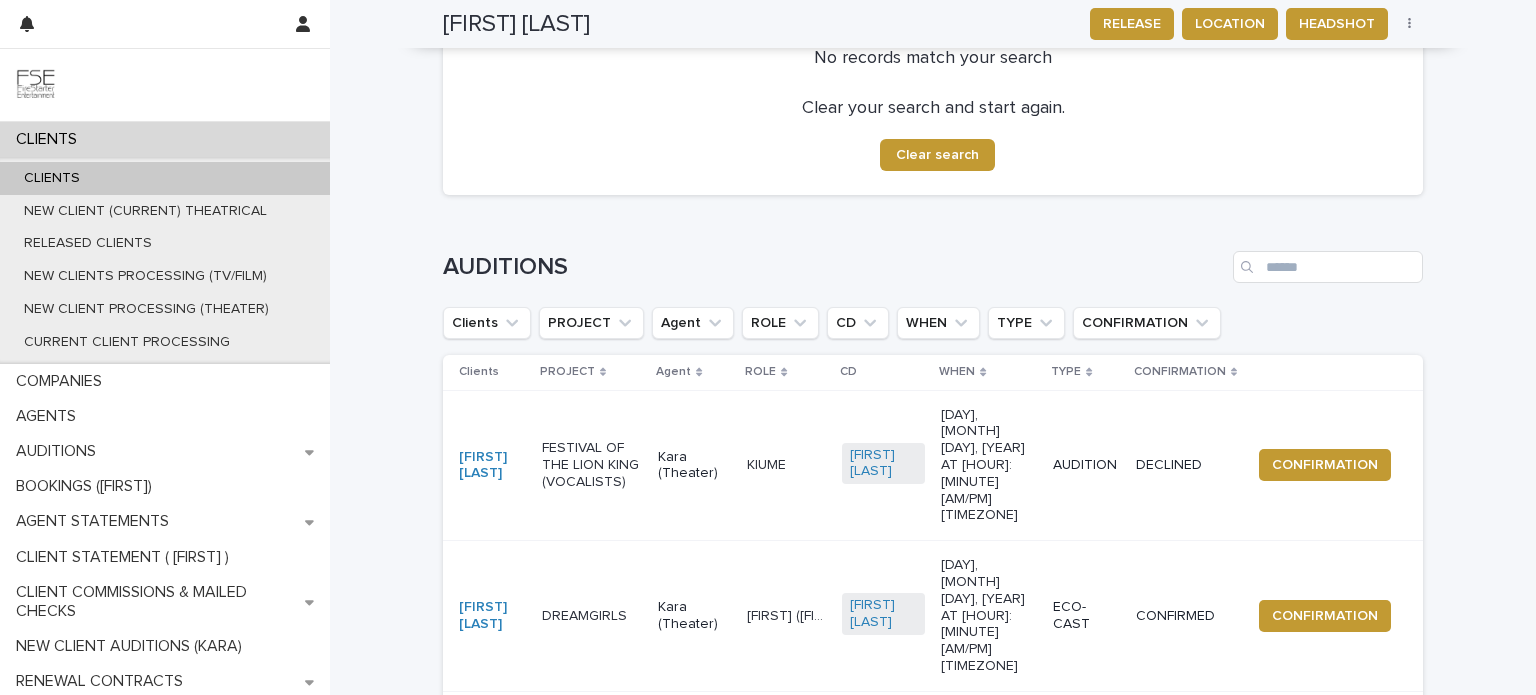 scroll, scrollTop: 591, scrollLeft: 0, axis: vertical 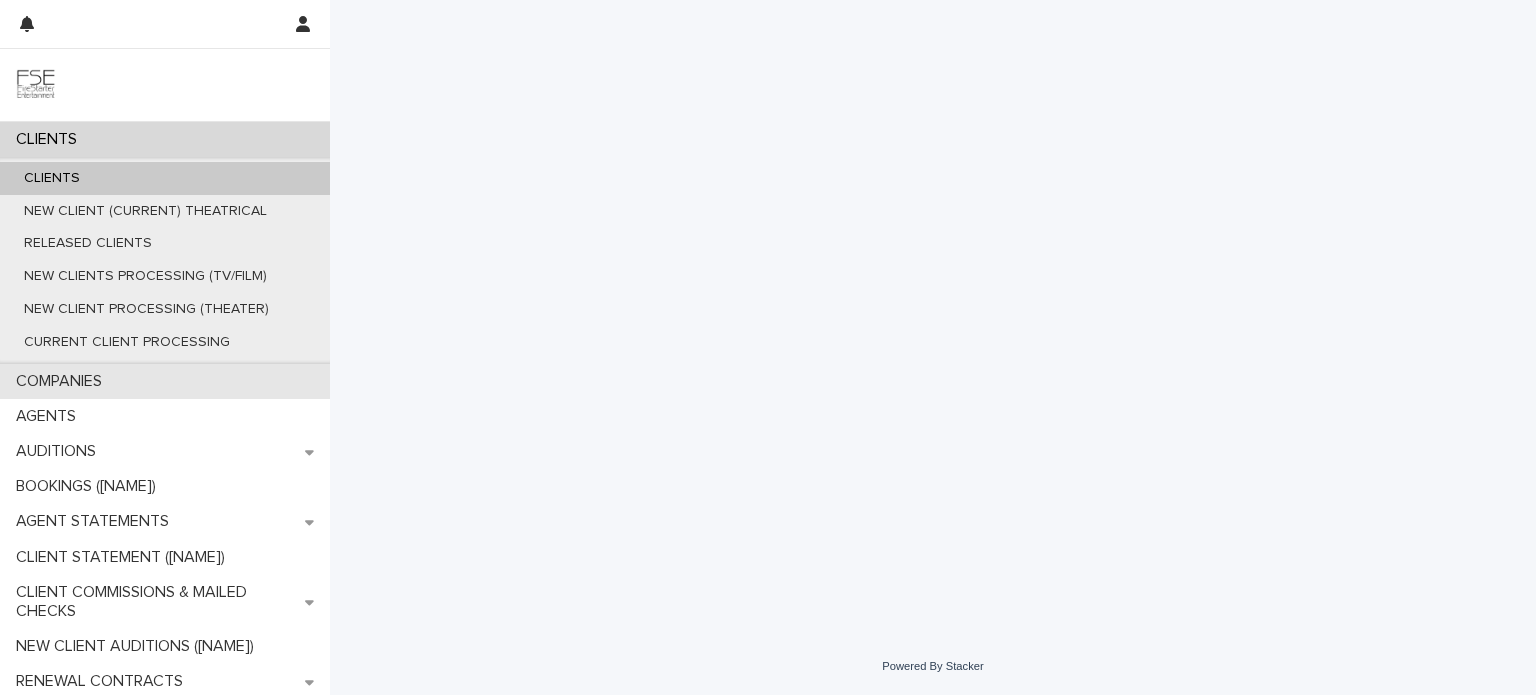 click on "COMPANIES" at bounding box center (165, 381) 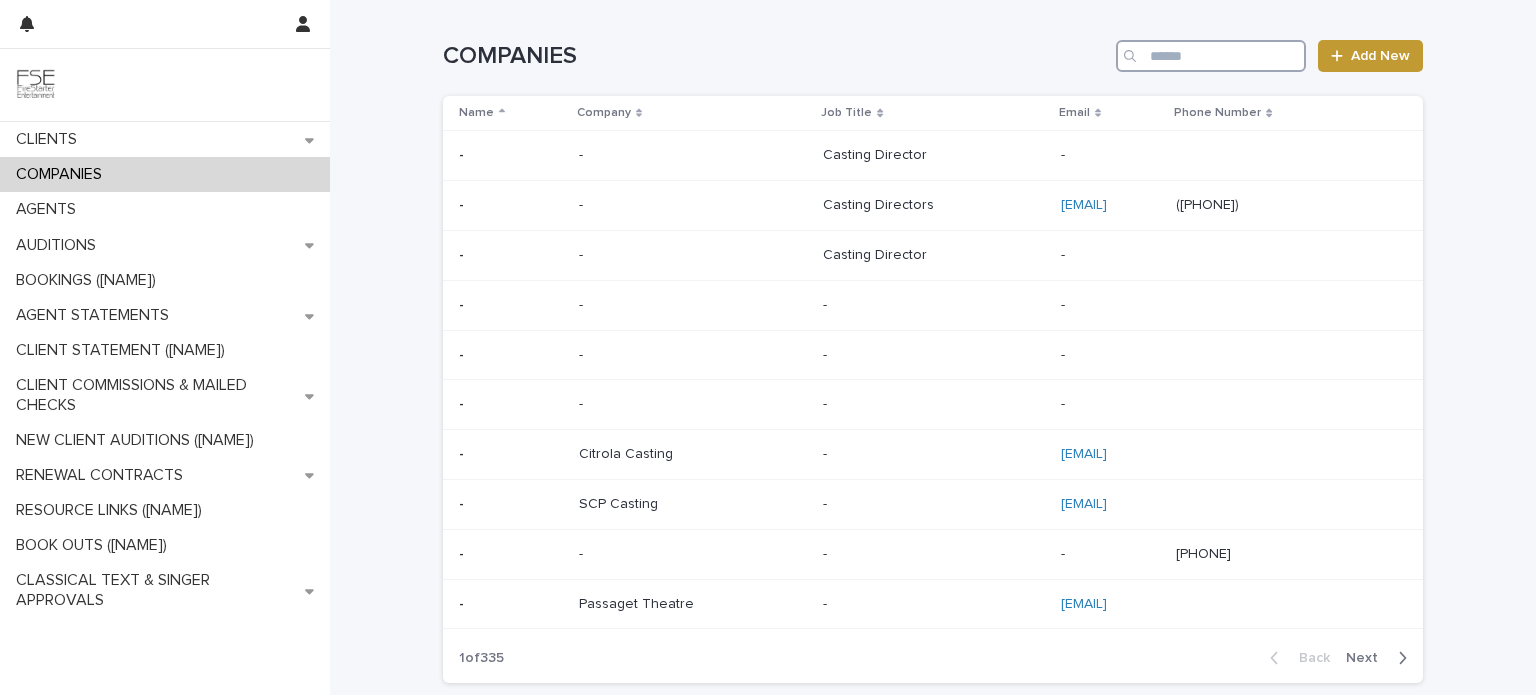 click at bounding box center [1211, 56] 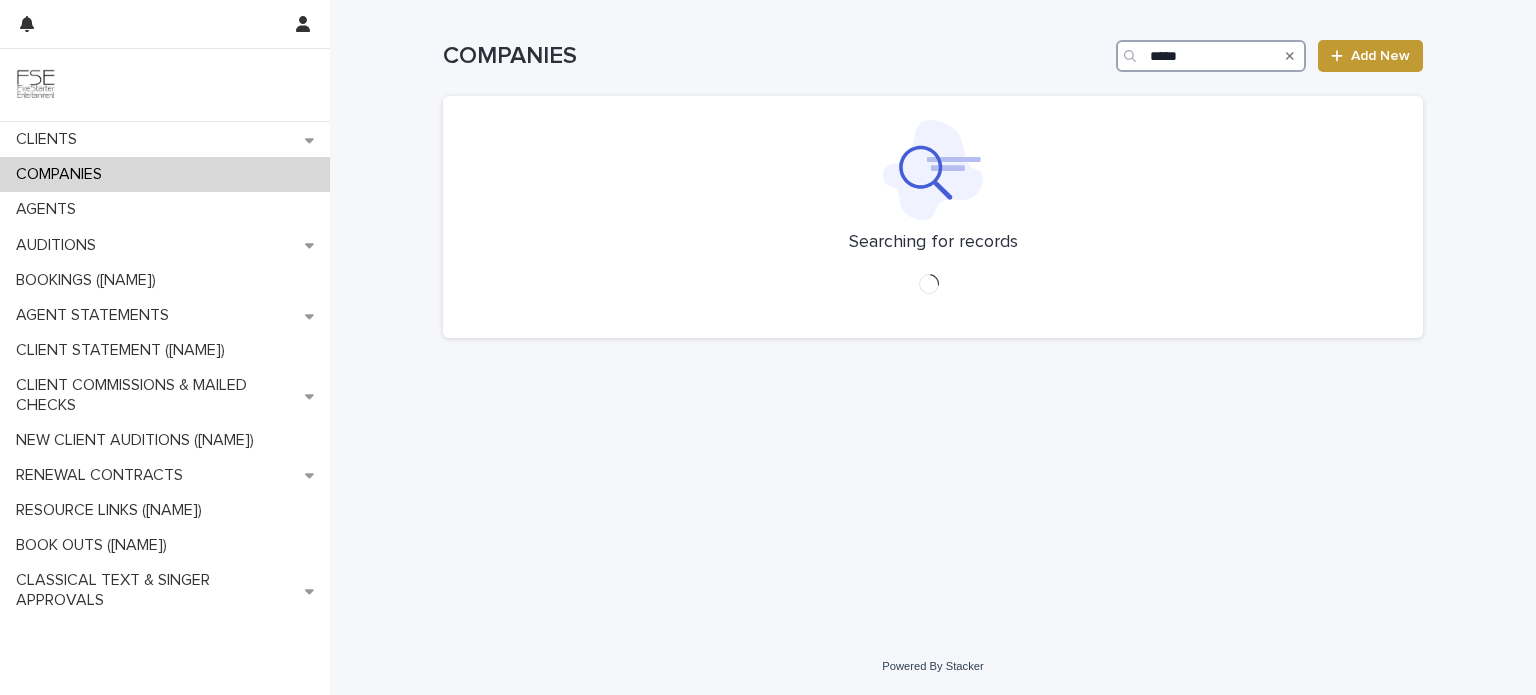 type on "*****" 